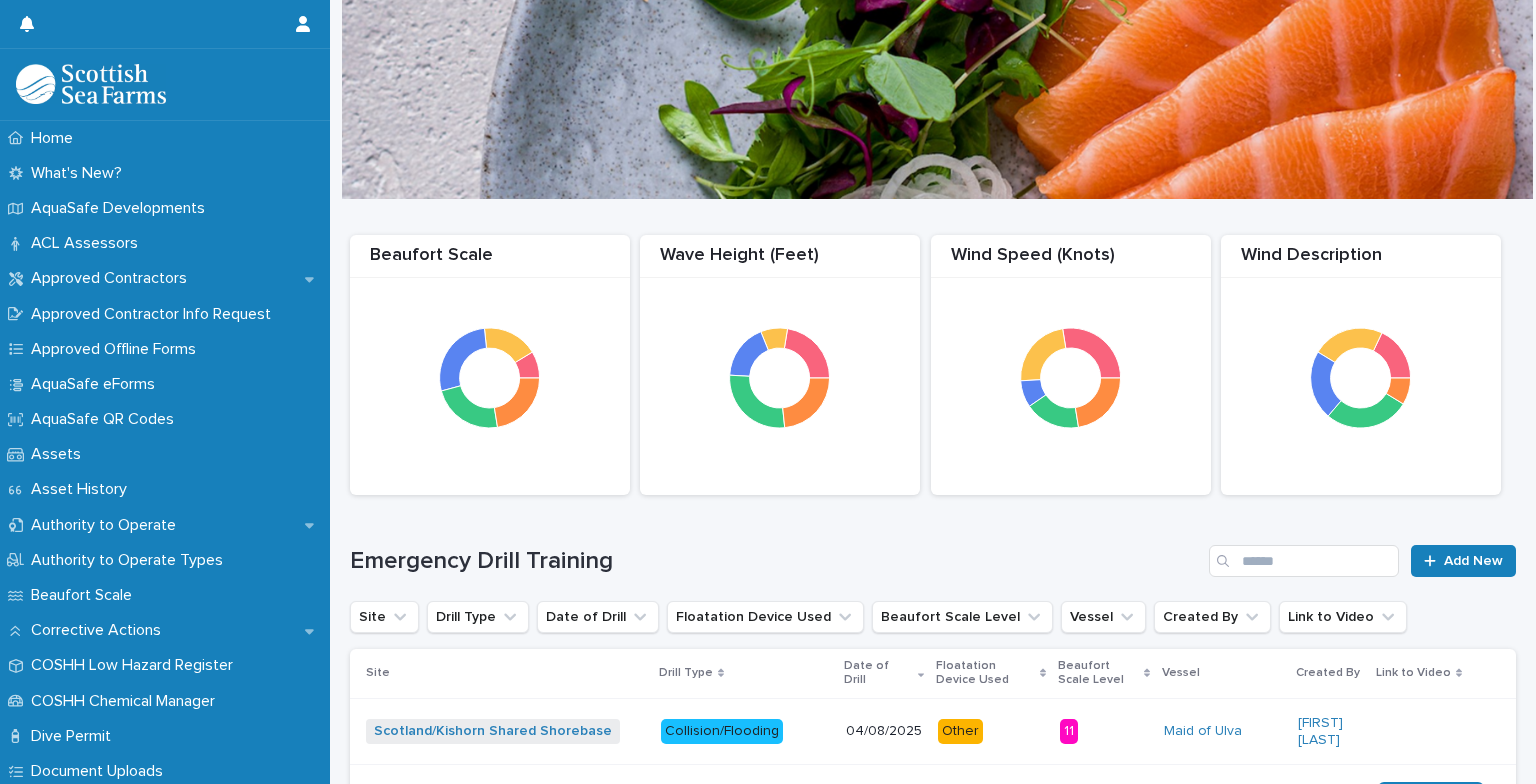 scroll, scrollTop: 0, scrollLeft: 0, axis: both 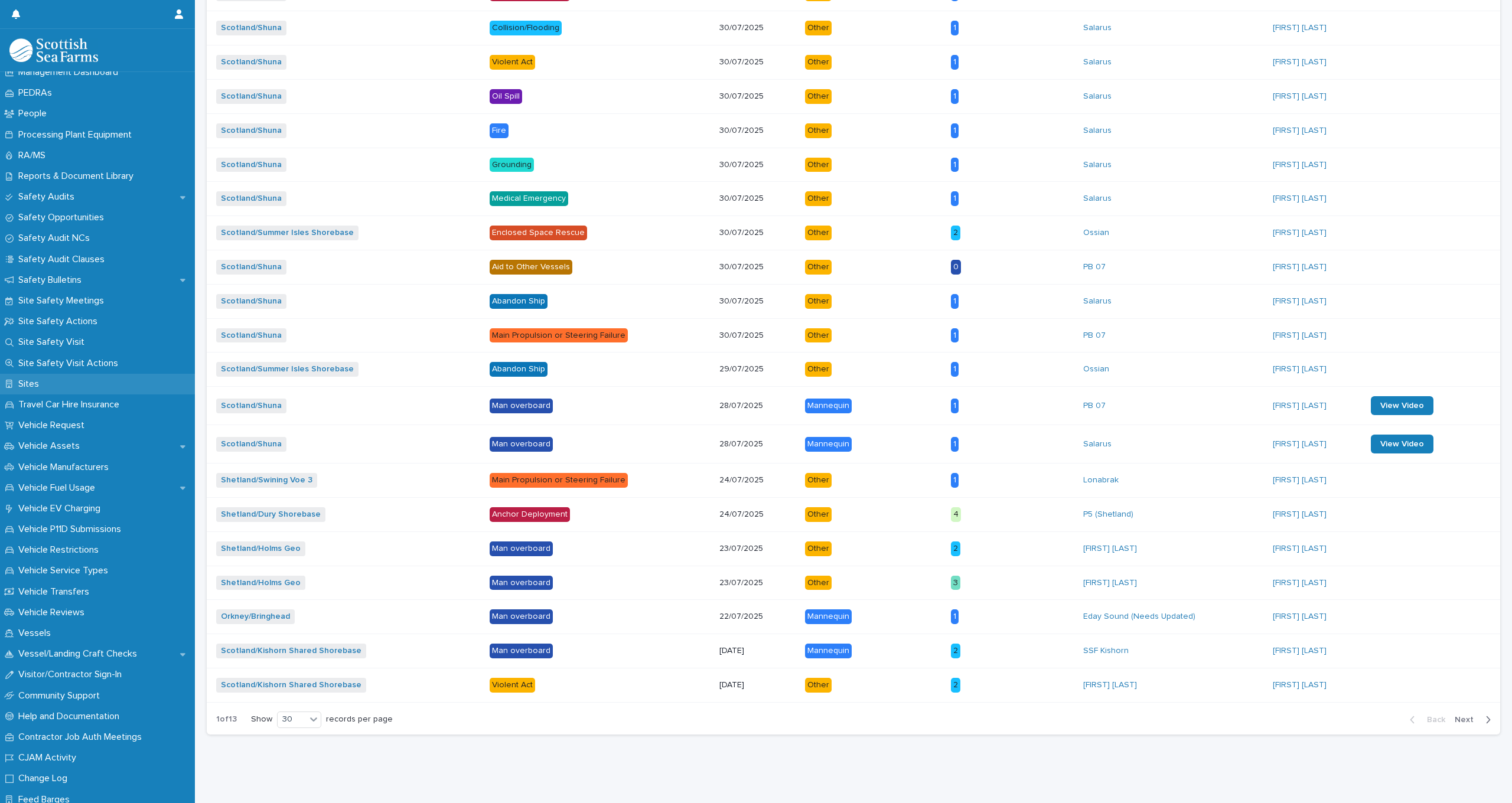 click on "Sites" at bounding box center [97, 384] 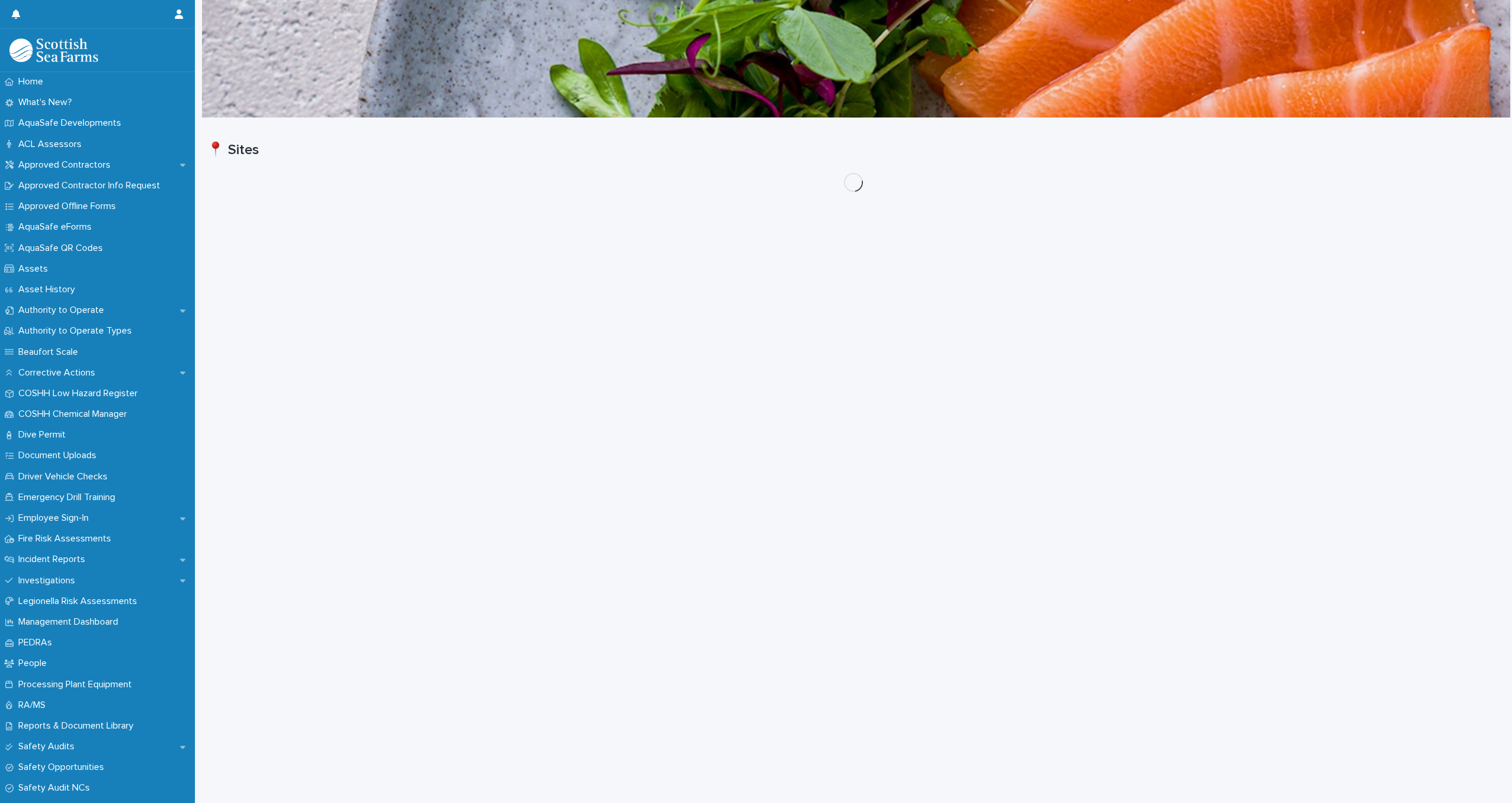 scroll, scrollTop: 0, scrollLeft: 0, axis: both 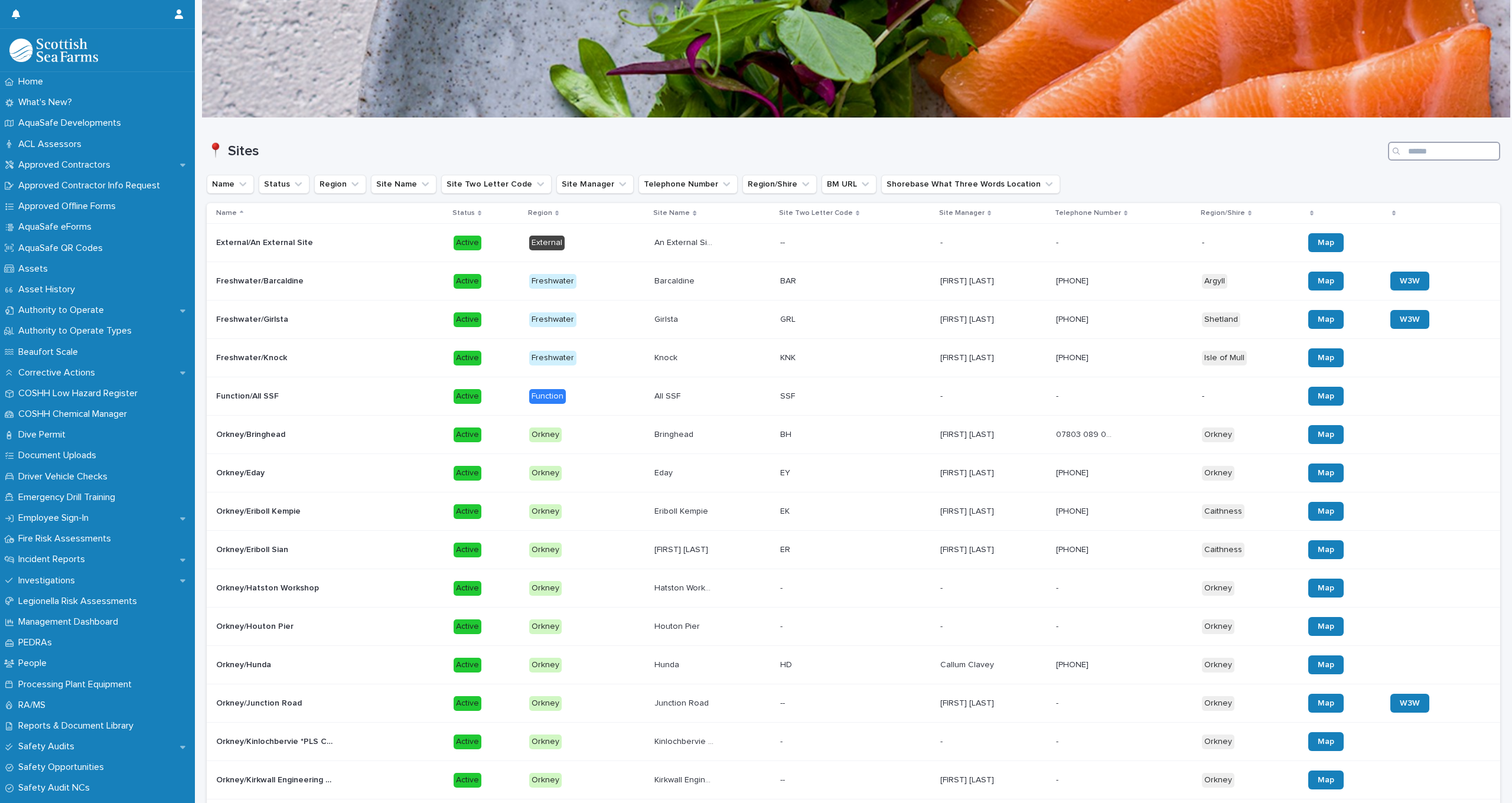 click at bounding box center (1444, 151) 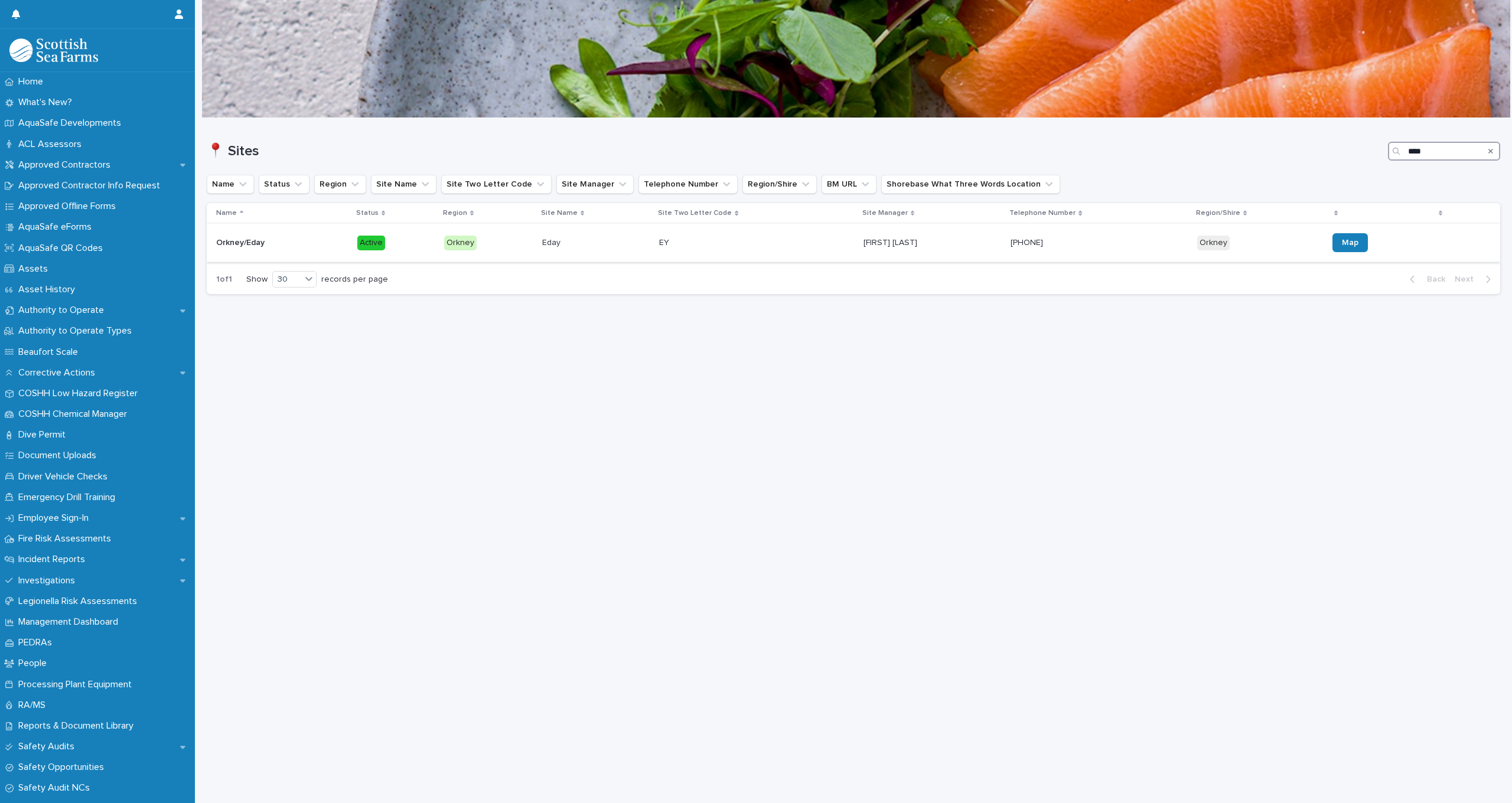 type on "****" 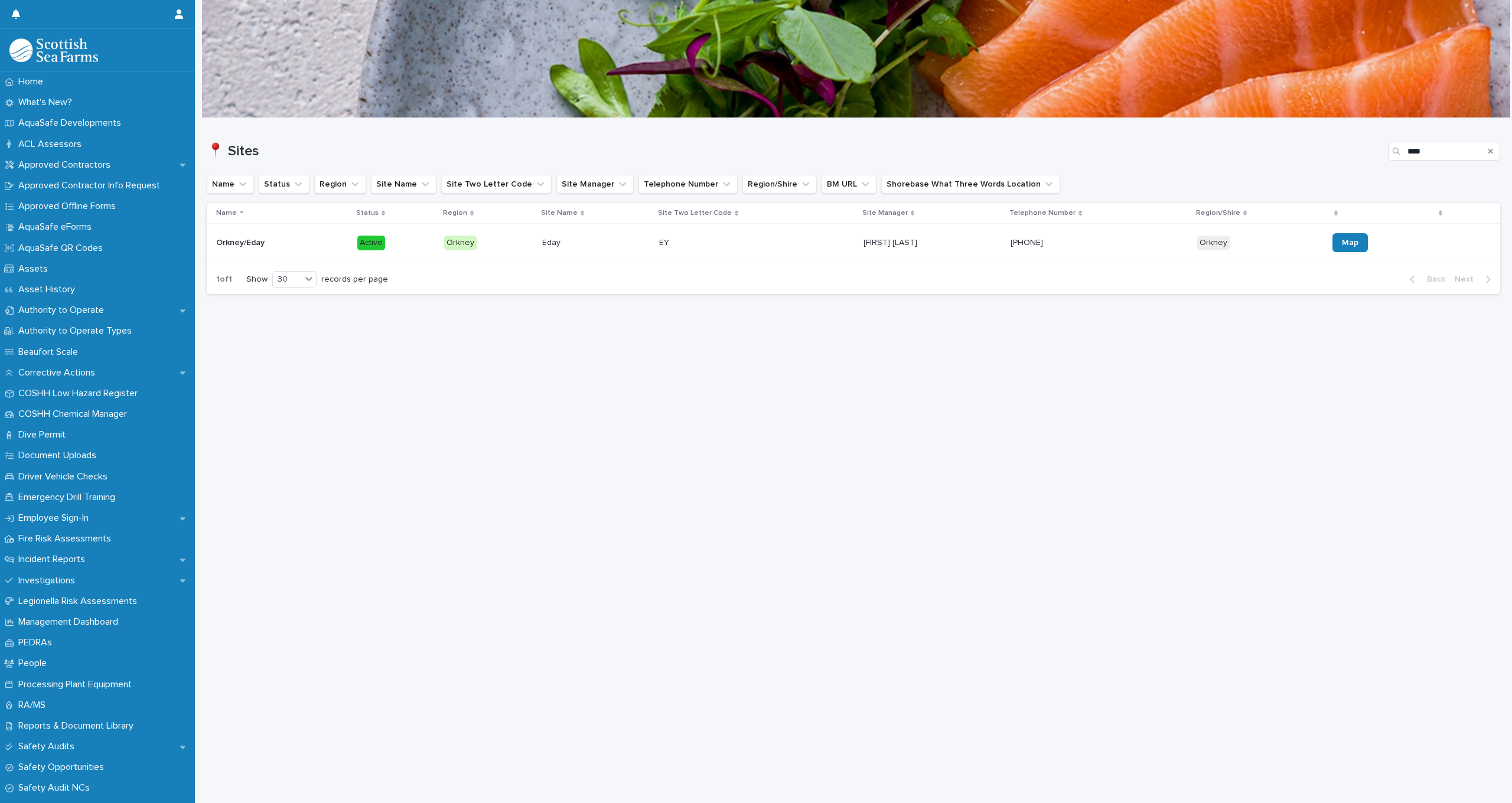 click on "EY EY" at bounding box center (757, 243) 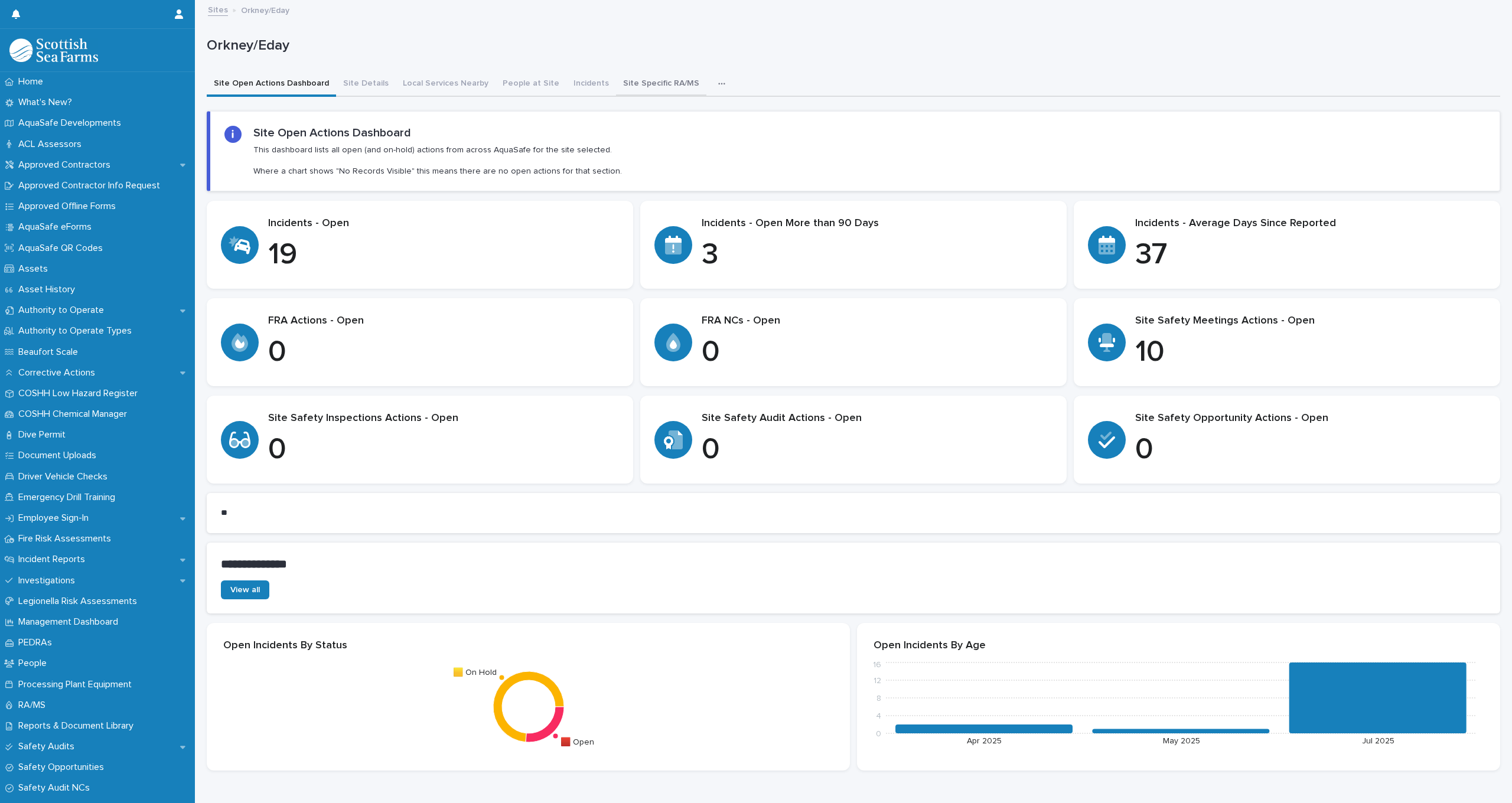 click on "Site Specific RA/MS" at bounding box center (661, 84) 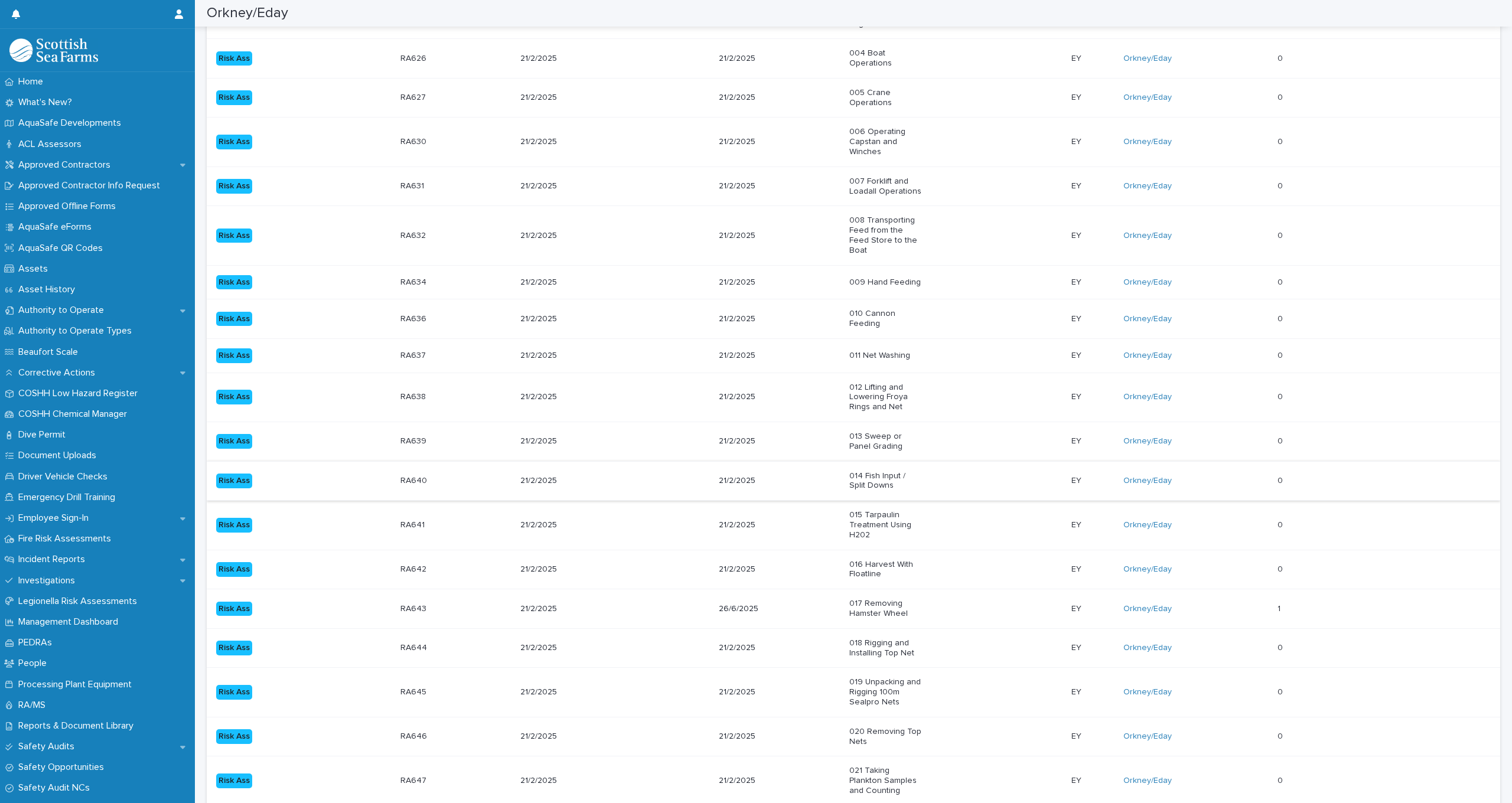 scroll, scrollTop: 760, scrollLeft: 0, axis: vertical 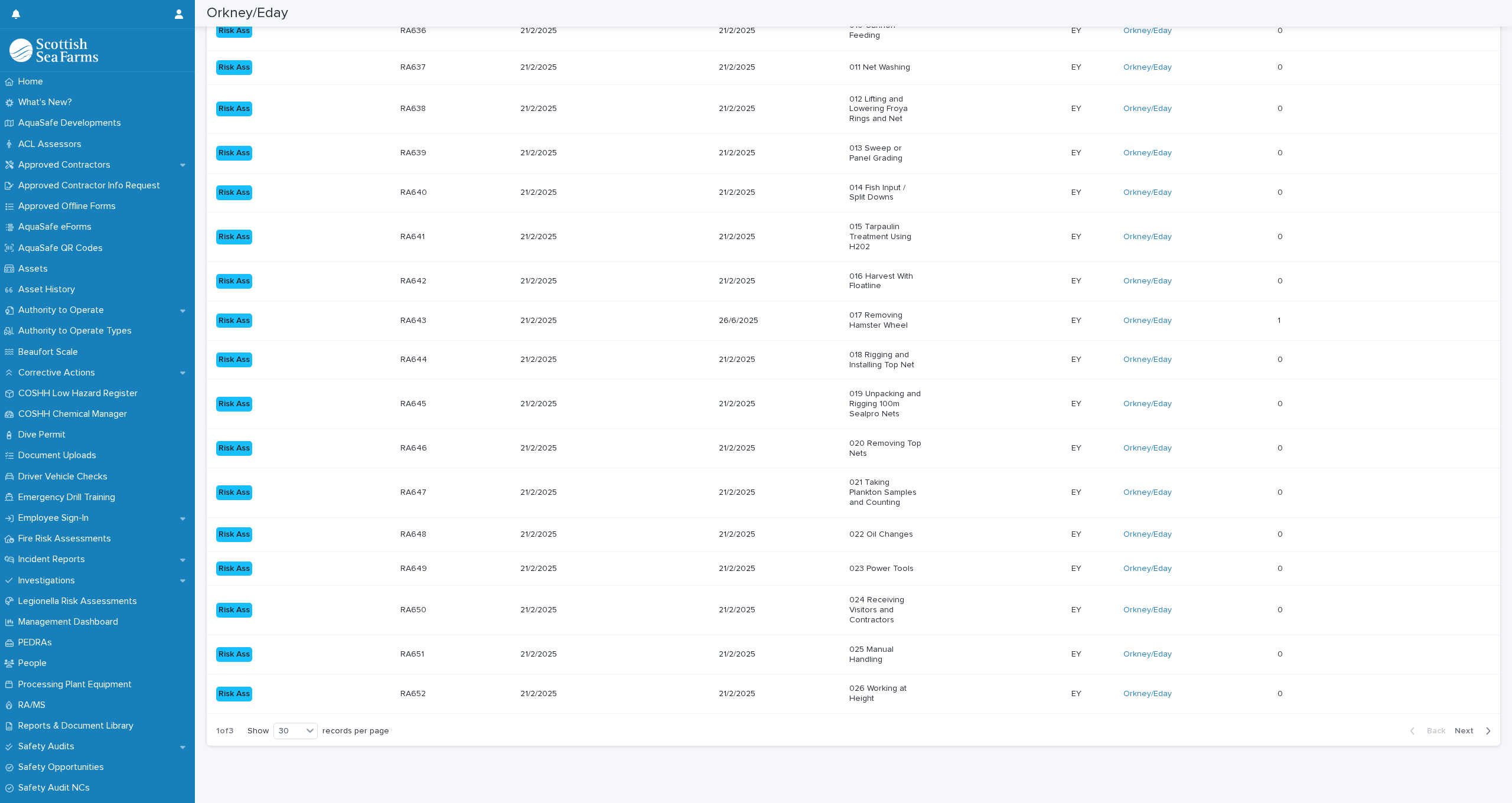 click on "Next" at bounding box center [1468, 731] 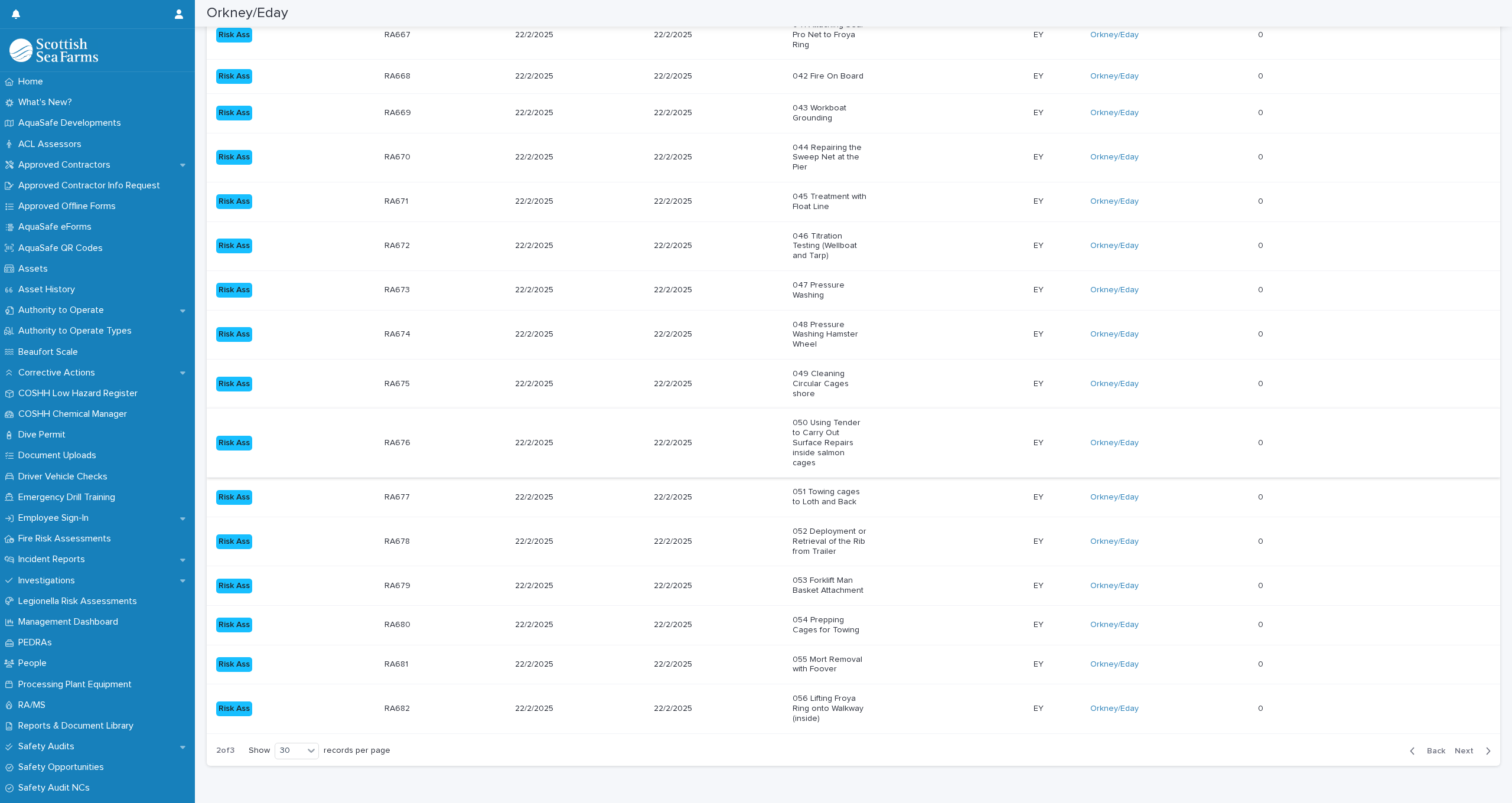 scroll, scrollTop: 791, scrollLeft: 0, axis: vertical 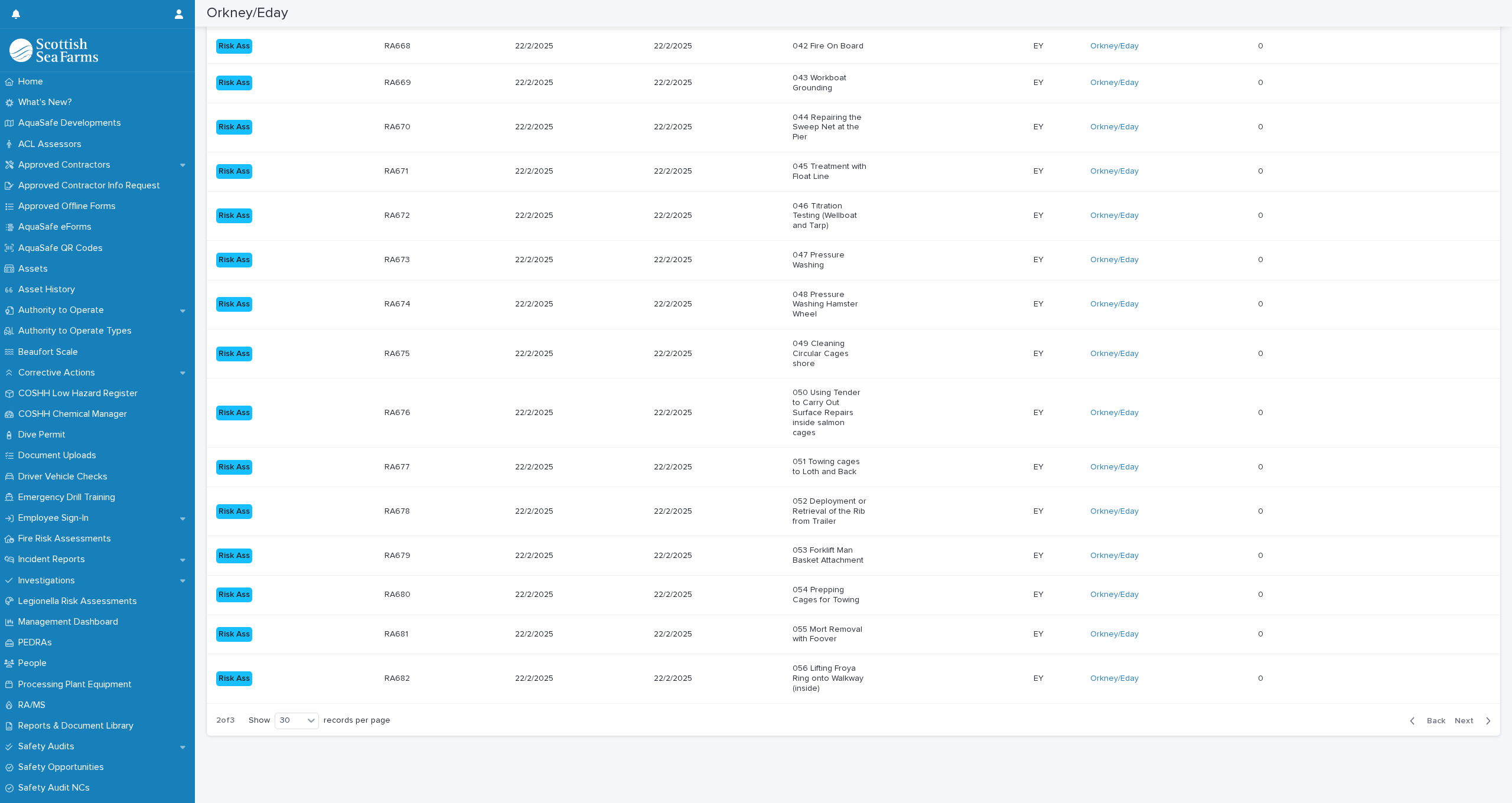 click on "Next" at bounding box center [1468, 721] 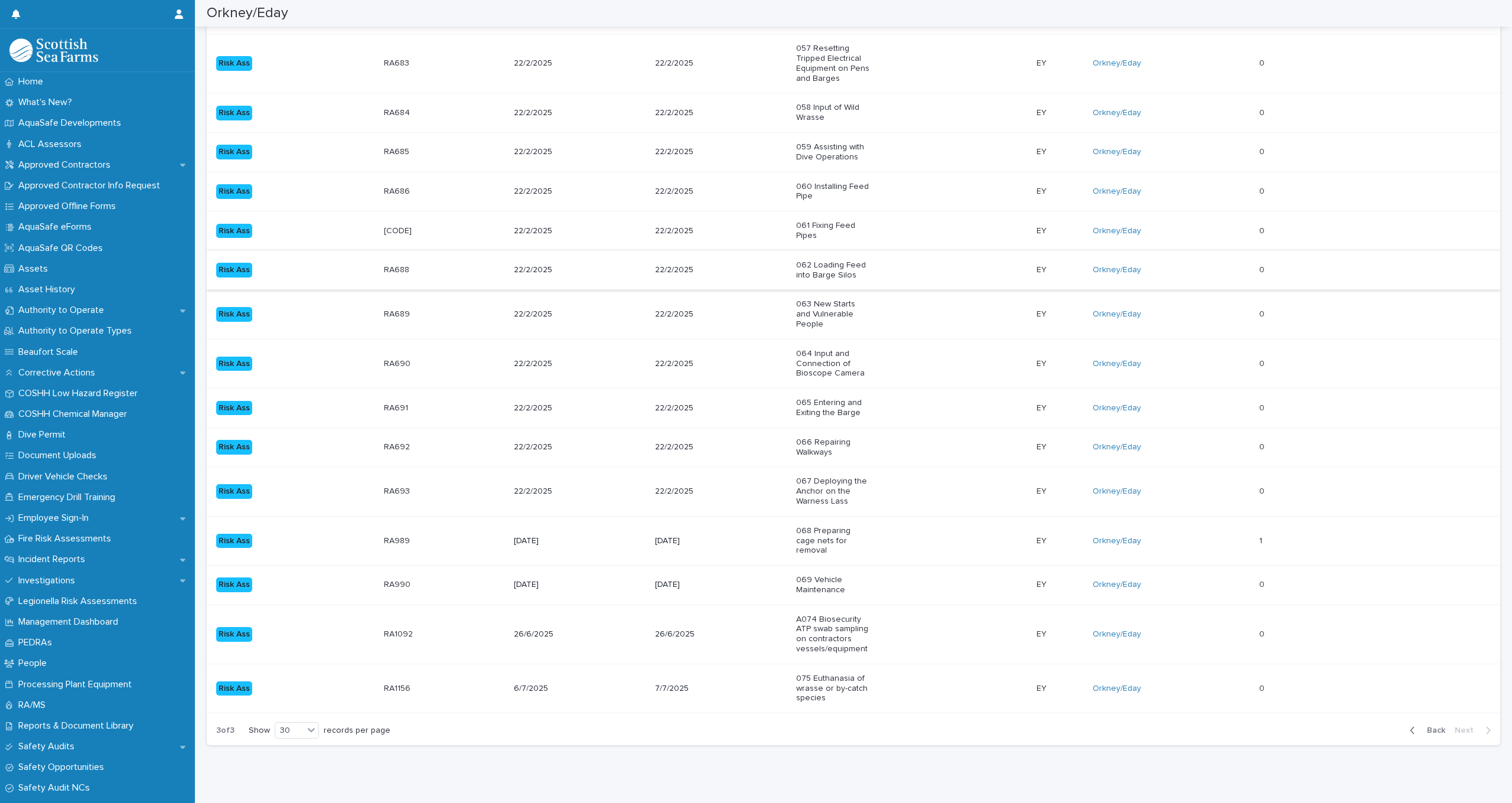 scroll, scrollTop: 123, scrollLeft: 0, axis: vertical 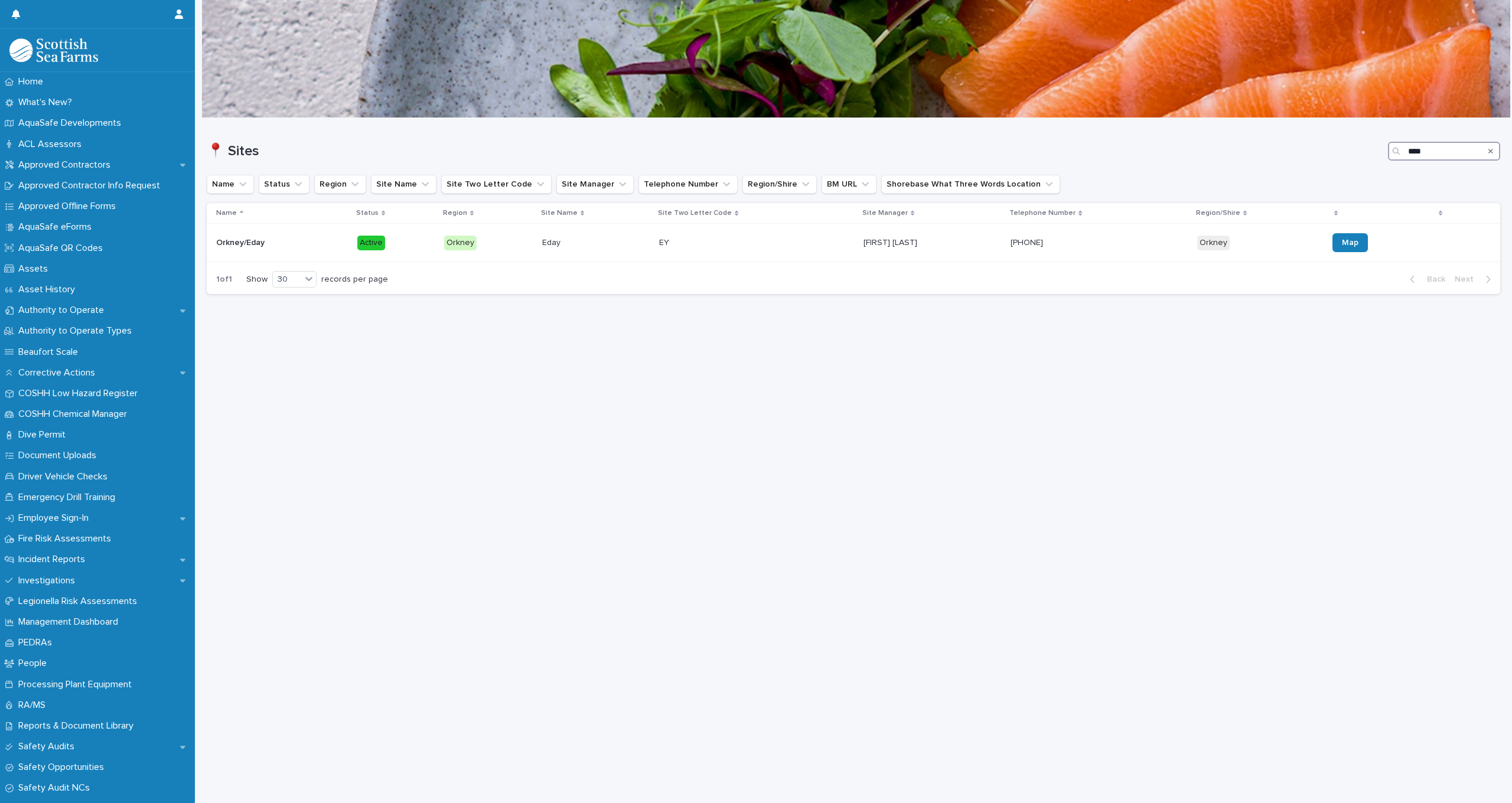 click on "****" at bounding box center (1444, 151) 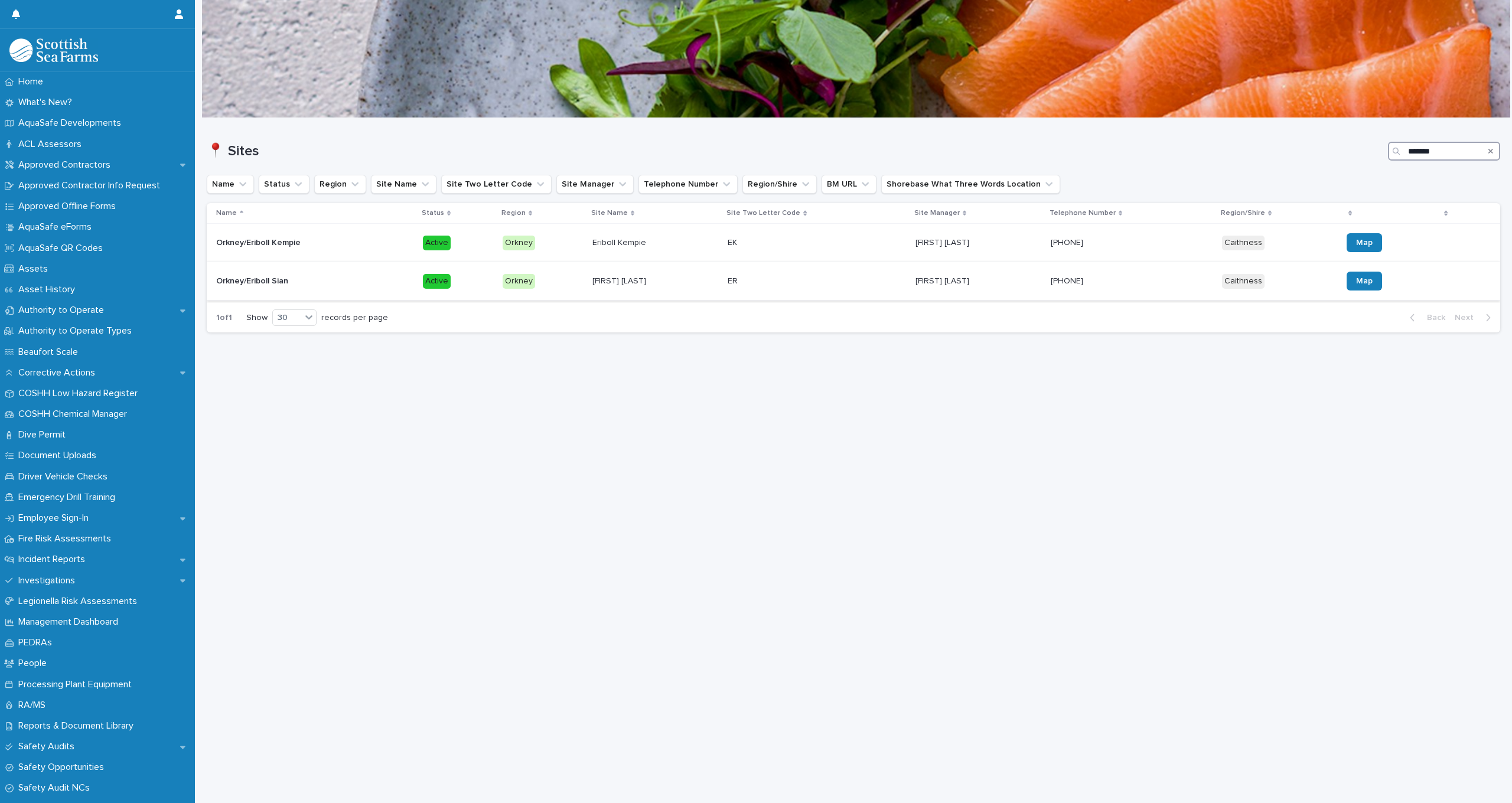 type on "*******" 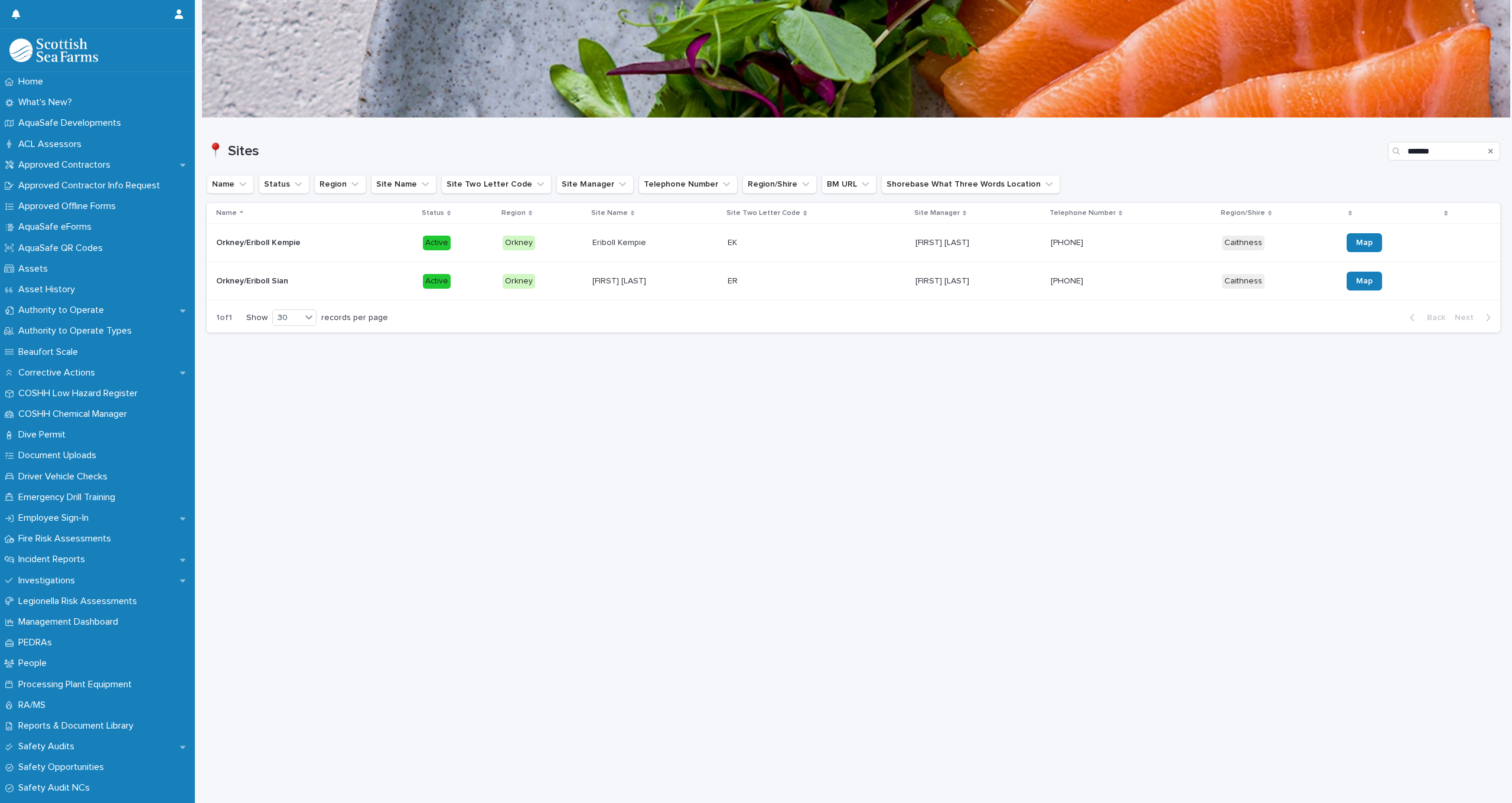 click at bounding box center [757, 281] 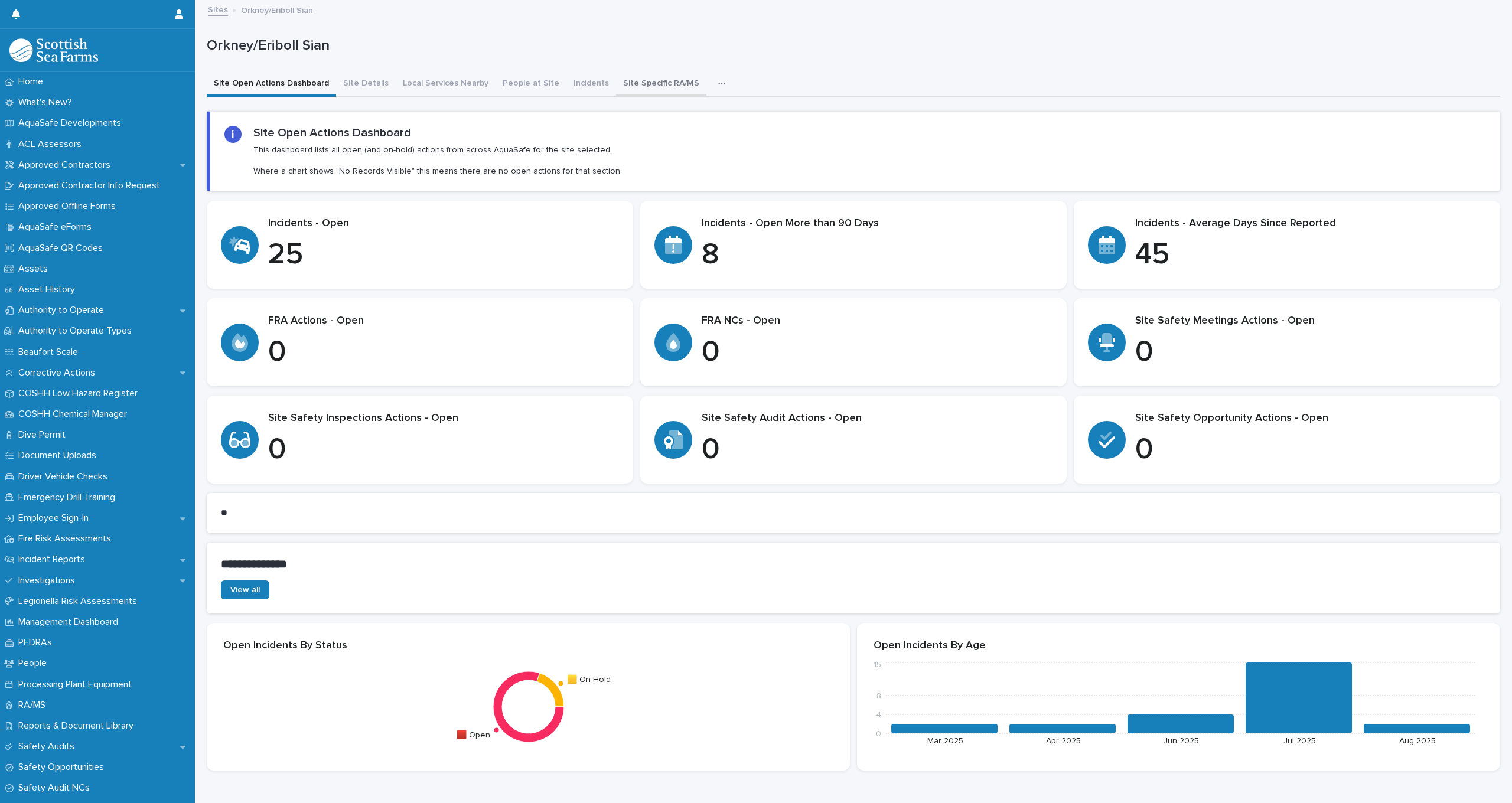 click on "Site Specific RA/MS" at bounding box center [661, 84] 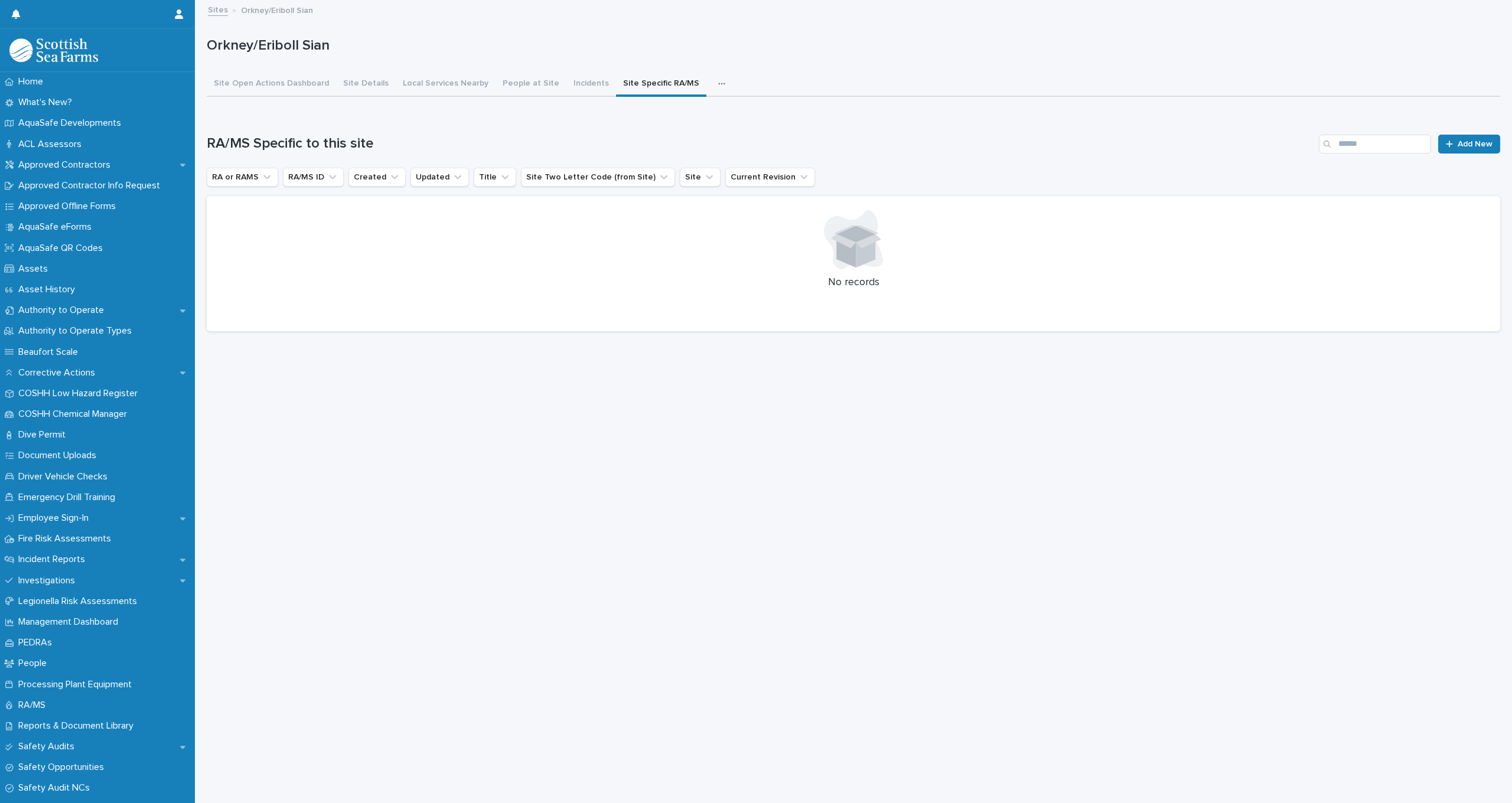 click on "Sites" at bounding box center (218, 9) 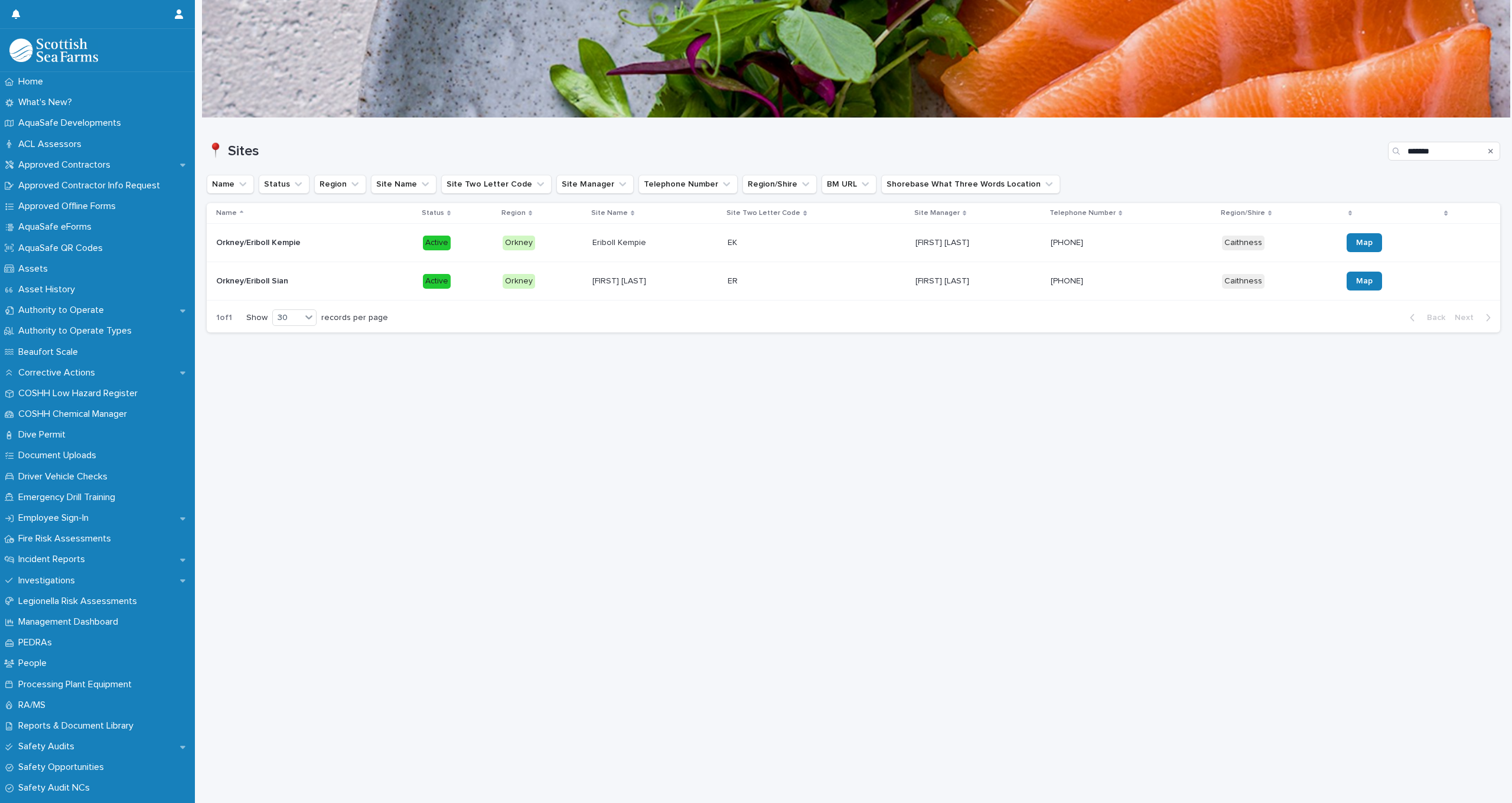 click on "Eriboll Kempie Eriboll Kempie" at bounding box center (655, 243) 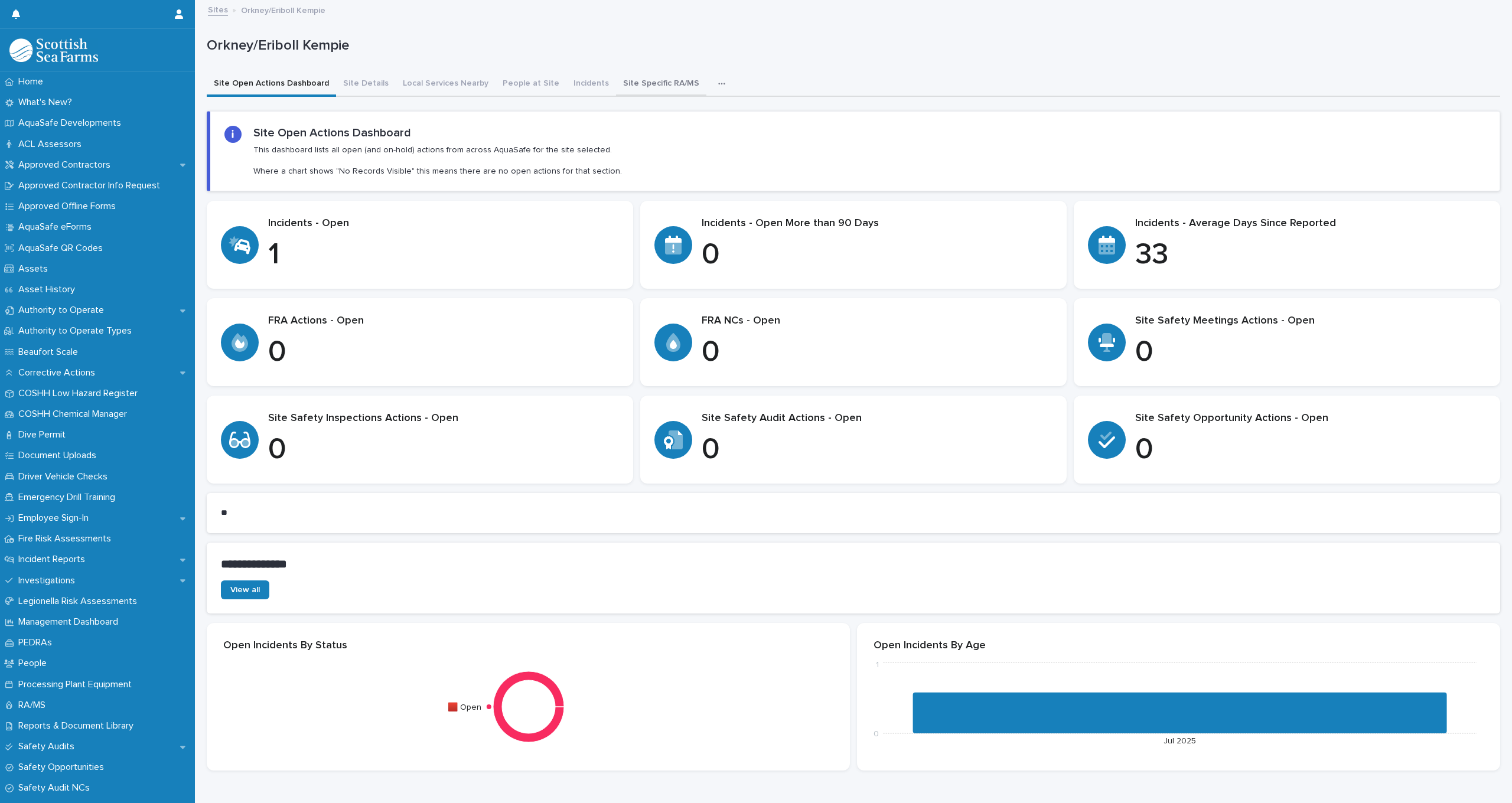 click on "Site Specific RA/MS" at bounding box center (661, 84) 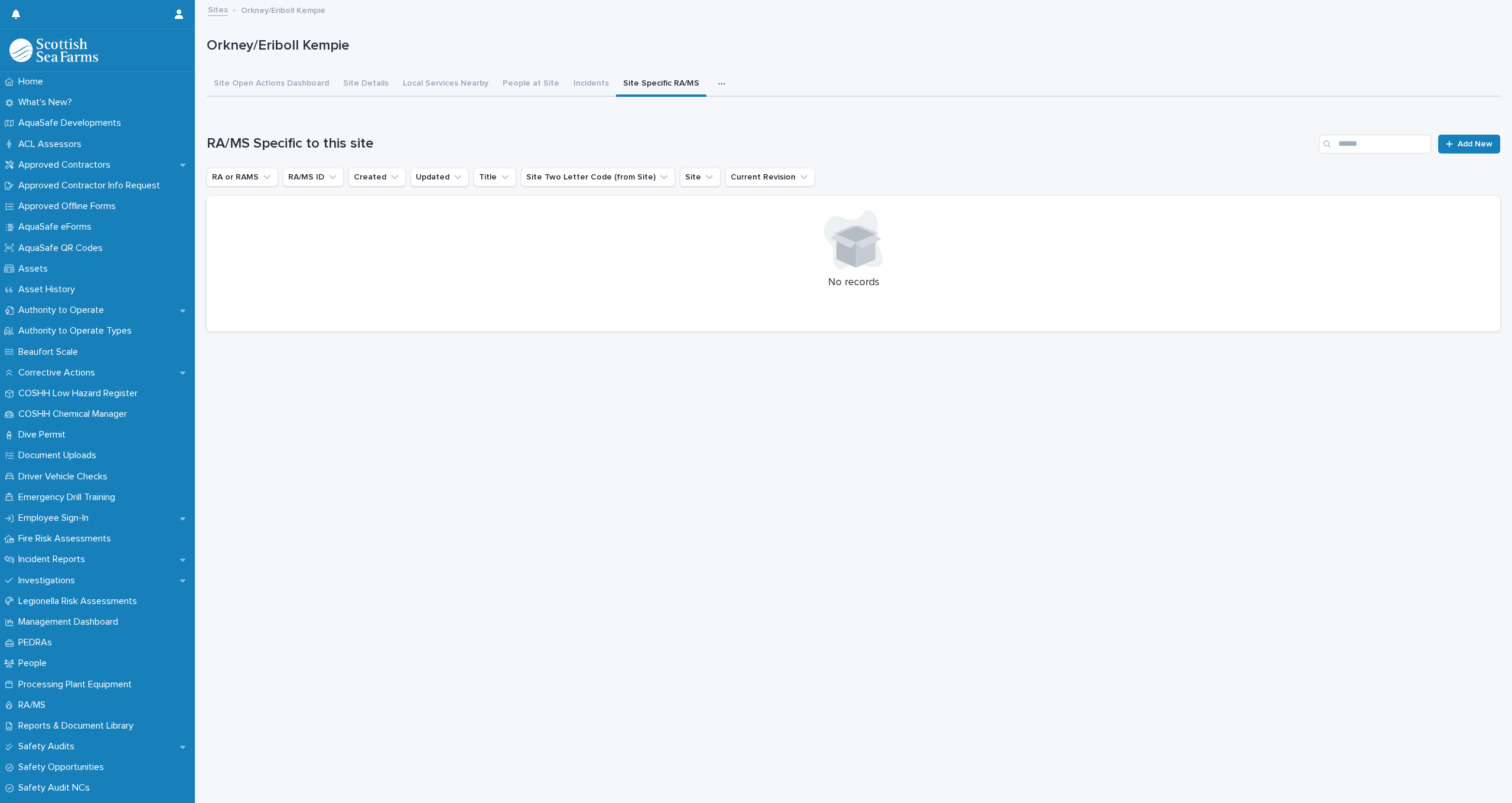 click on "Sites" at bounding box center [218, 9] 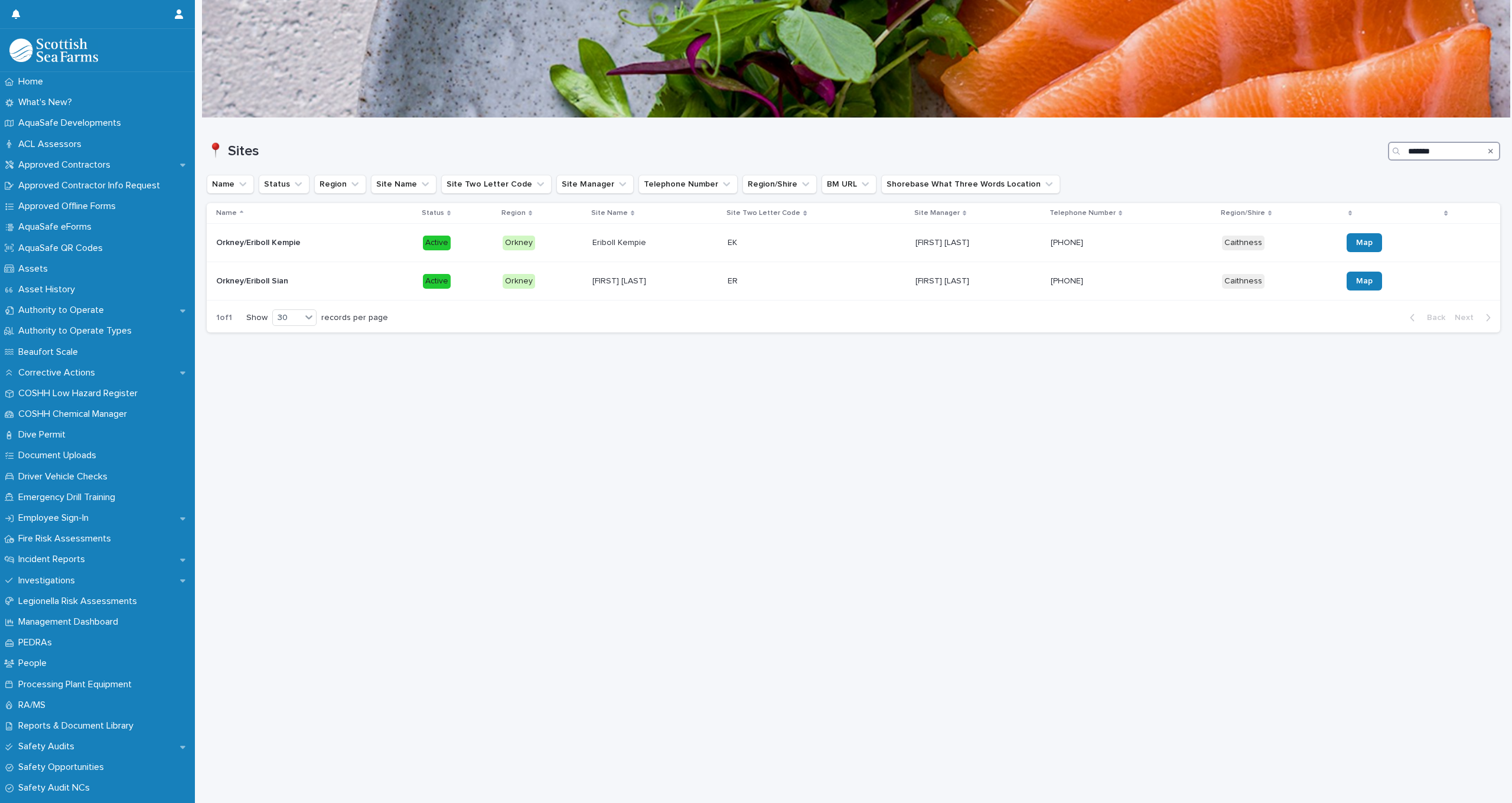click on "*******" at bounding box center (1444, 151) 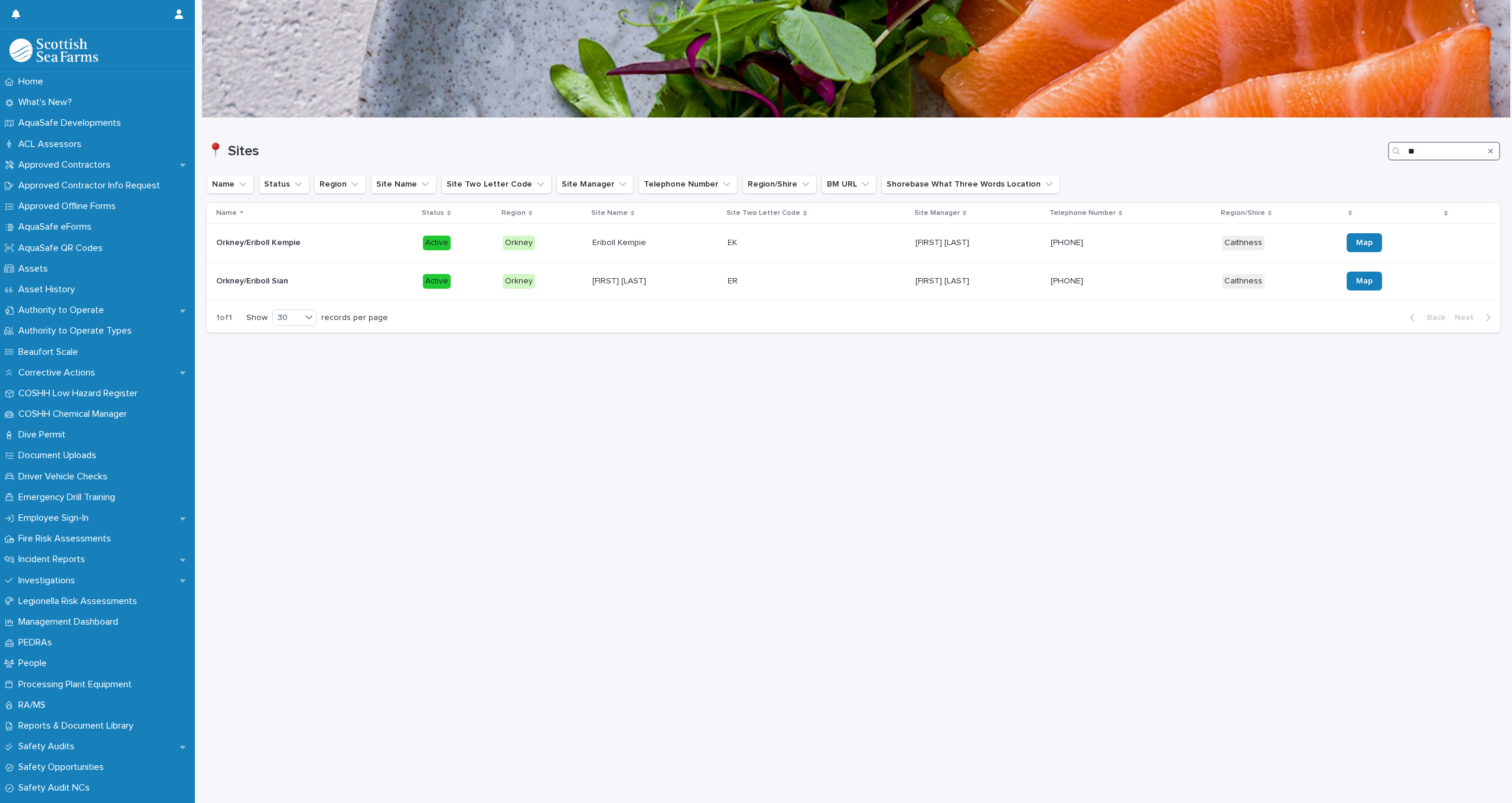 type on "*" 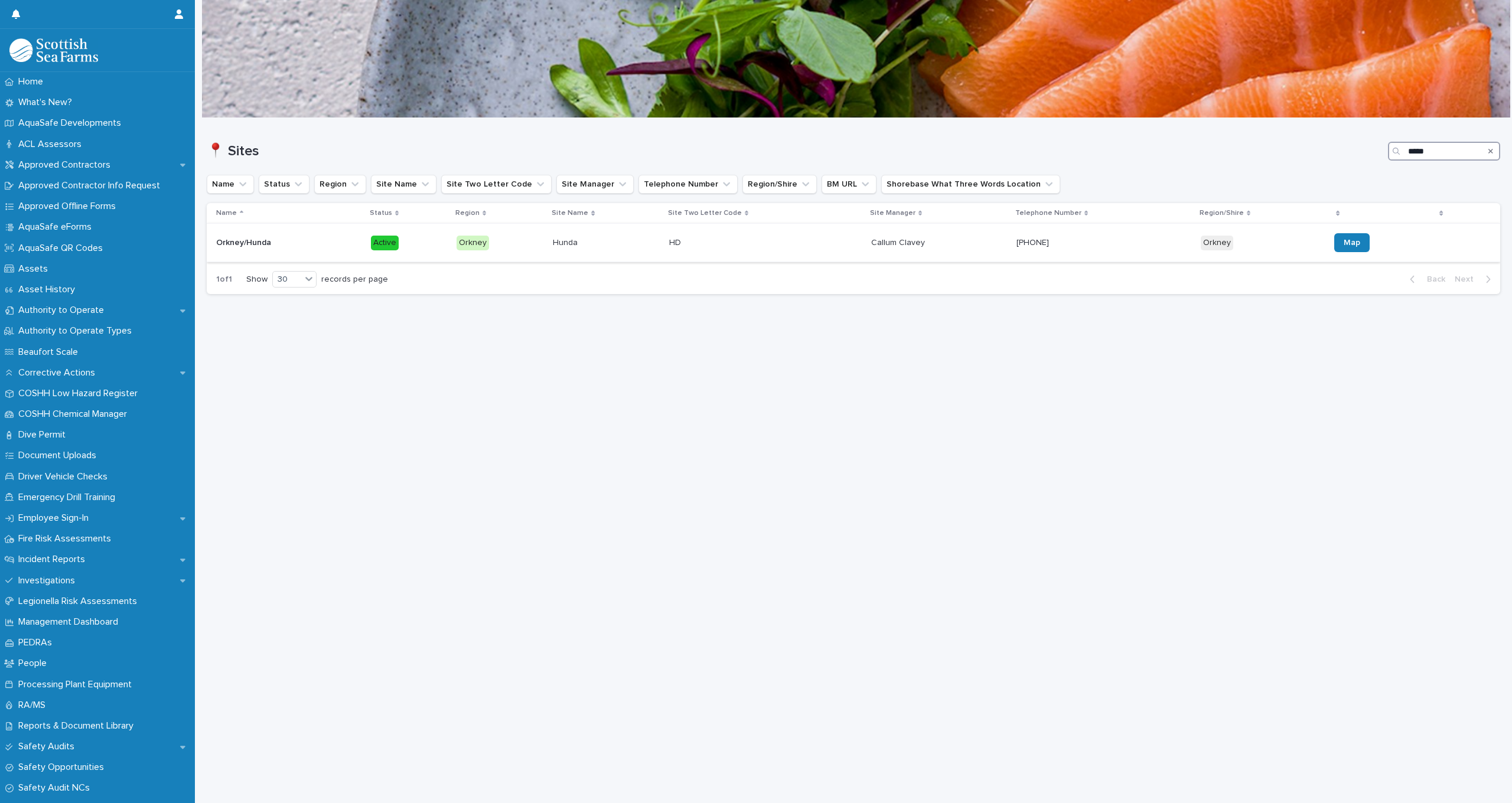 type on "*****" 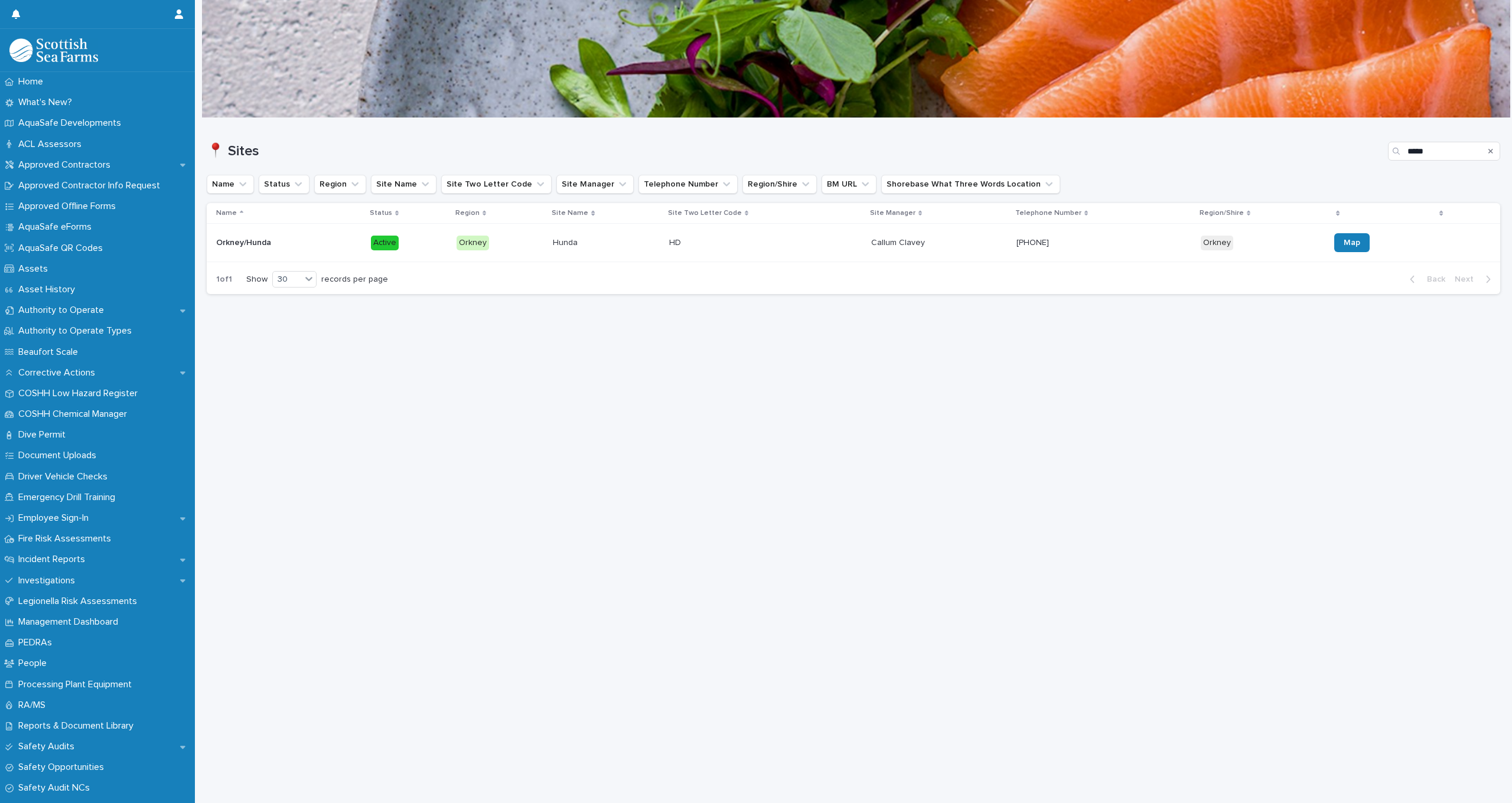 click on "[FIRST] [LAST] [FIRST] [LAST]" at bounding box center (939, 243) 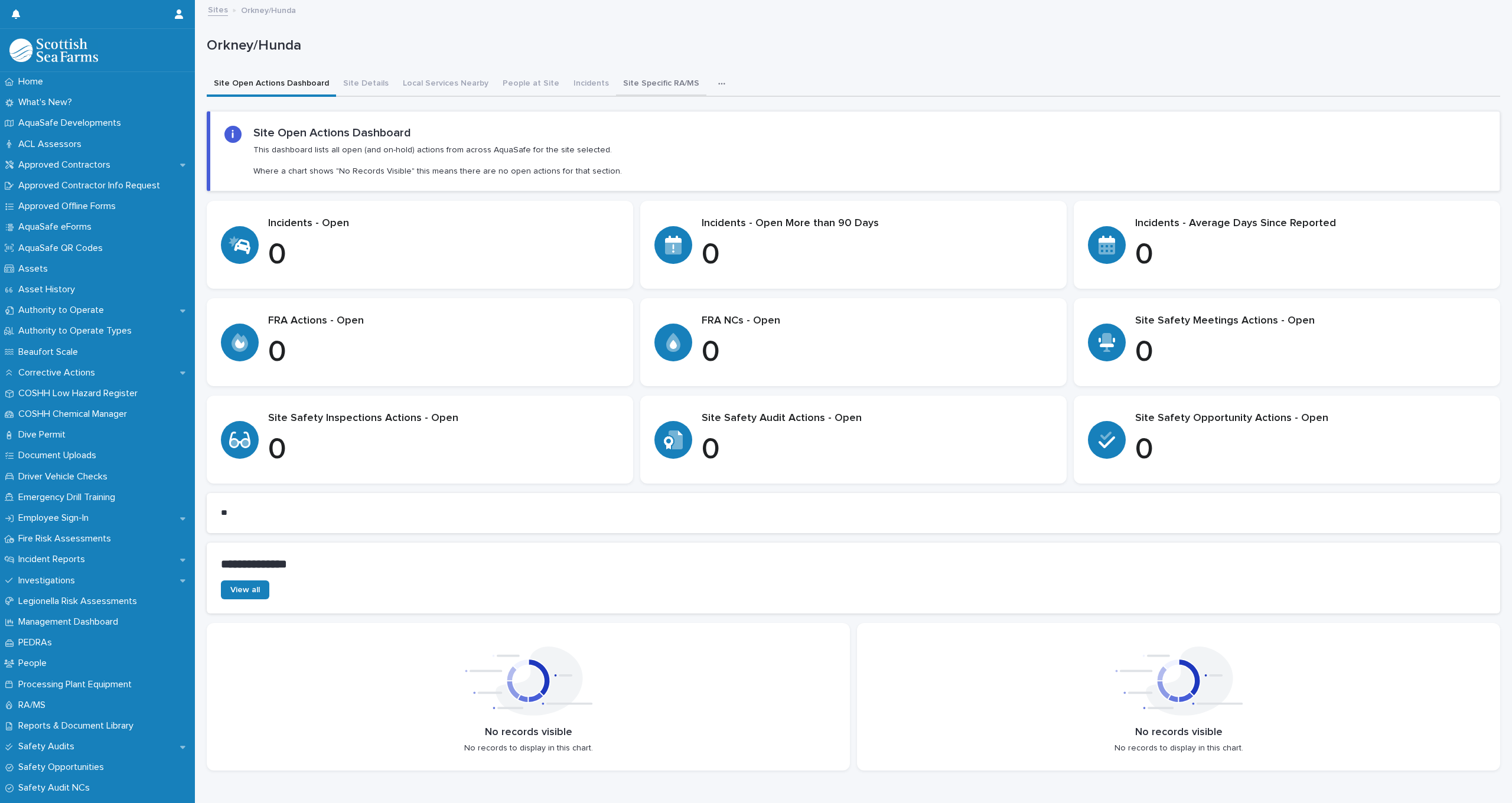 click on "Site Specific RA/MS" at bounding box center (661, 84) 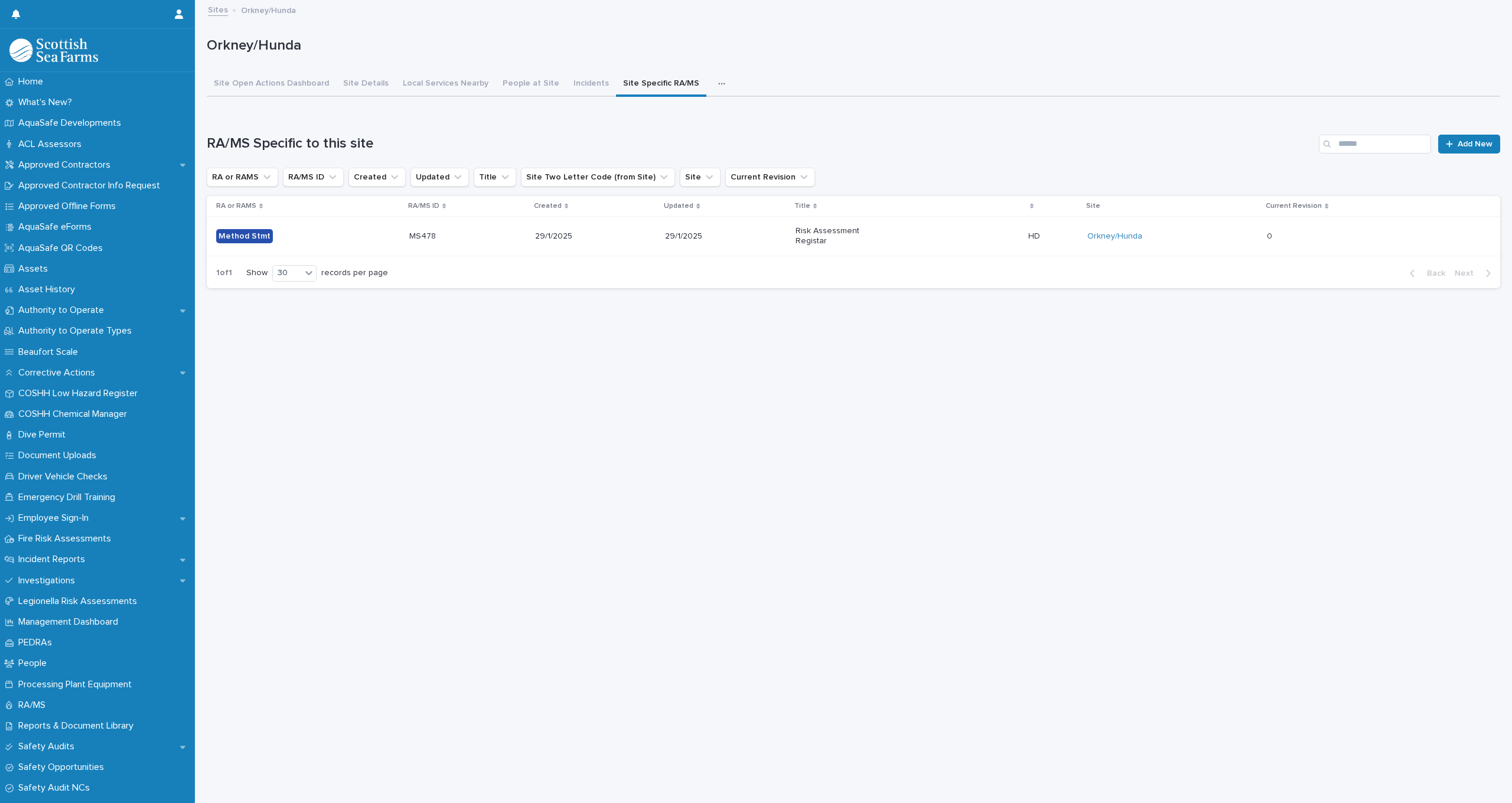 click on "29/1/2025" at bounding box center (725, 236) 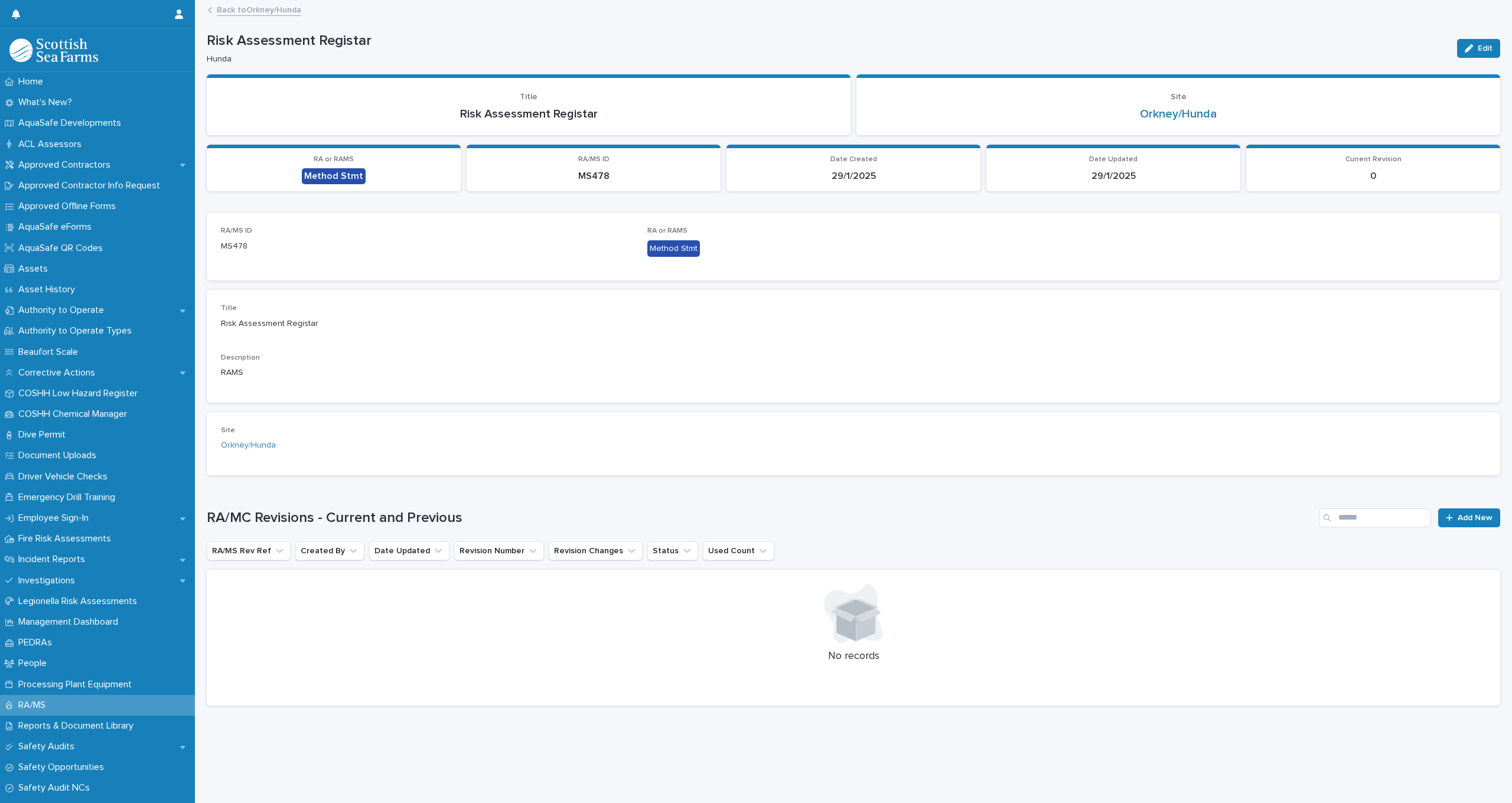 click on "Back to  Orkney/Hunda" at bounding box center (259, 9) 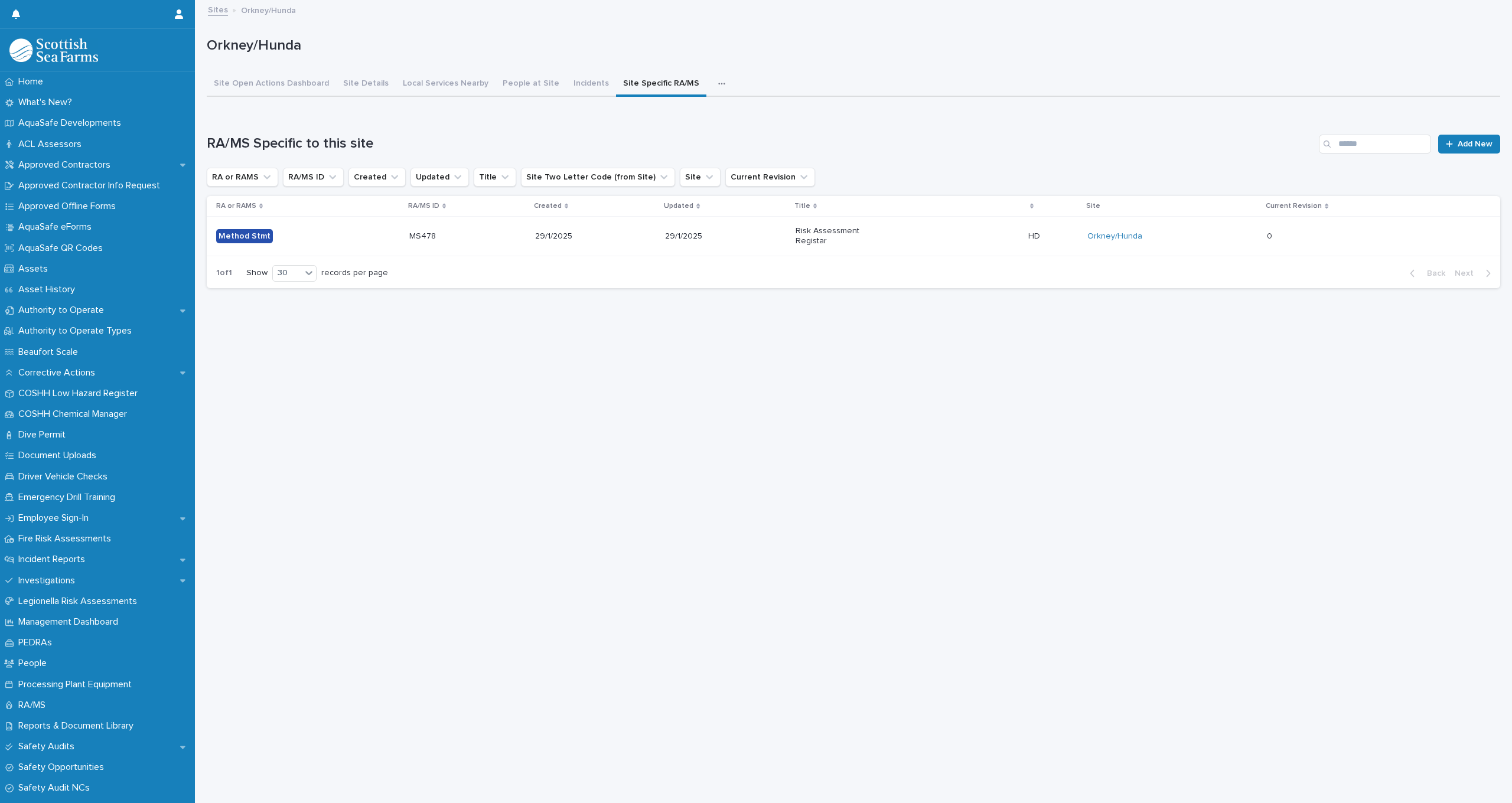 click on "Sites" at bounding box center (218, 9) 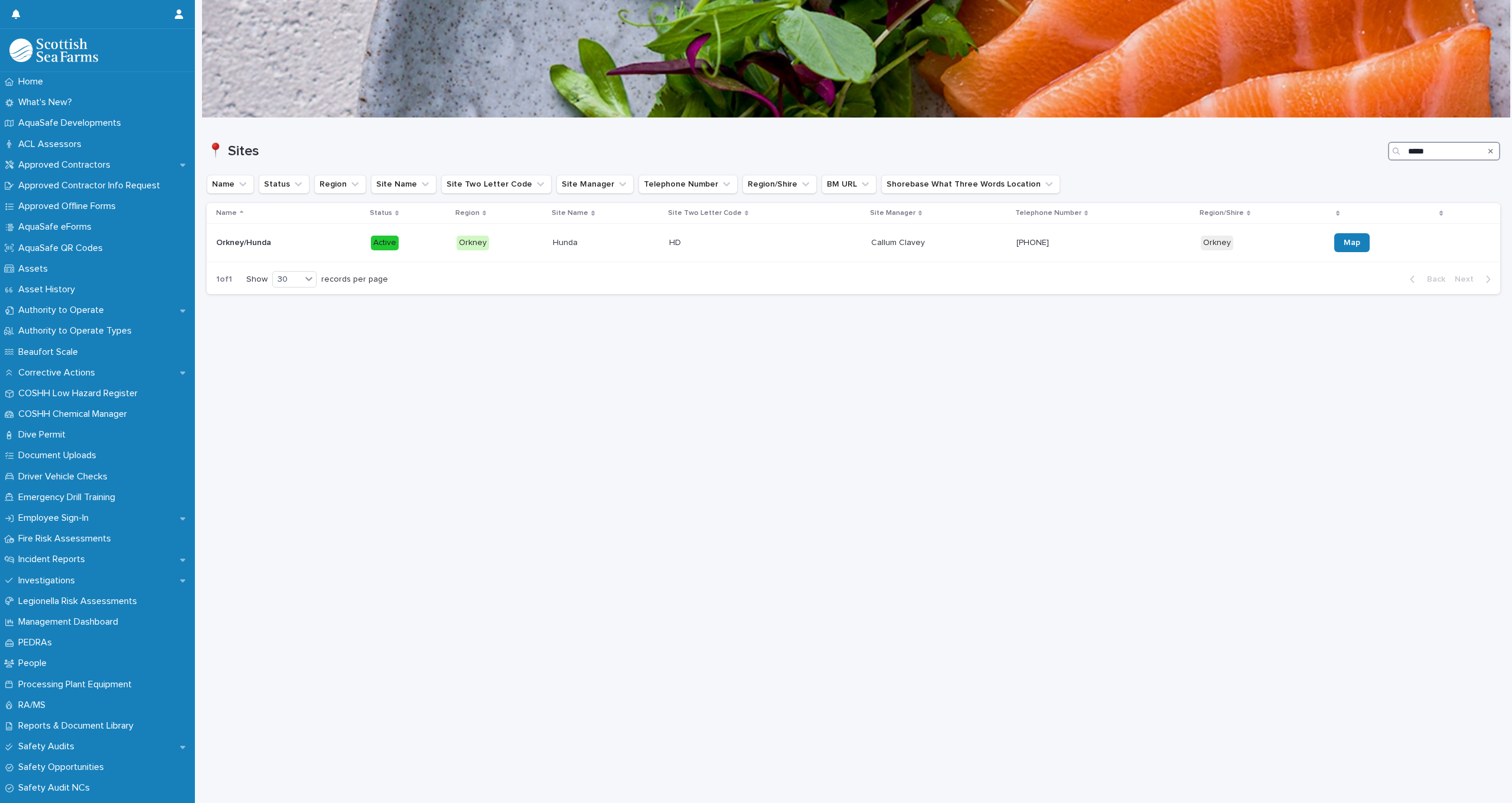 click on "*****" at bounding box center (1444, 151) 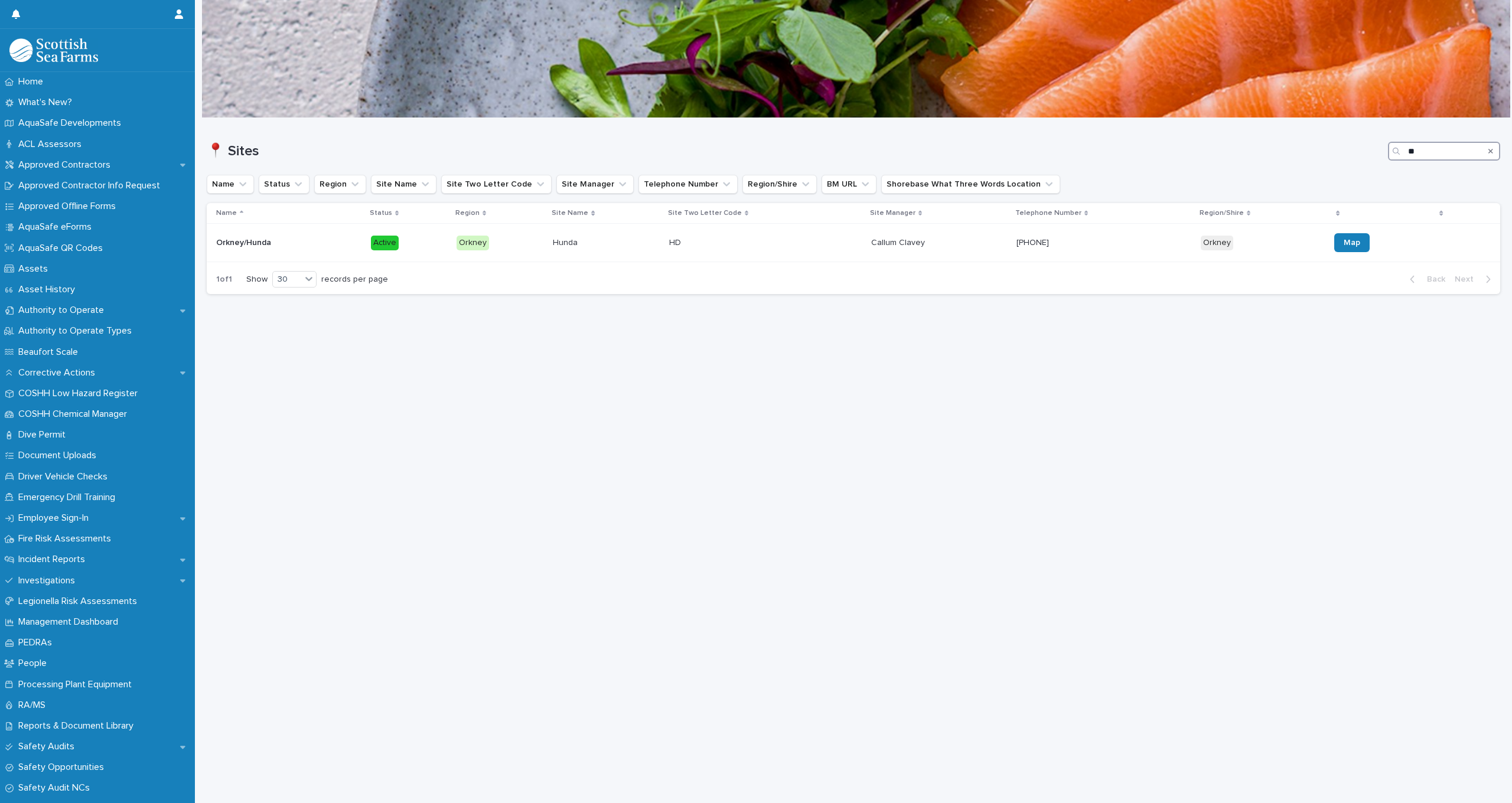 type on "*" 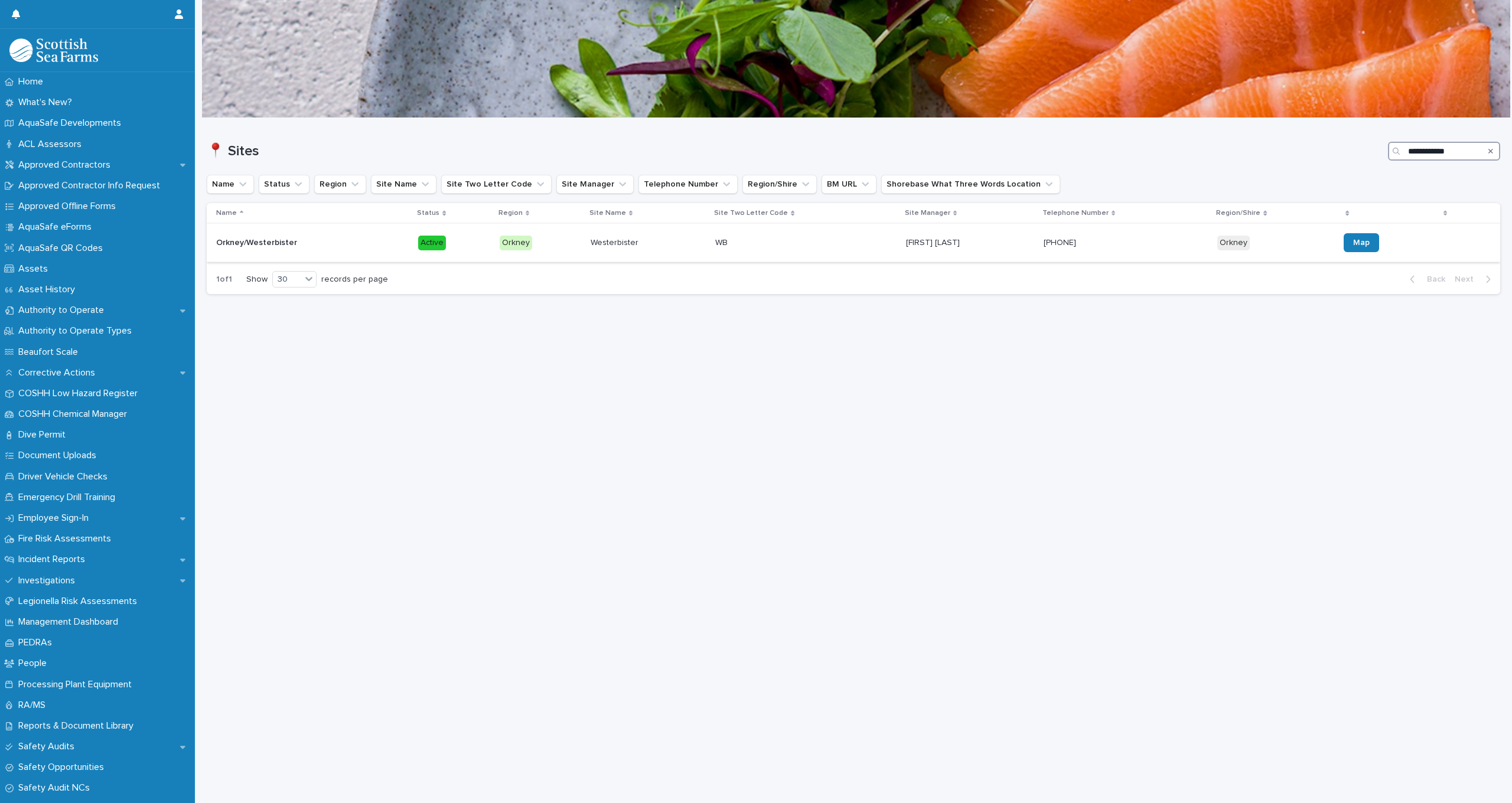 type on "**********" 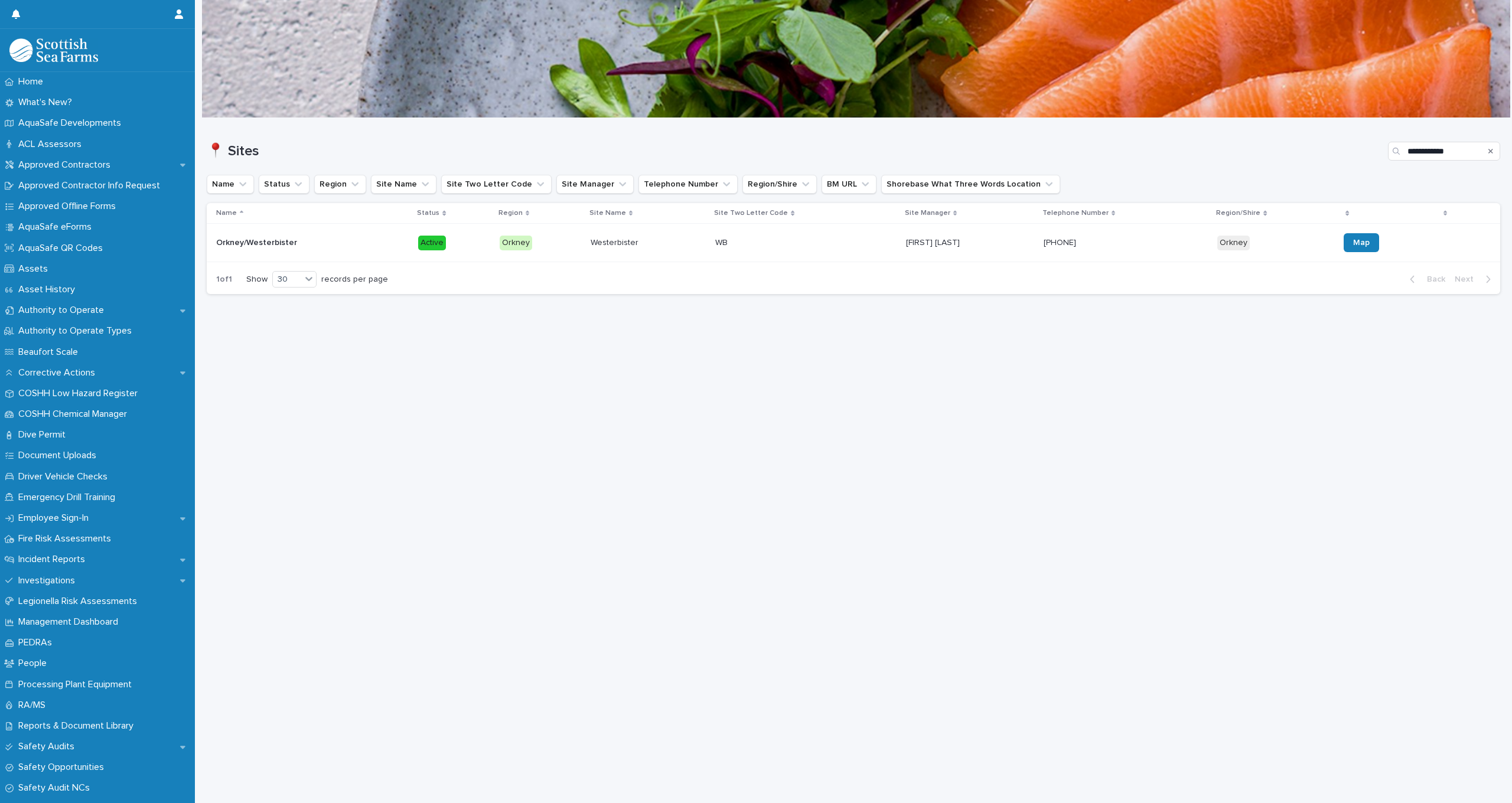 click on "Westerbister Westerbister" at bounding box center (648, 243) 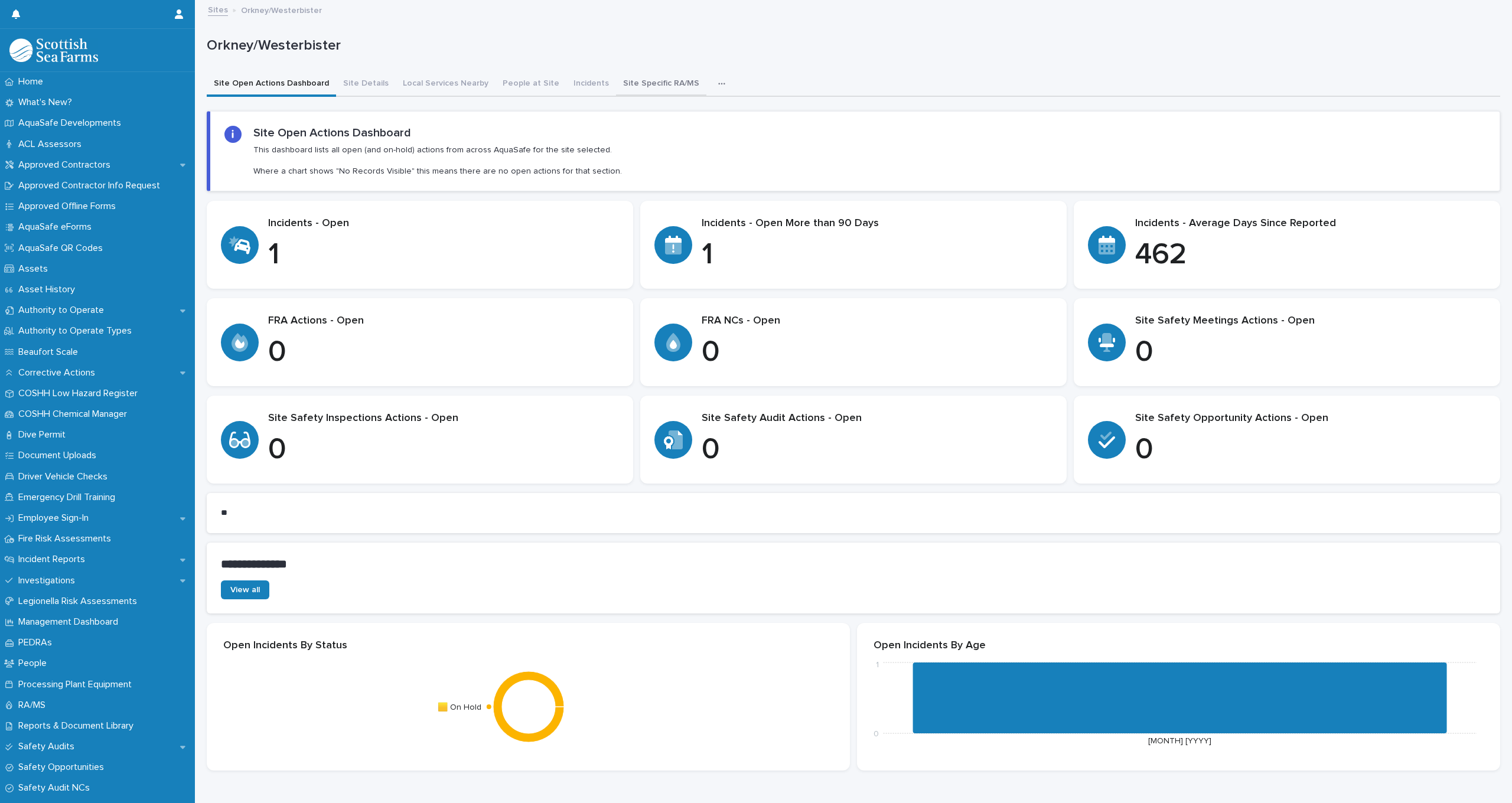 click on "Site Specific RA/MS" at bounding box center [661, 84] 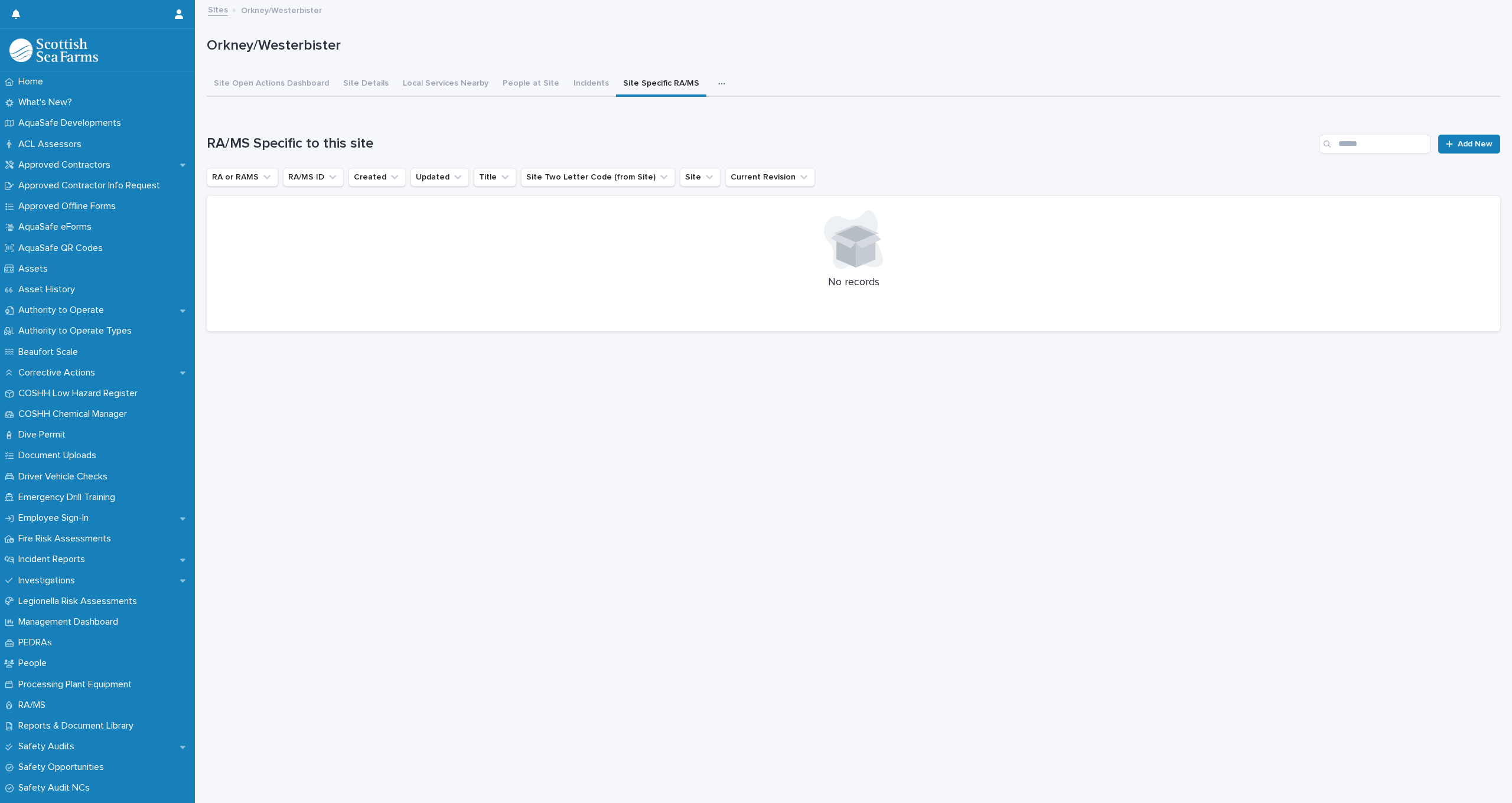 click on "Site Specific RA/MS" at bounding box center [661, 84] 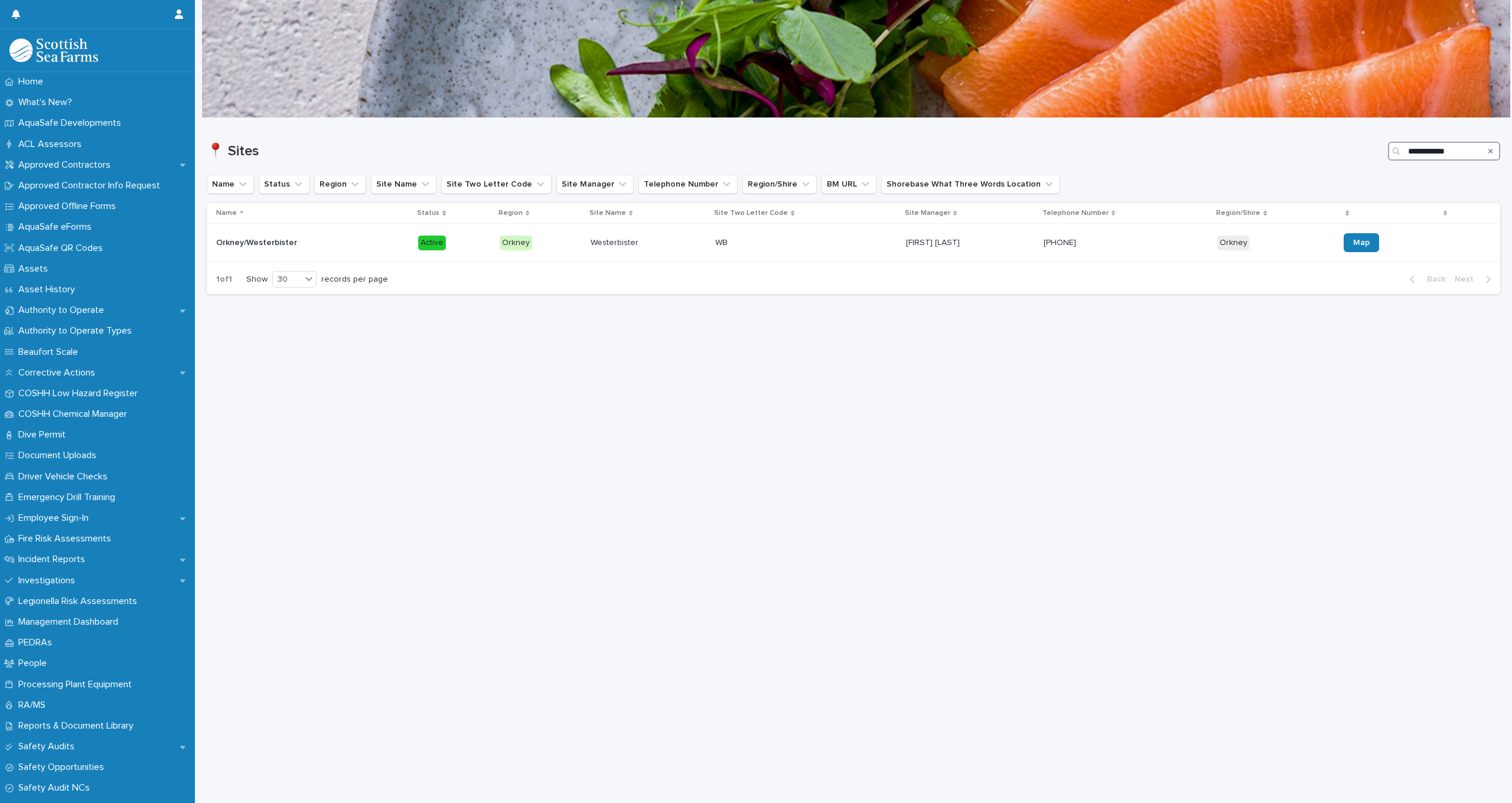 click on "**********" at bounding box center [1444, 151] 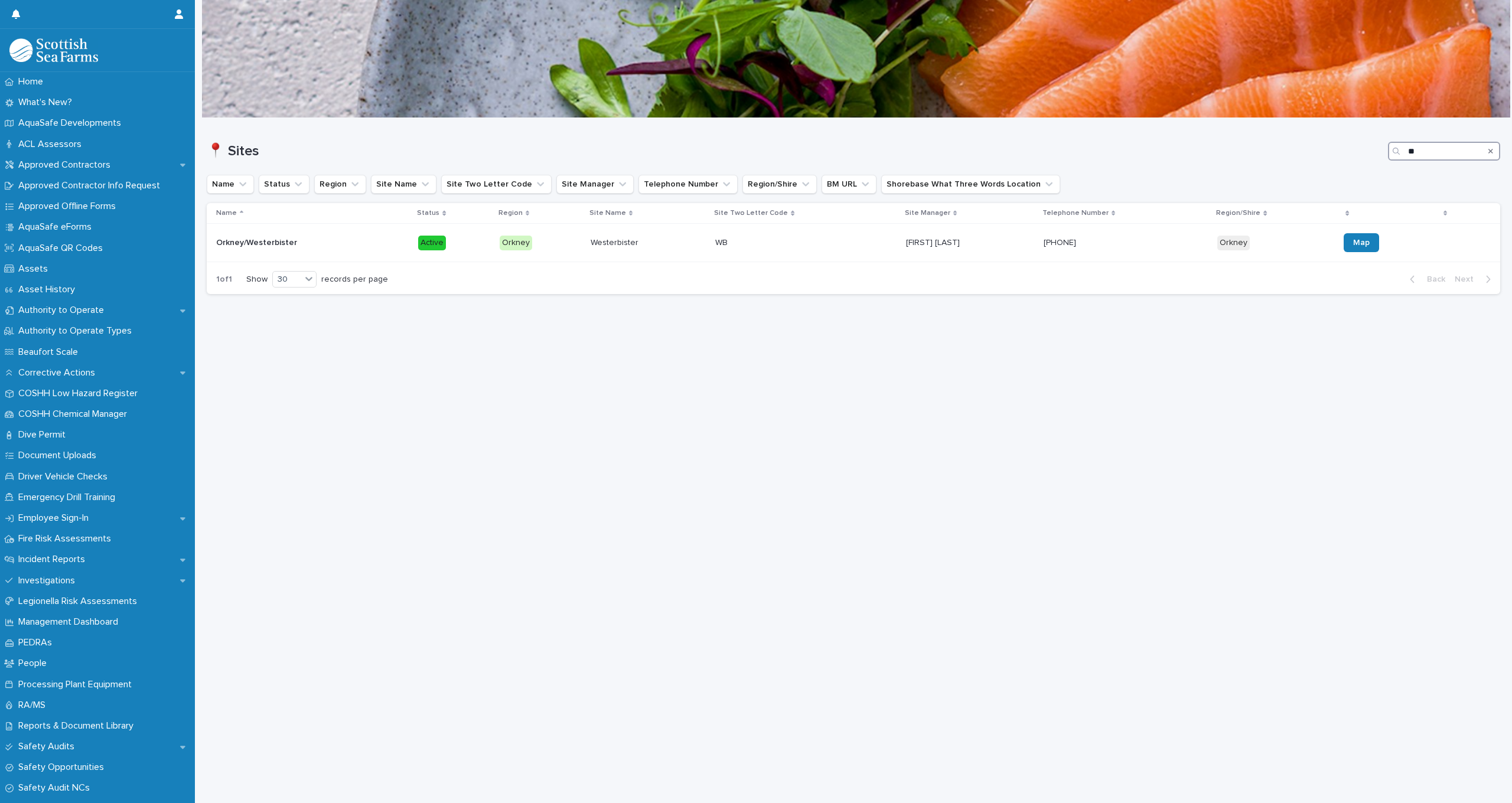 type on "*" 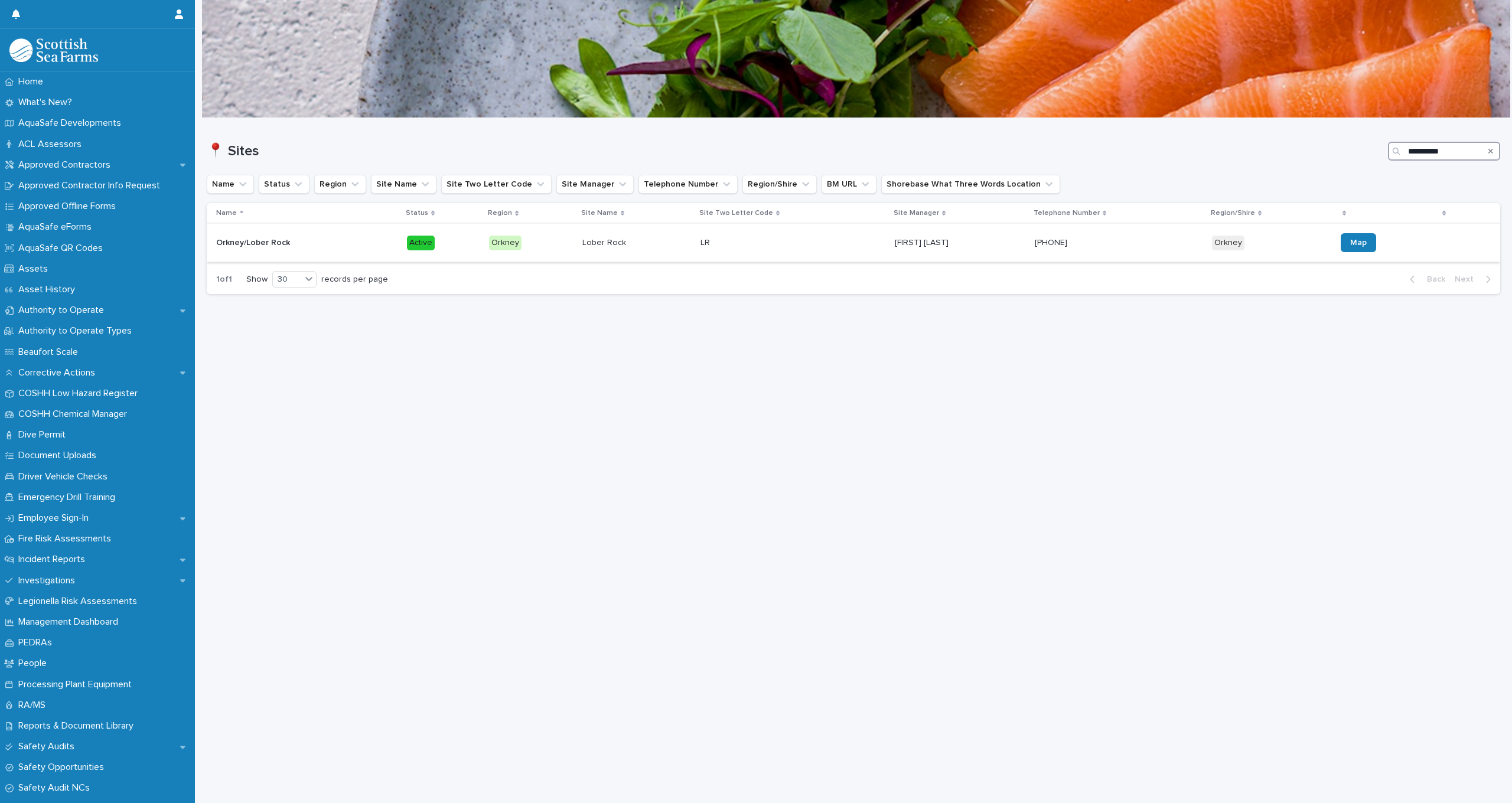 type on "**********" 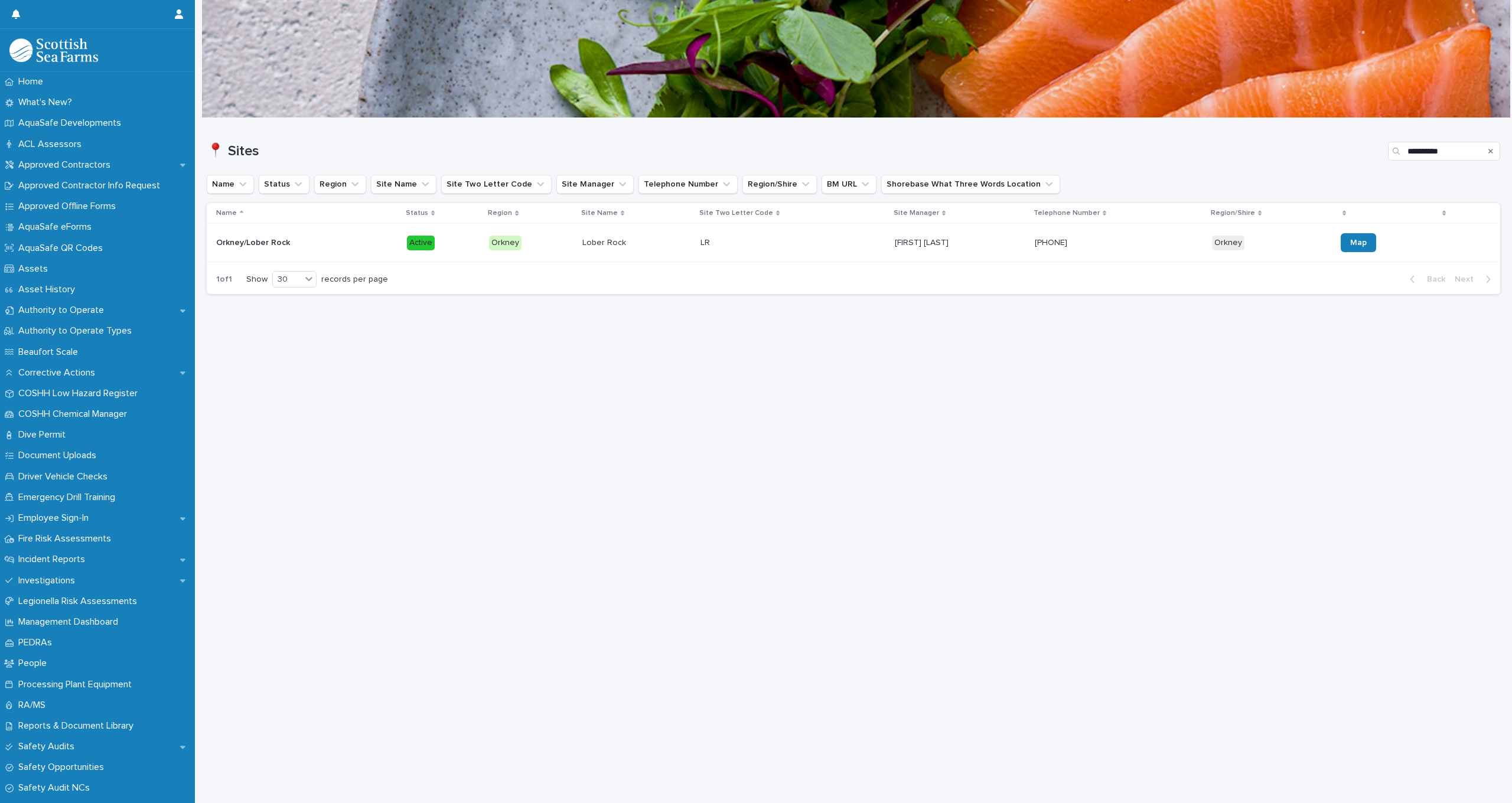 click on "LR LR" at bounding box center (793, 243) 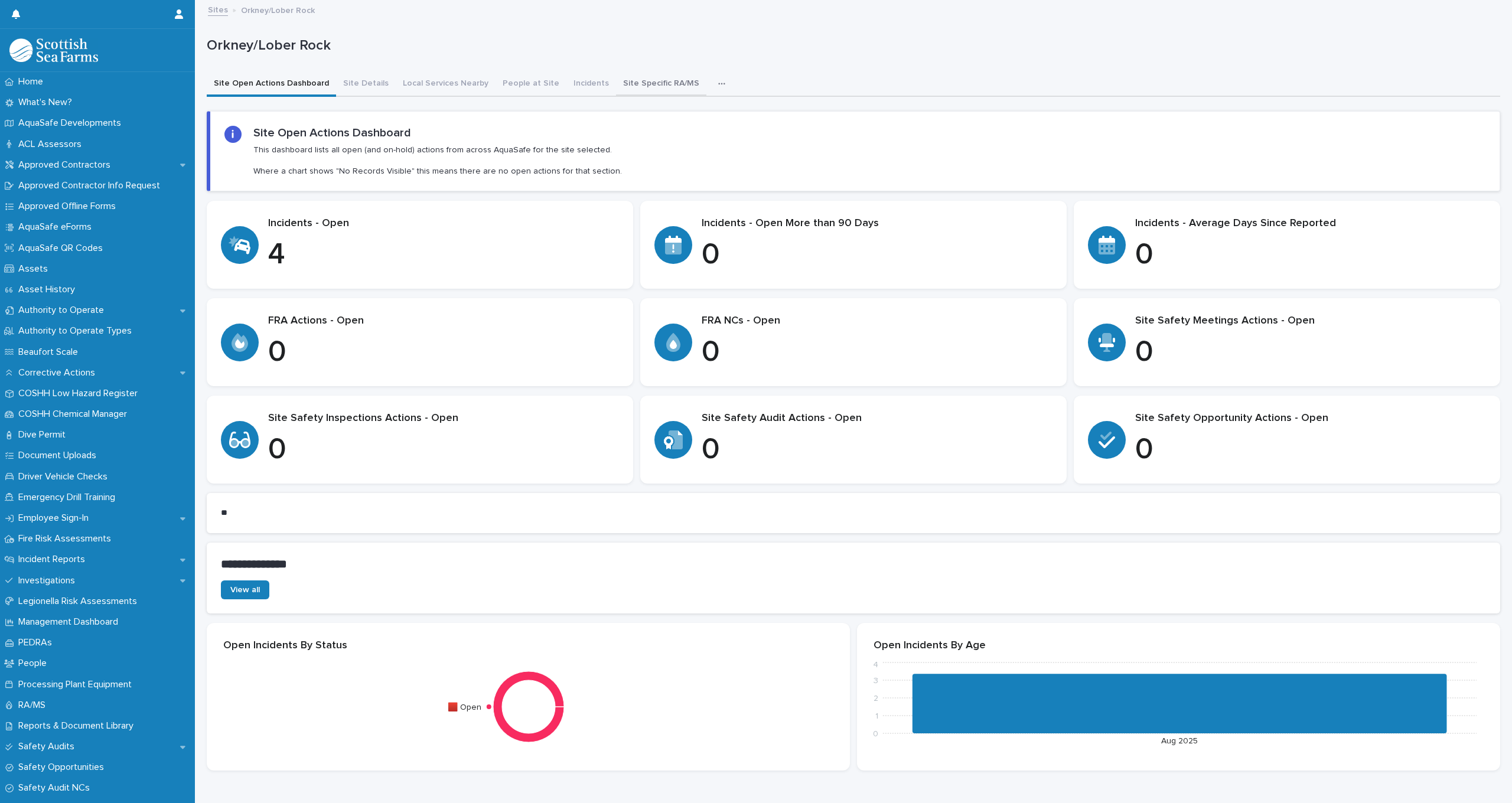 click on "Site Specific RA/MS" at bounding box center [661, 84] 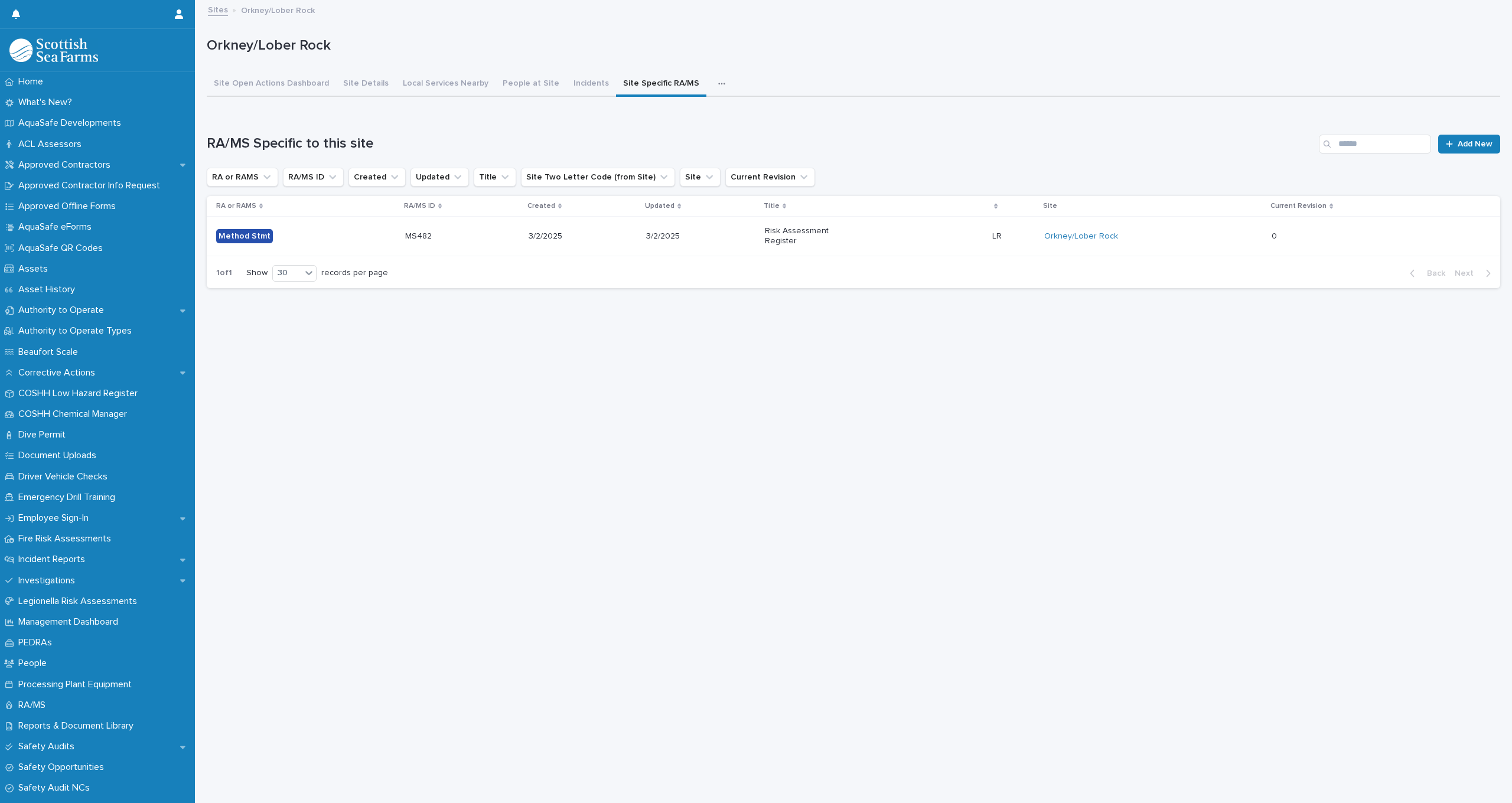 click on "Sites" at bounding box center (218, 9) 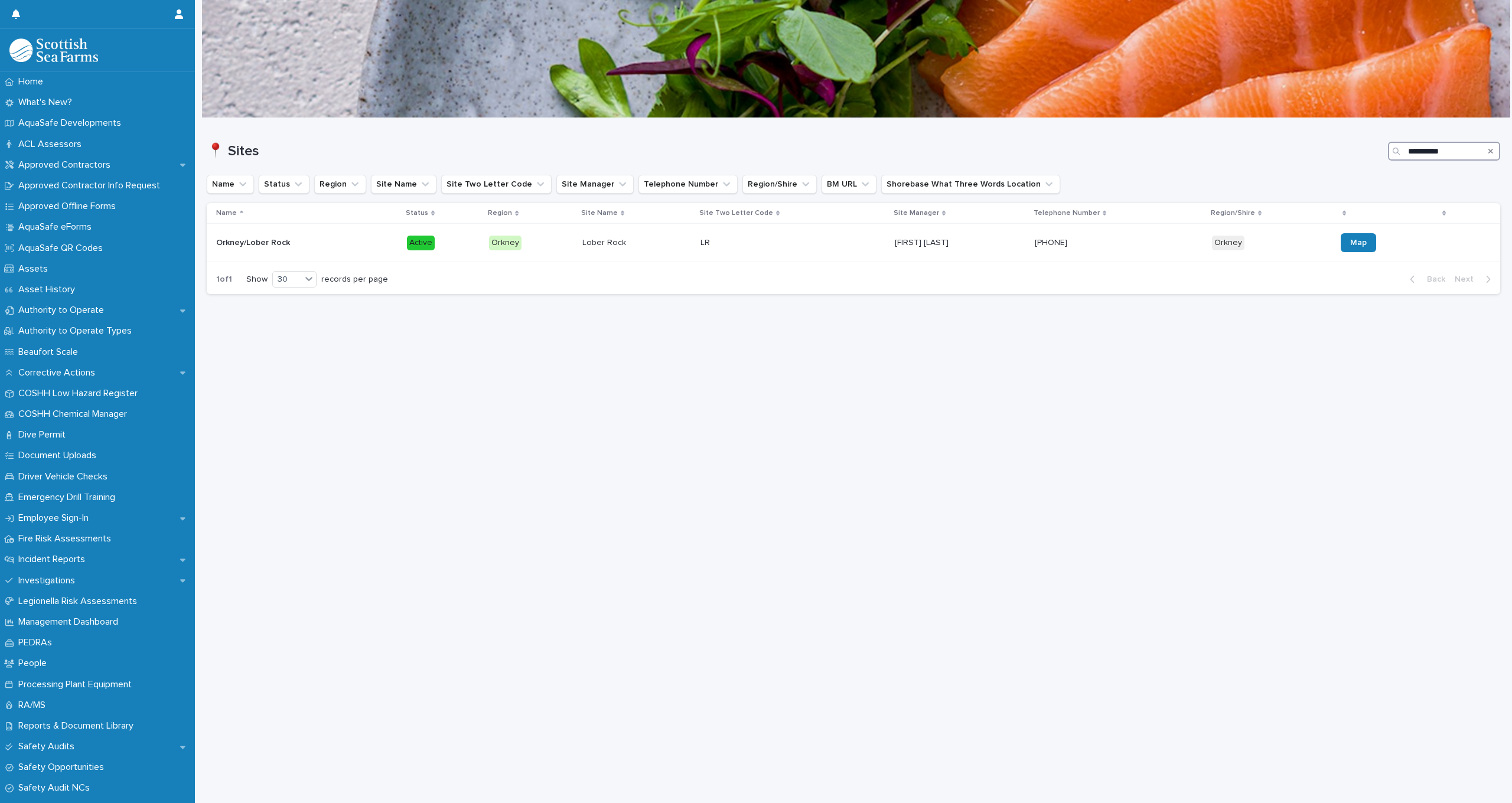 click on "**********" at bounding box center [1444, 151] 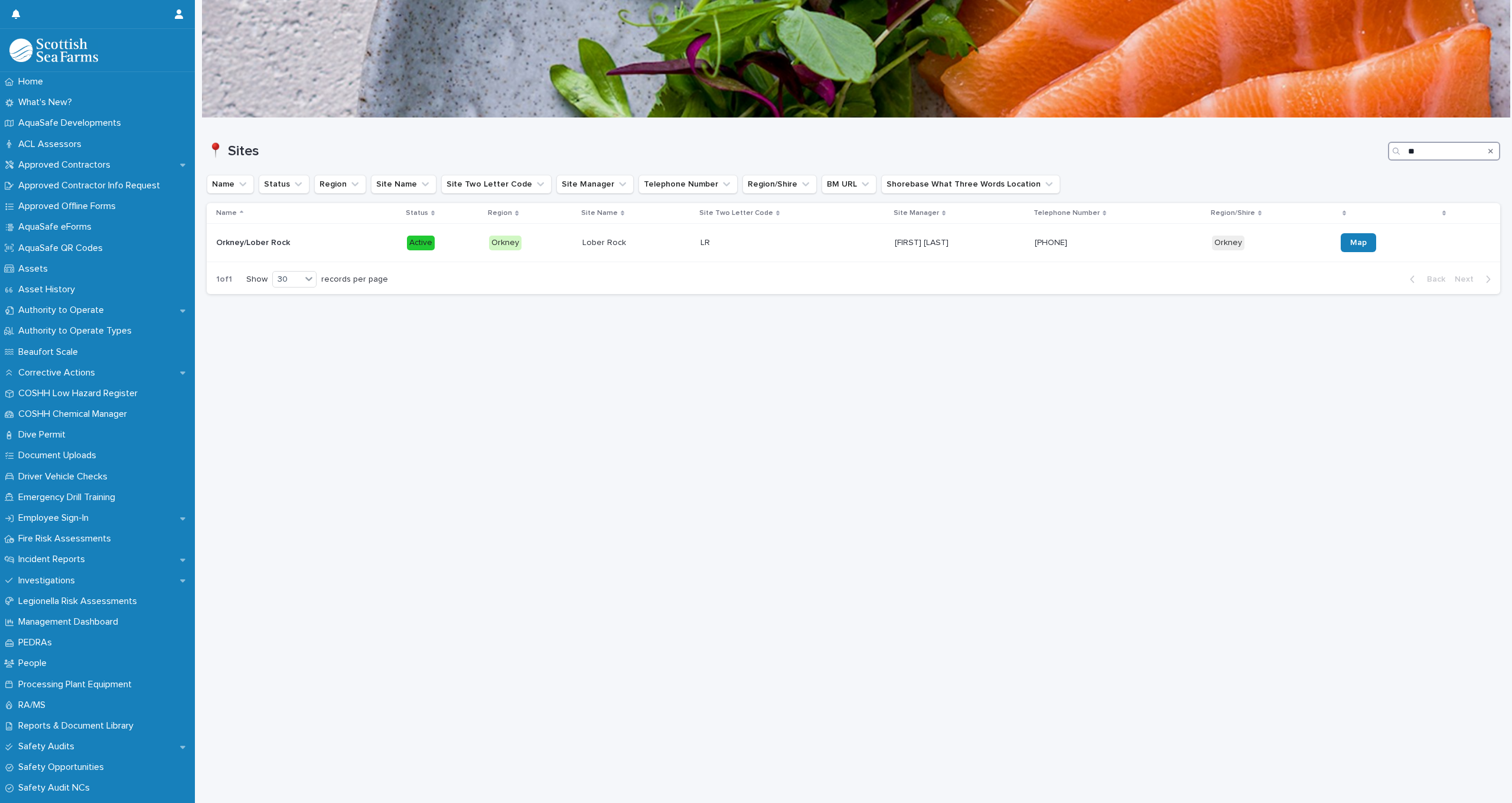 type on "*" 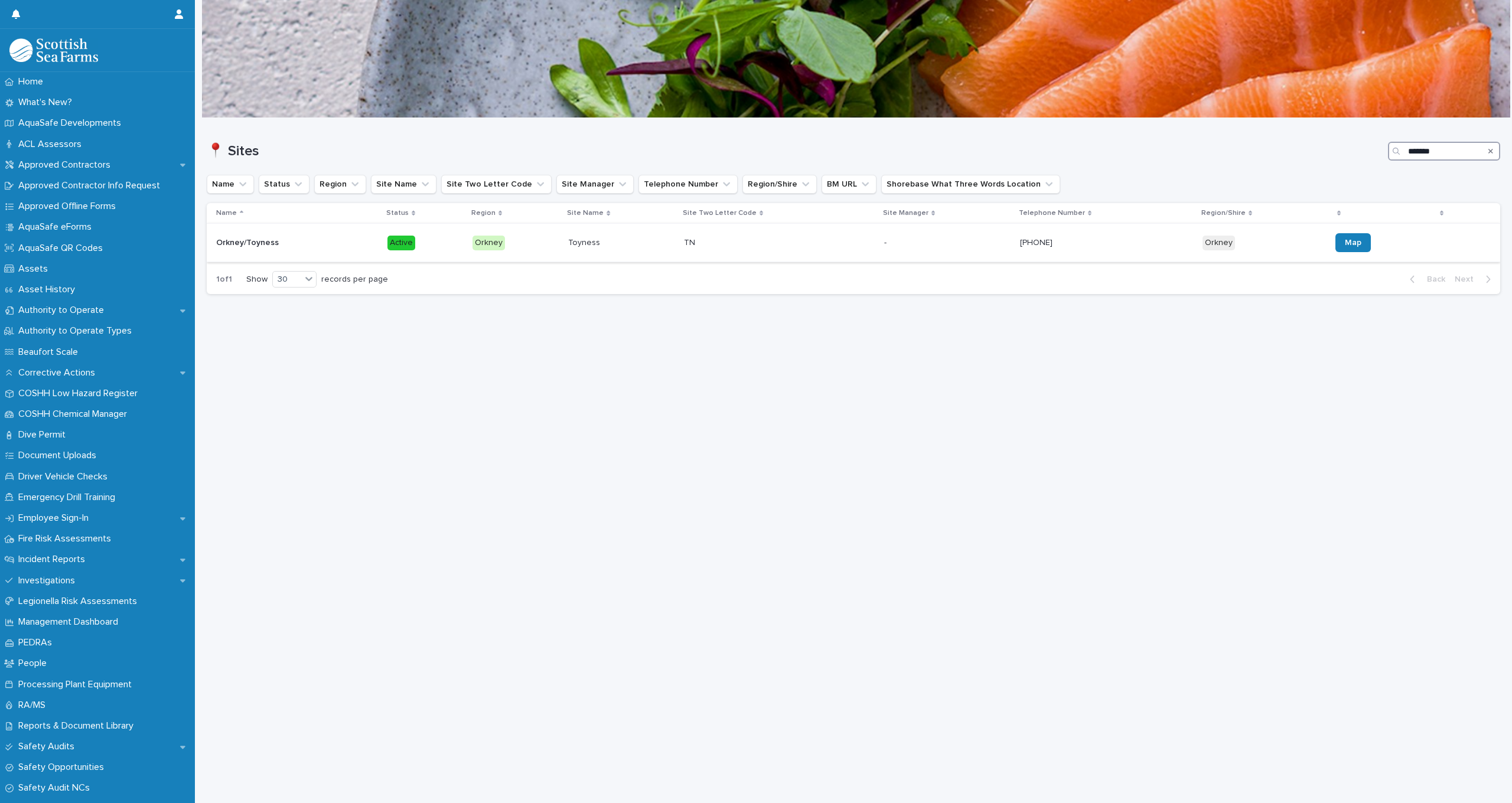type on "*******" 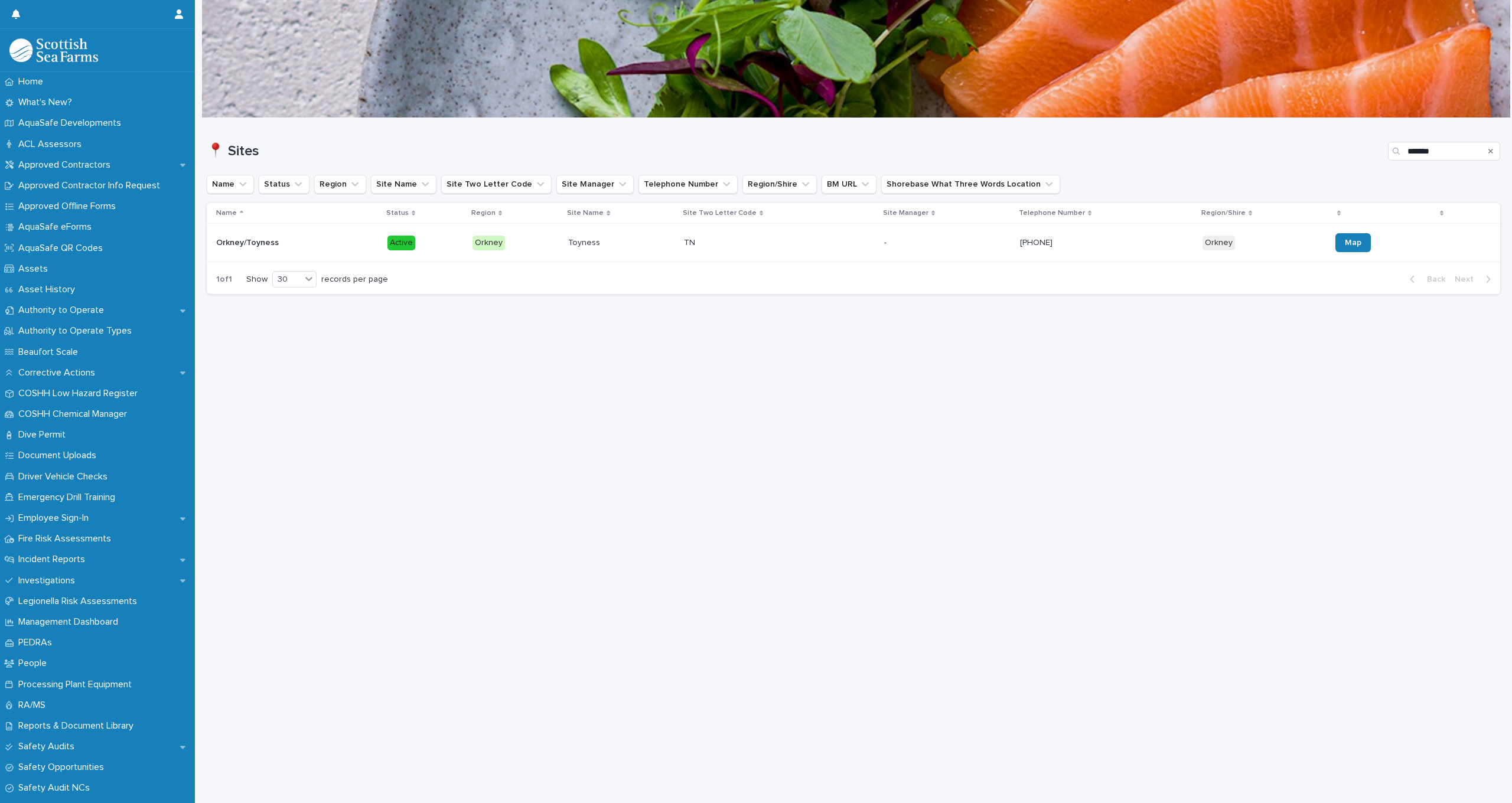 click on "TN TN" at bounding box center [779, 243] 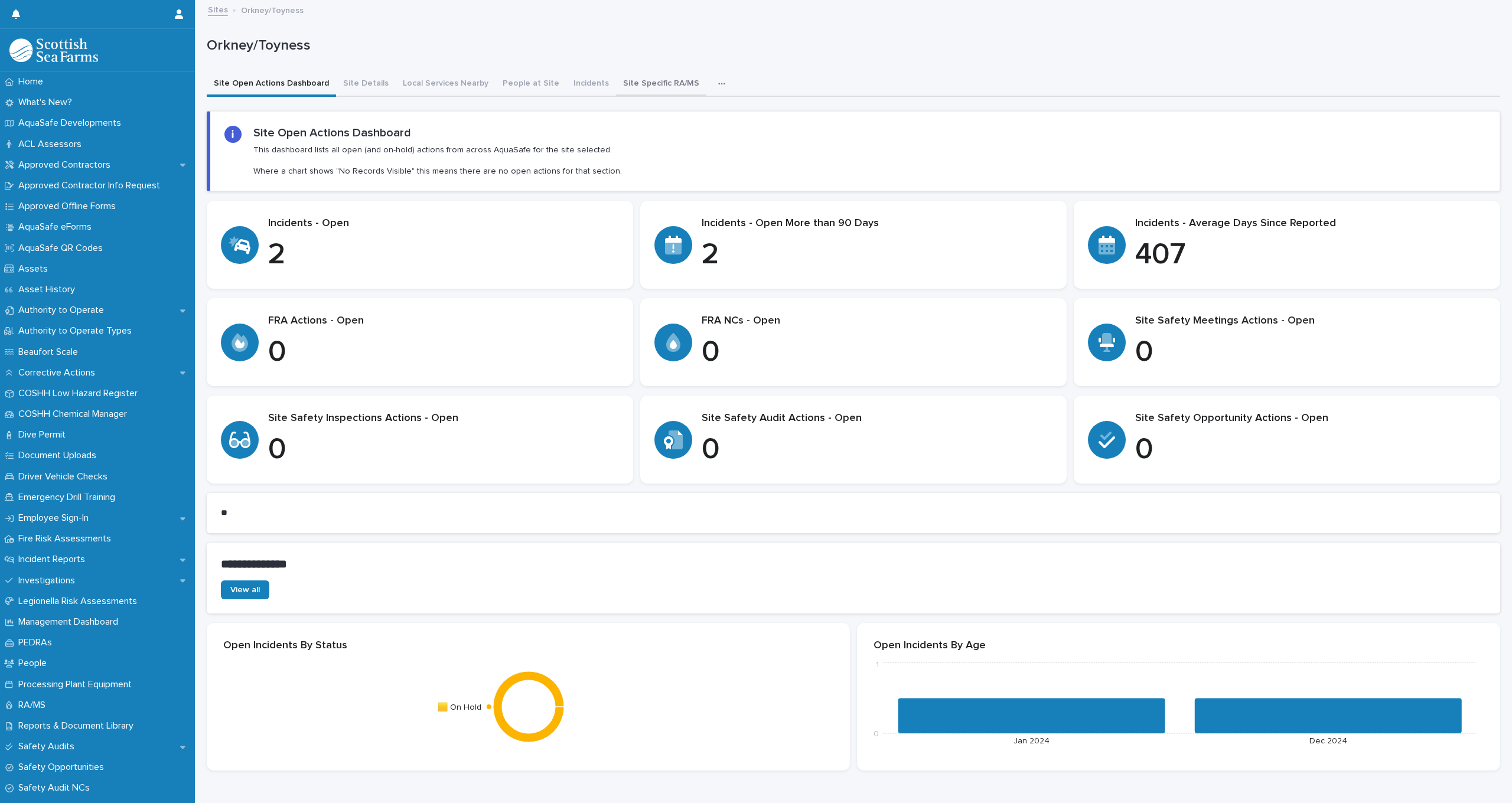 click on "Site Specific RA/MS" at bounding box center [661, 84] 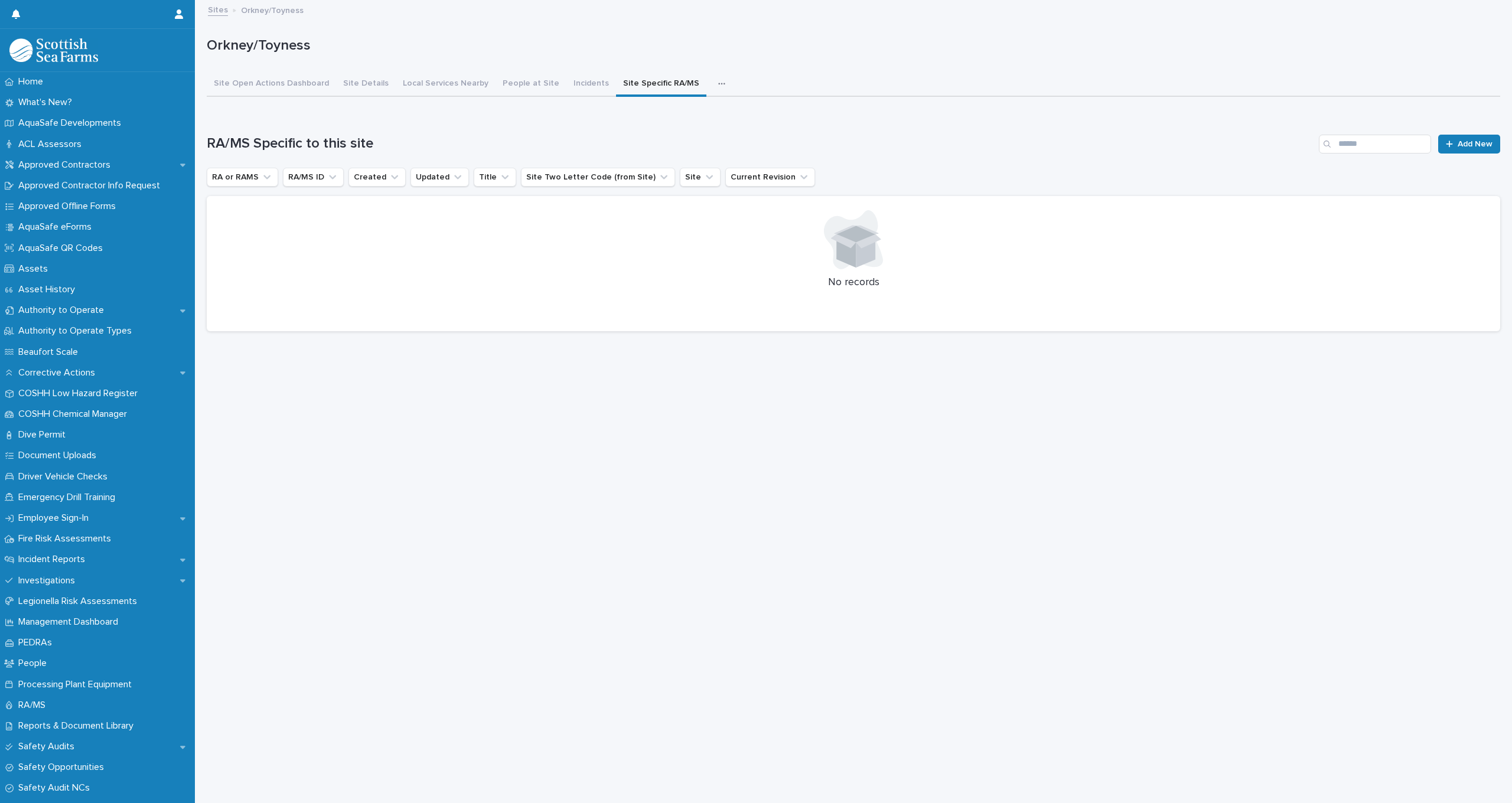click on "Sites" at bounding box center (218, 9) 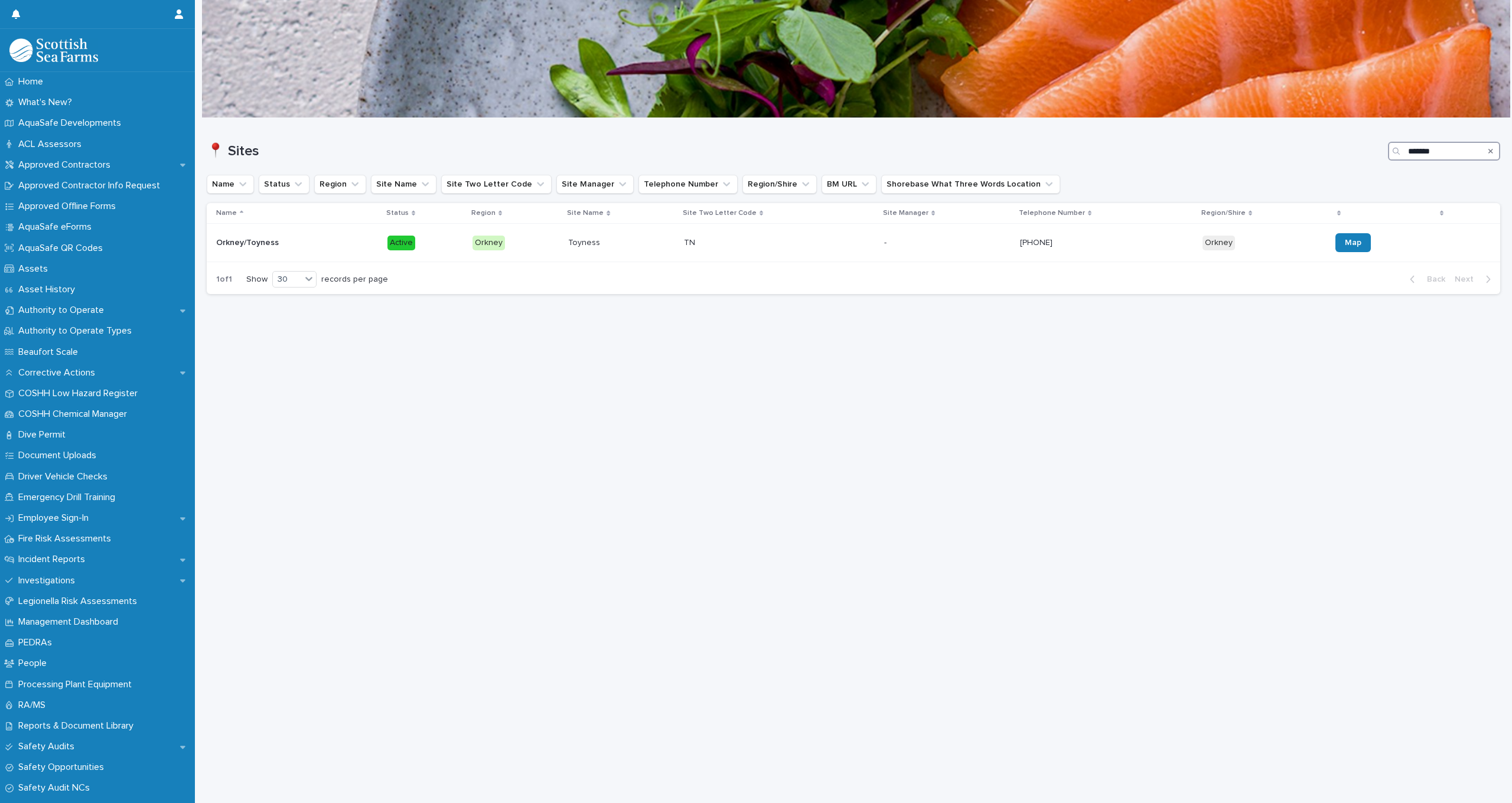 click on "*******" at bounding box center (1444, 151) 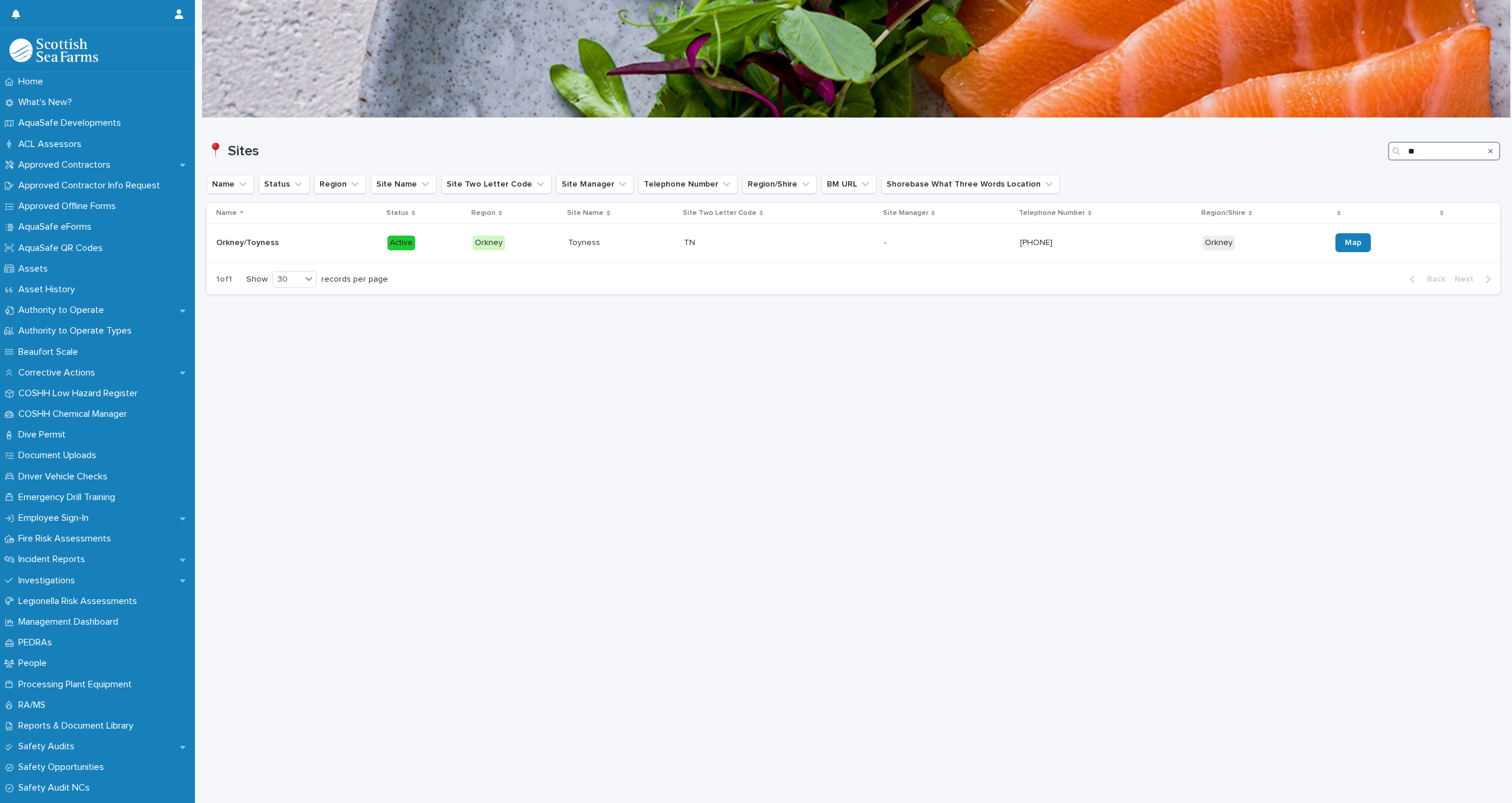 type on "*" 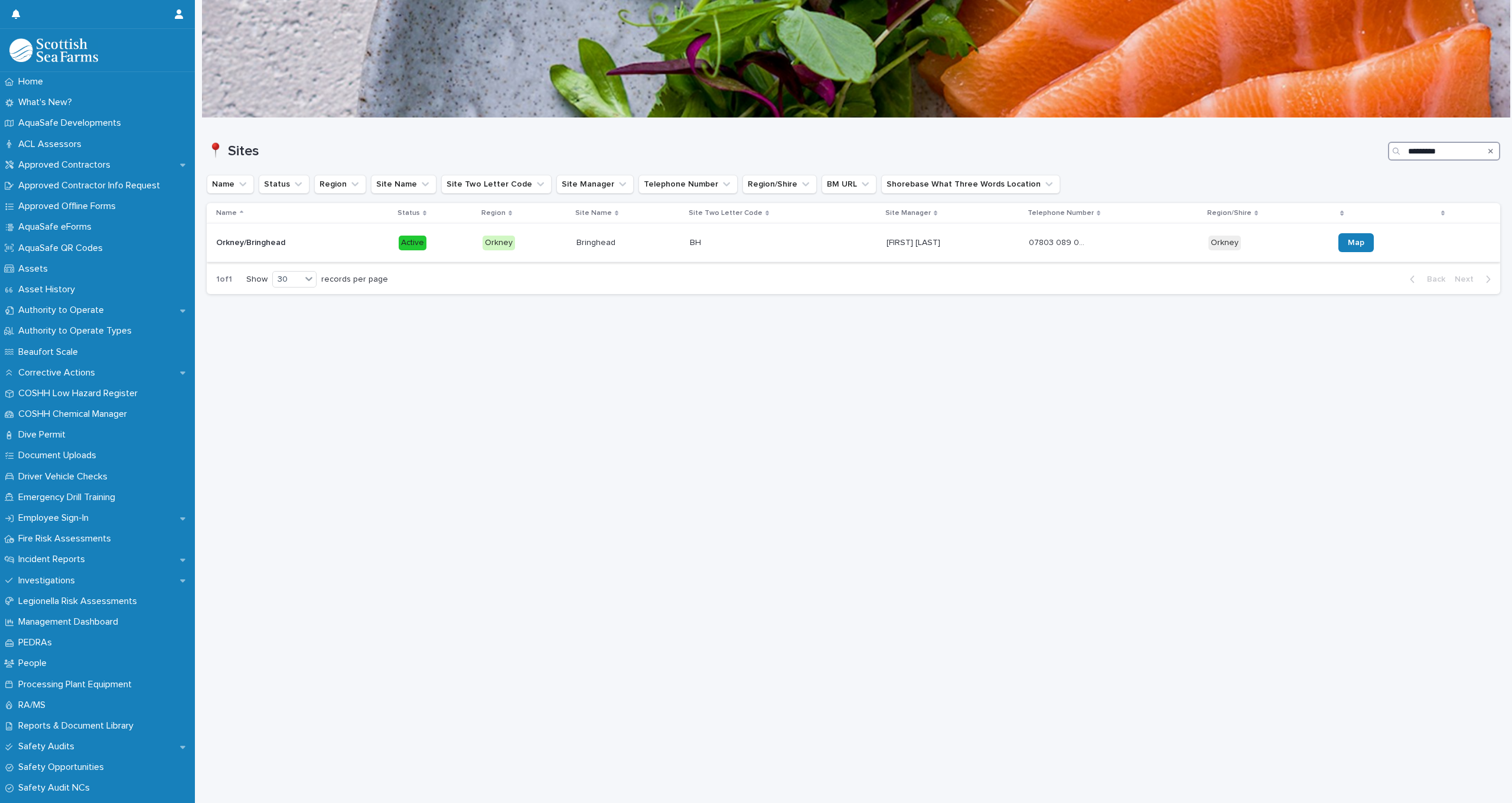 type on "*********" 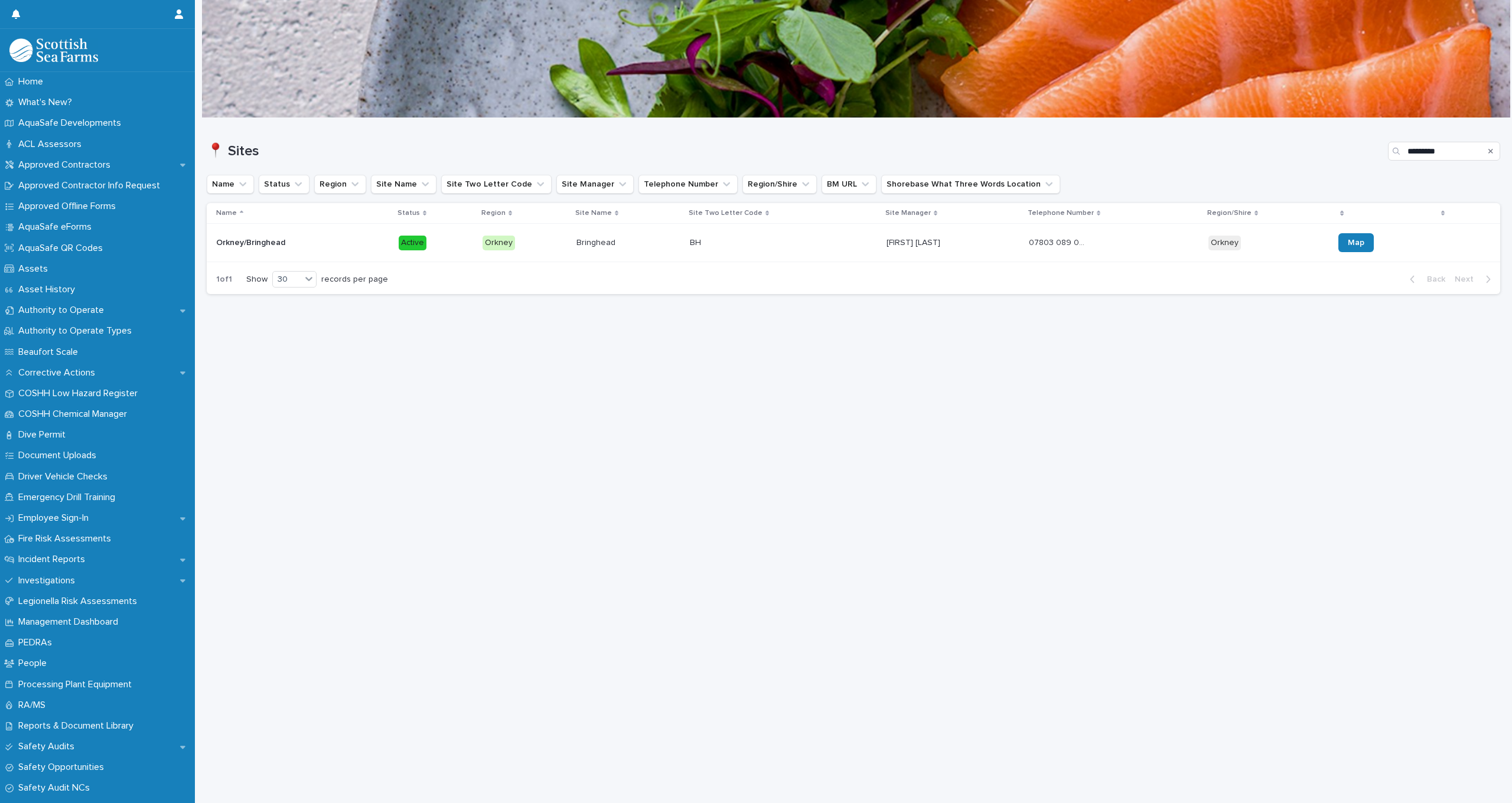 click on "[FIRST] [LAST] [FIRST] [LAST]" at bounding box center (953, 243) 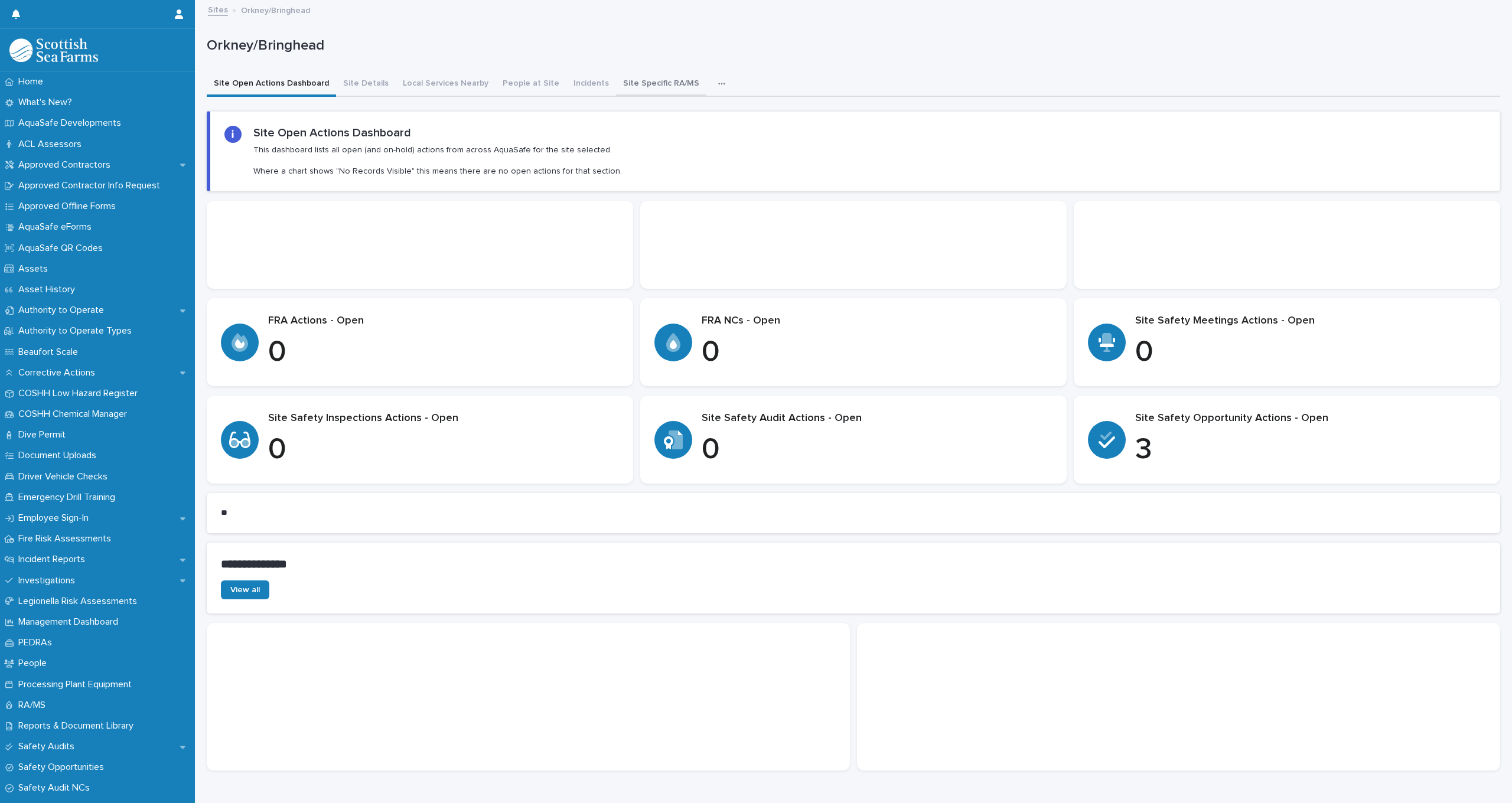 click on "Site Specific RA/MS" at bounding box center (661, 84) 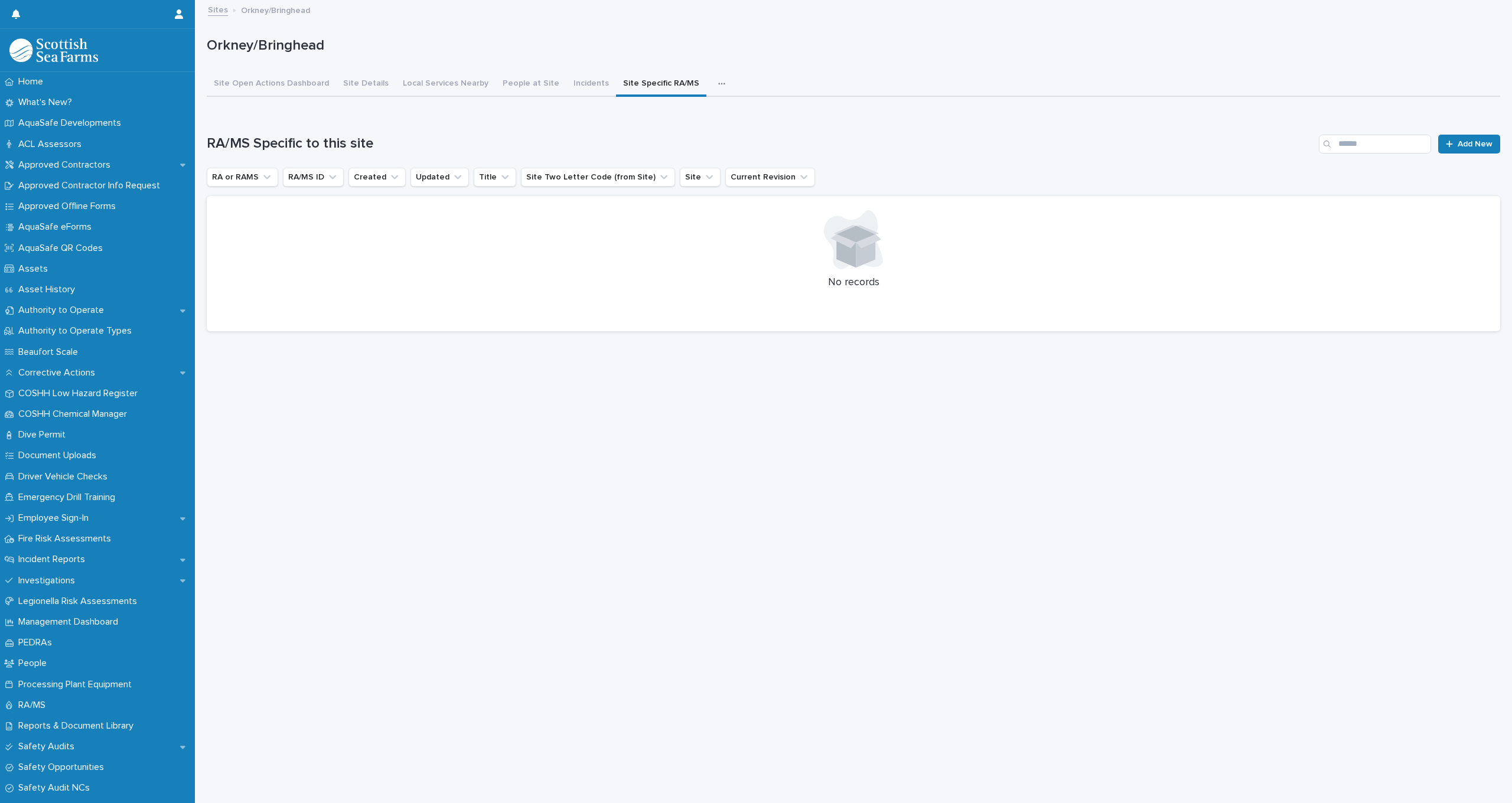 click on "Sites" at bounding box center (218, 9) 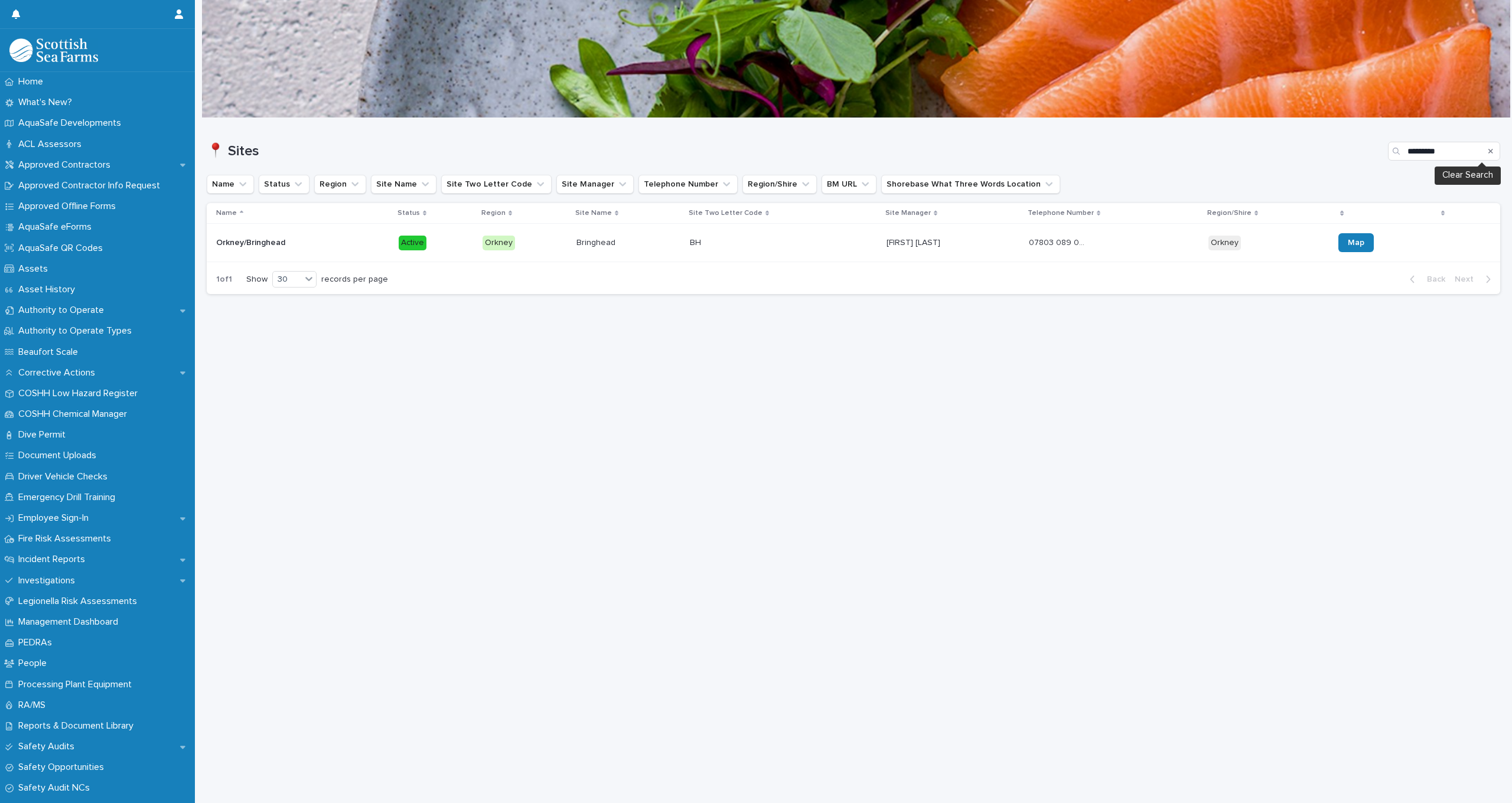 click 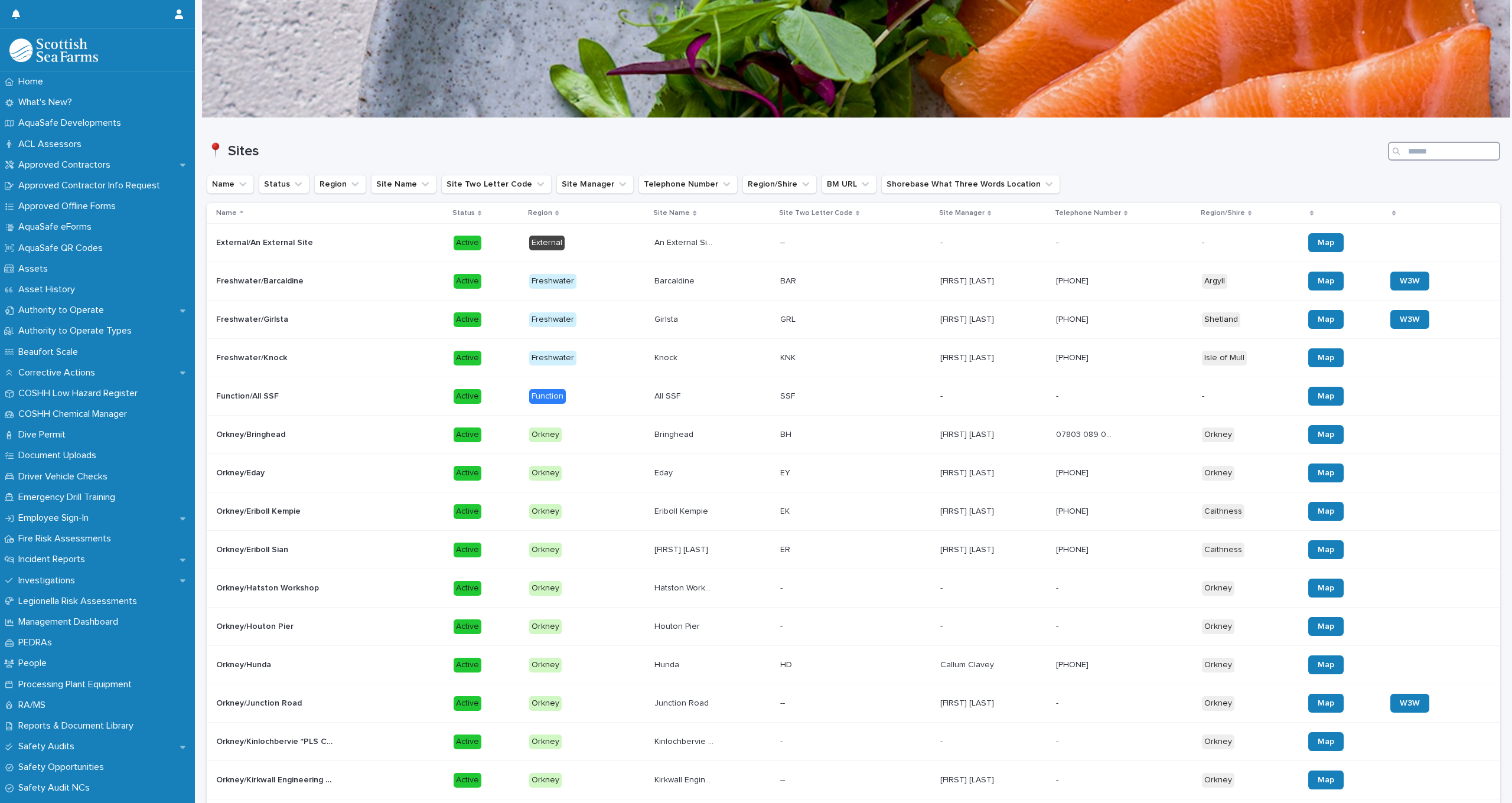 click at bounding box center [1444, 151] 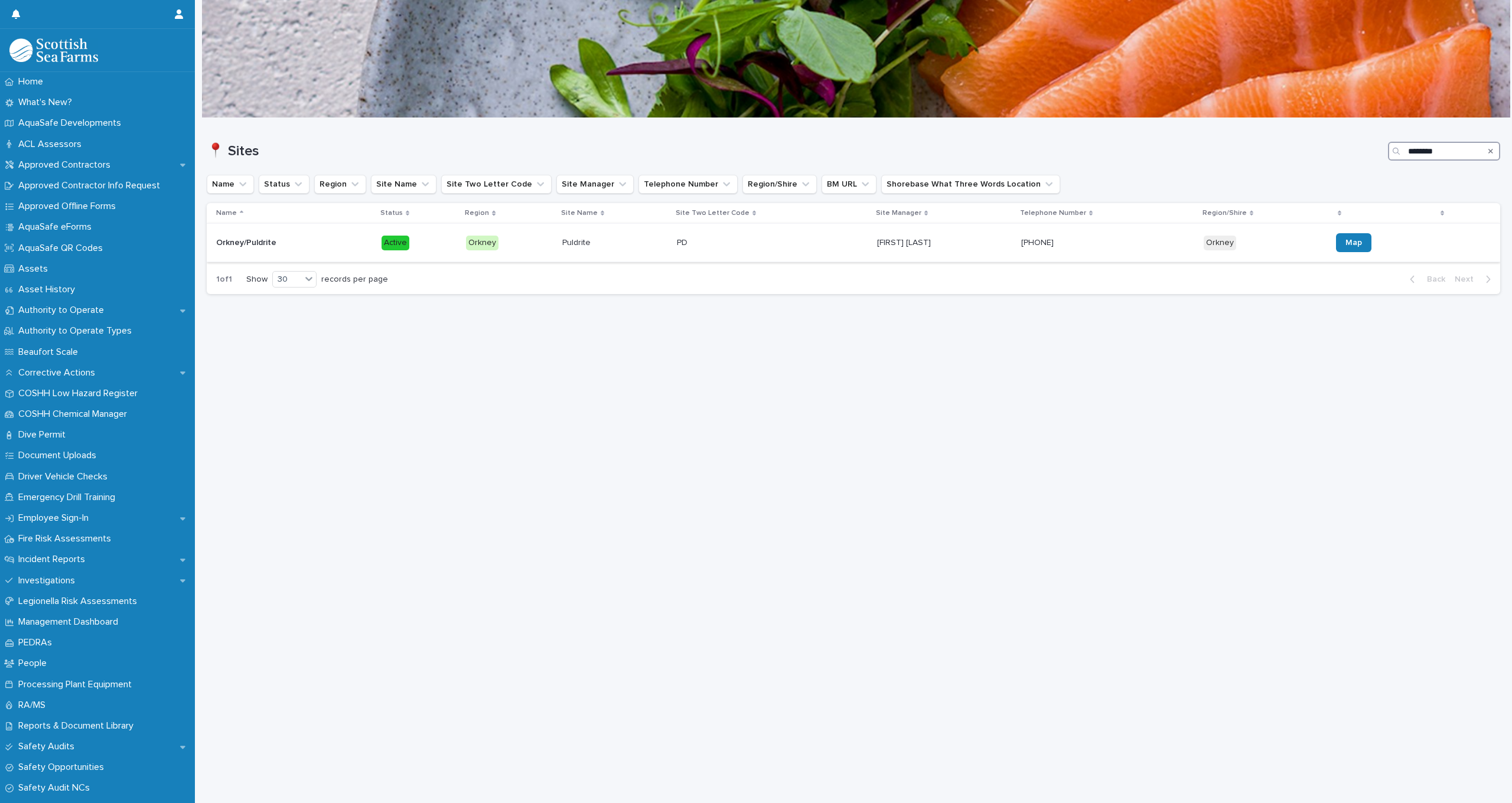 type on "********" 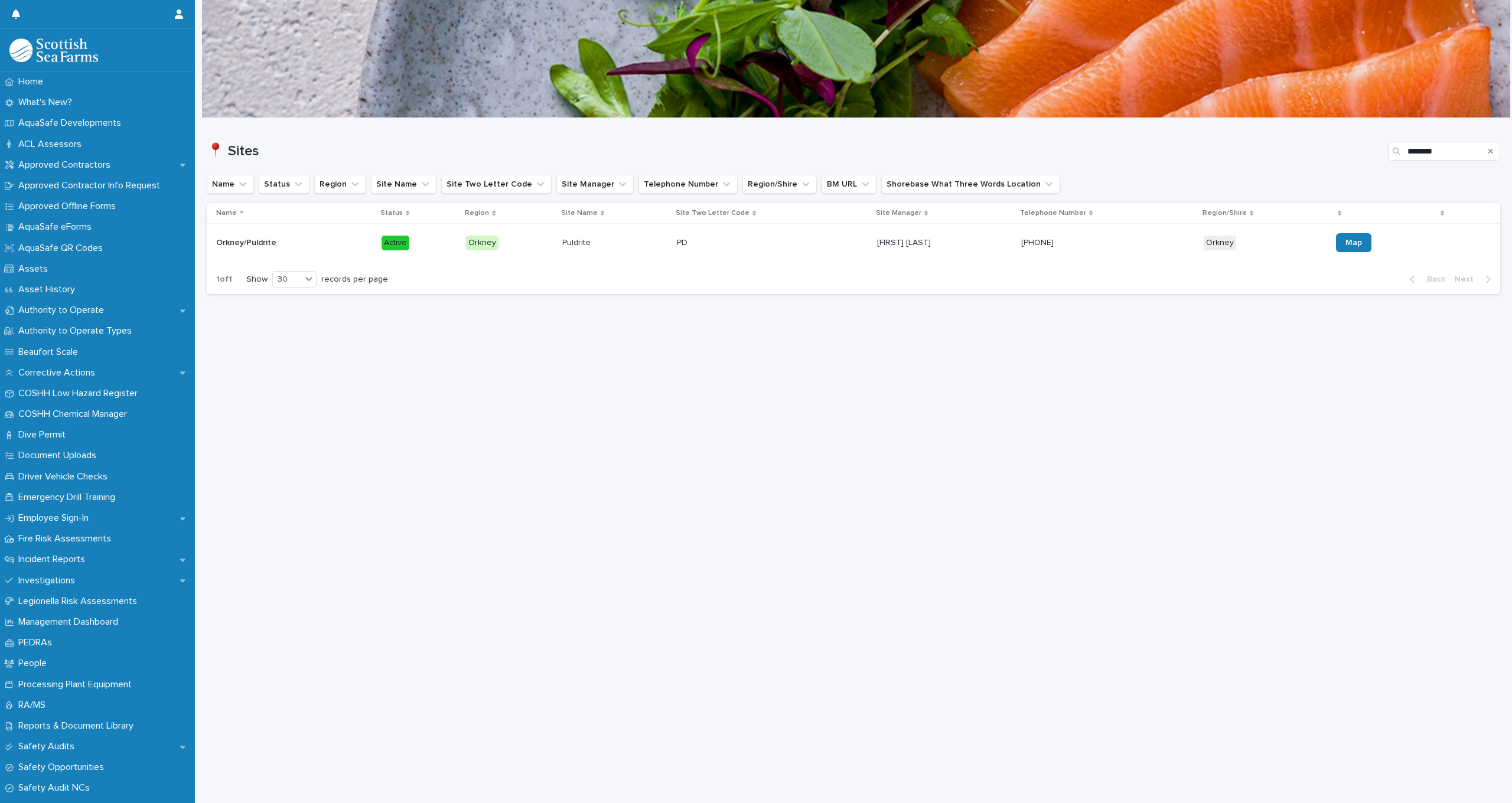 click on "PD PD" at bounding box center [772, 243] 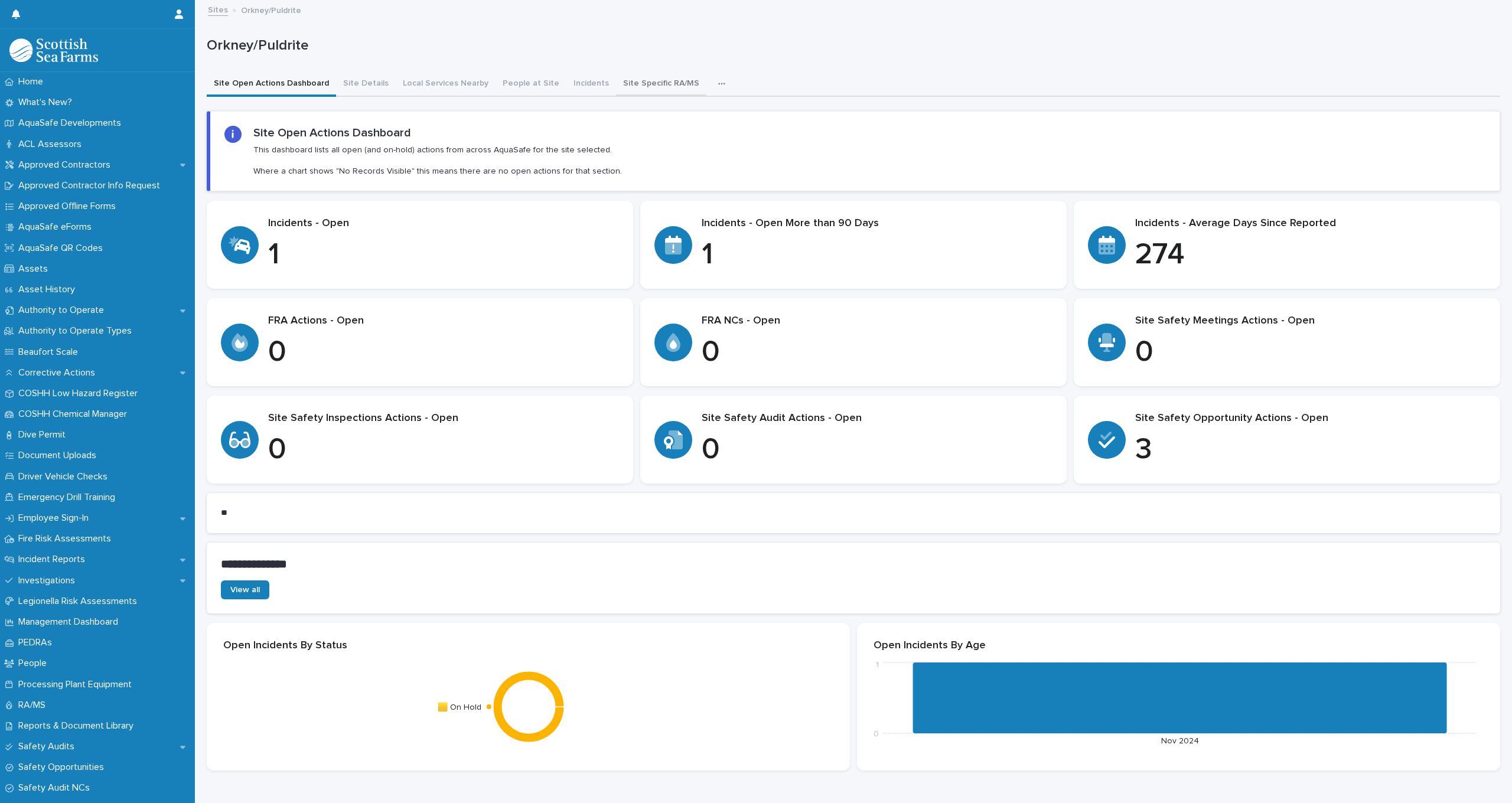 click on "Site Specific RA/MS" at bounding box center [661, 84] 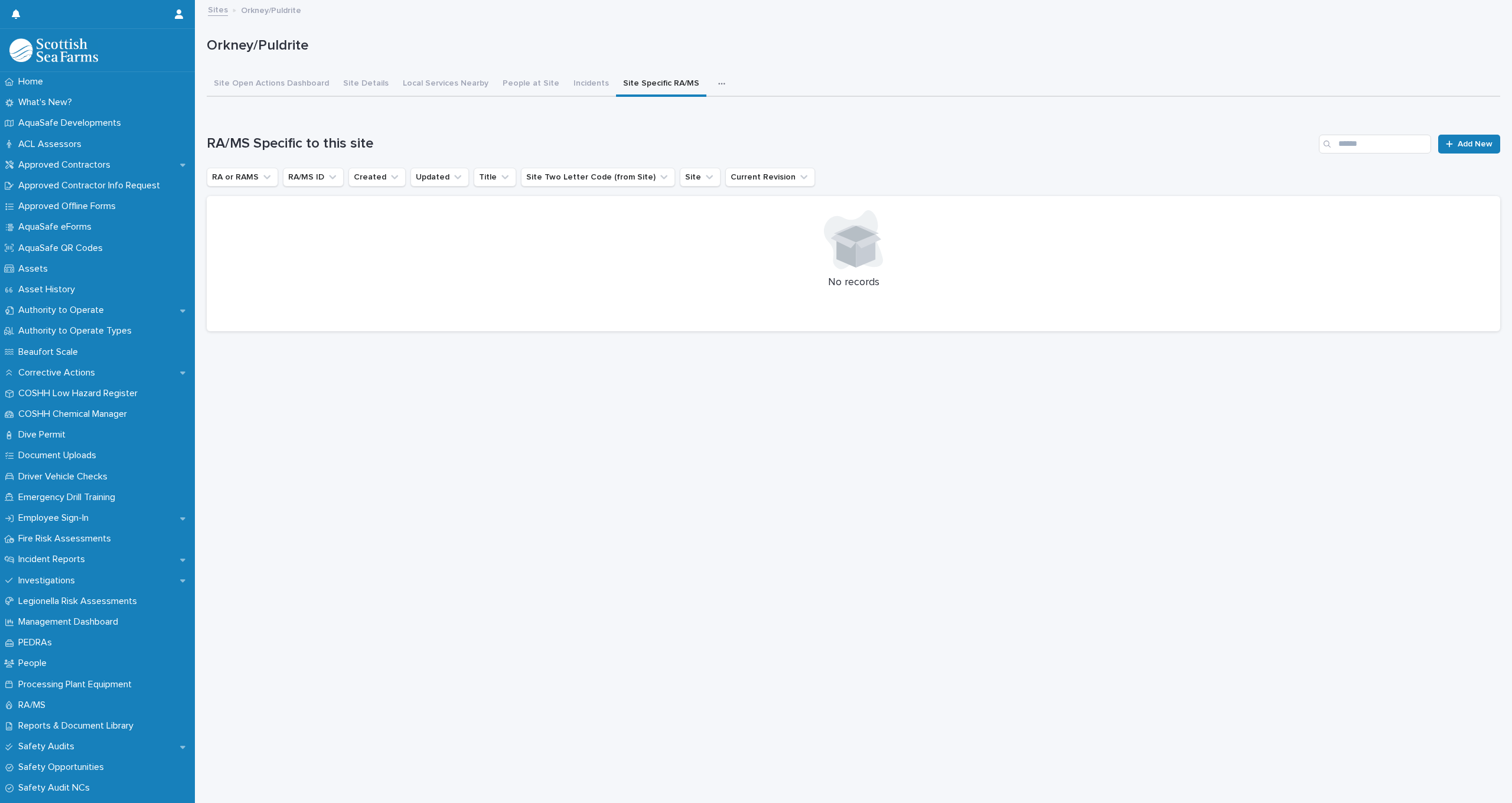 click on "Sites" at bounding box center (218, 9) 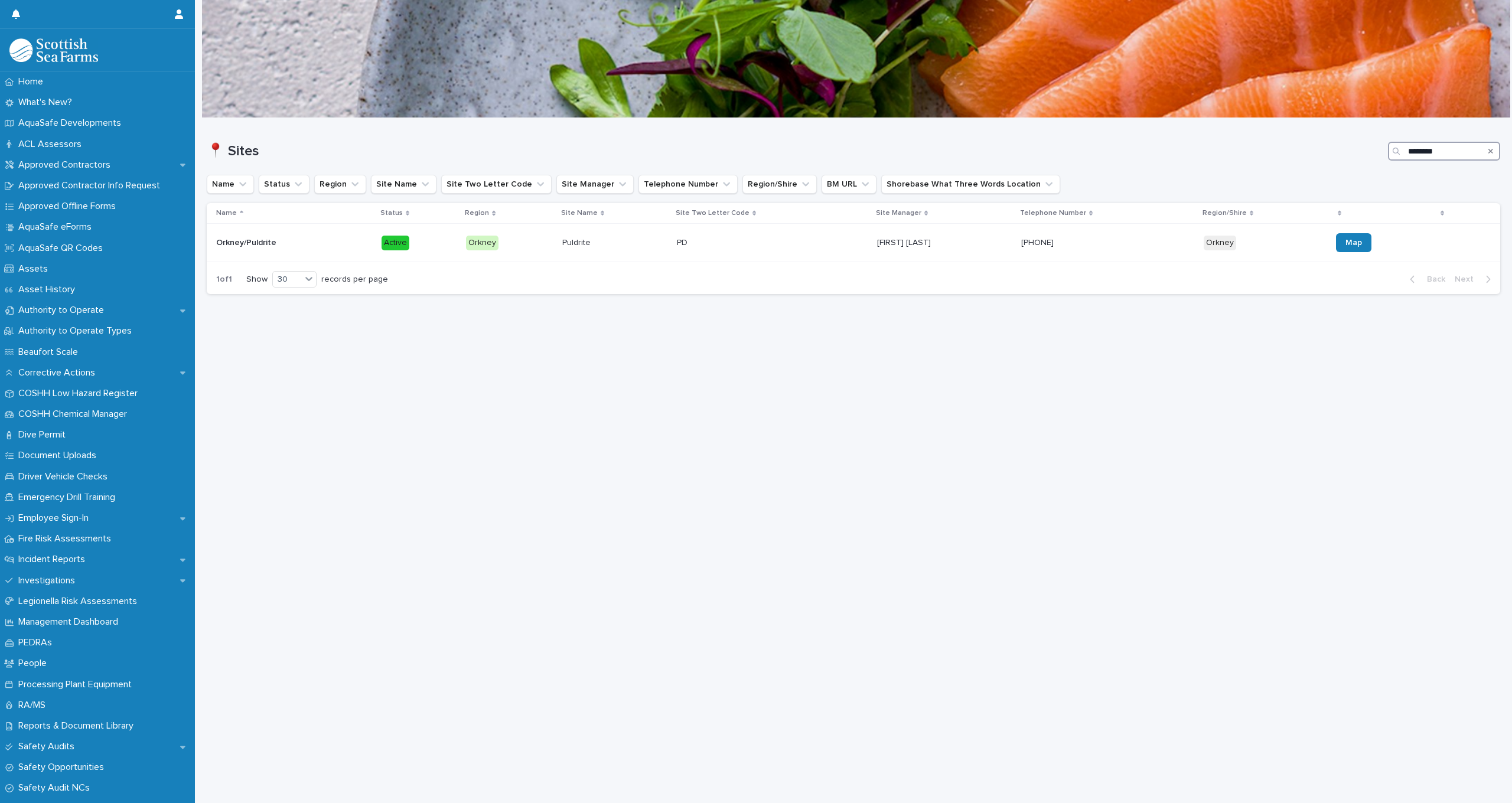 click on "********" at bounding box center (1444, 151) 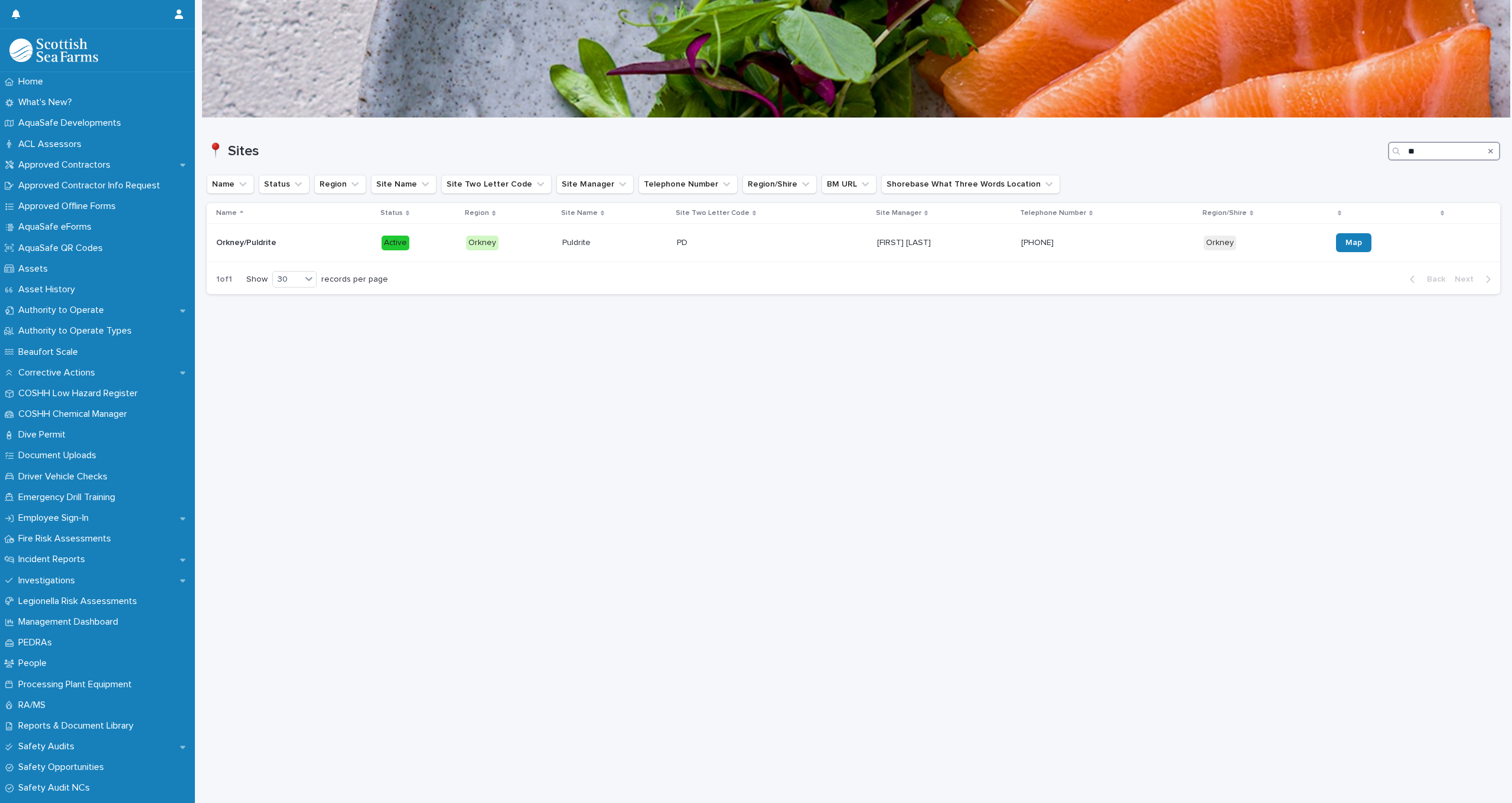 type on "*" 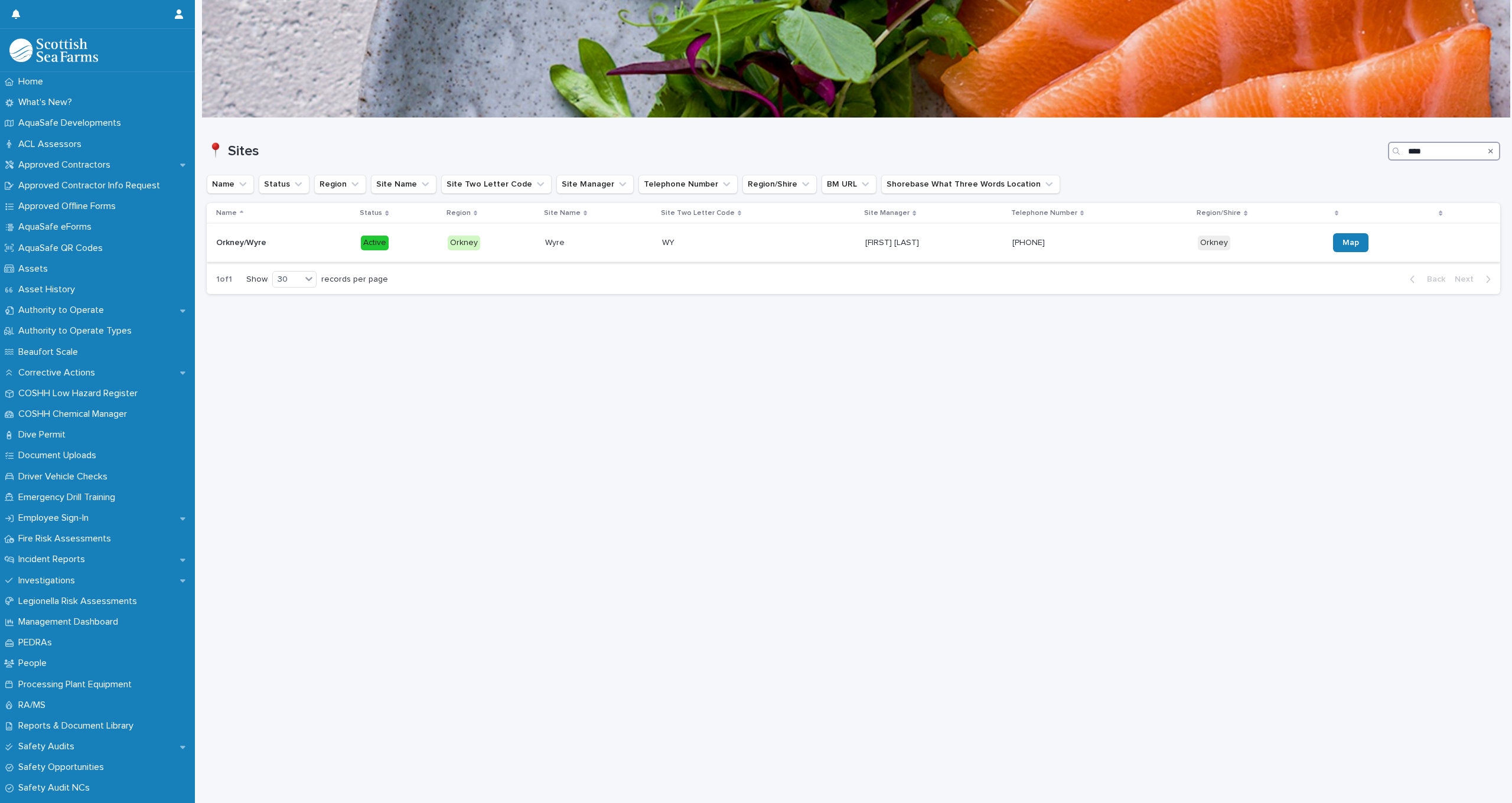 type on "****" 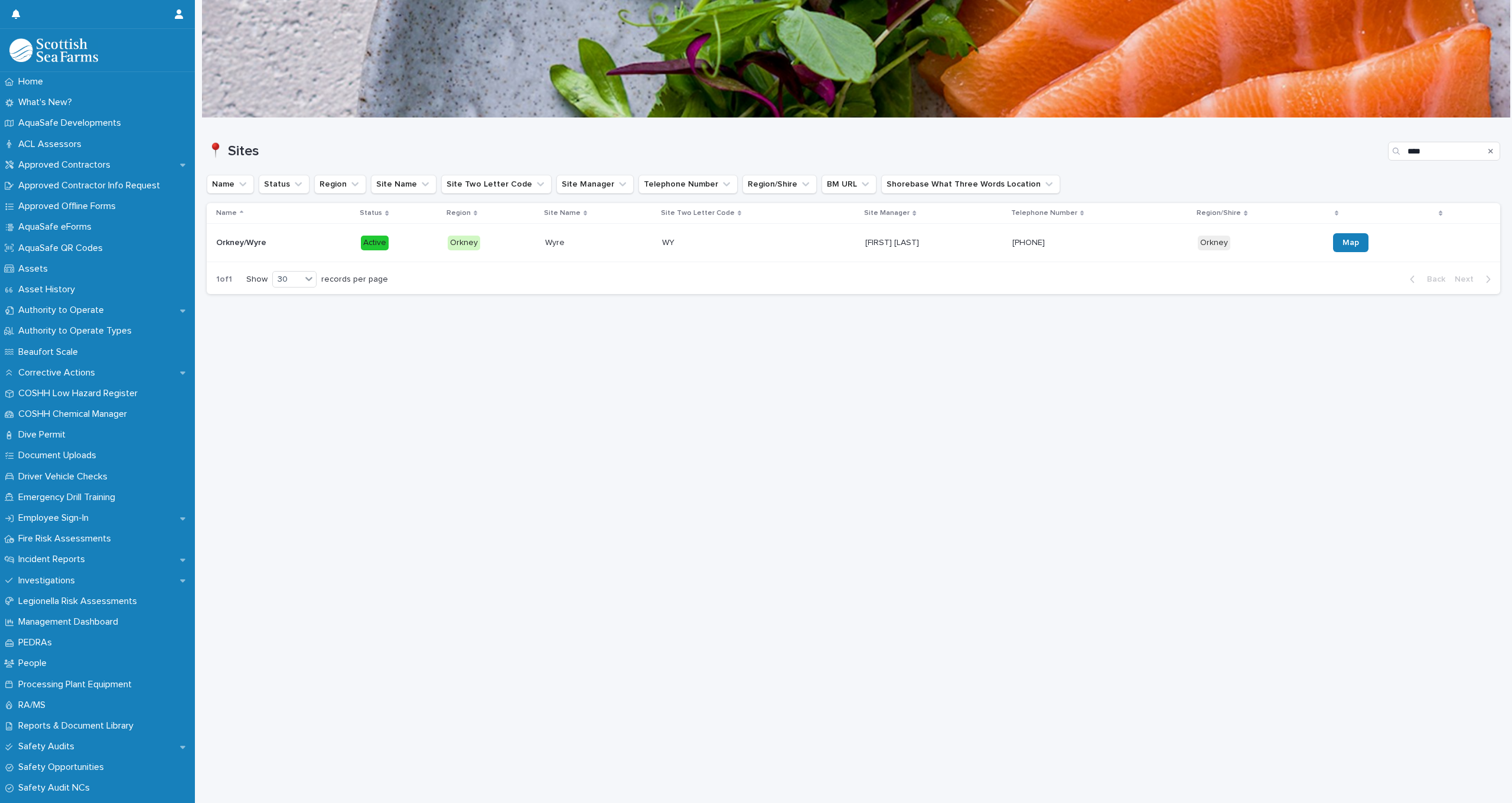 click on "[FIRST] [LAST]" at bounding box center (893, 241) 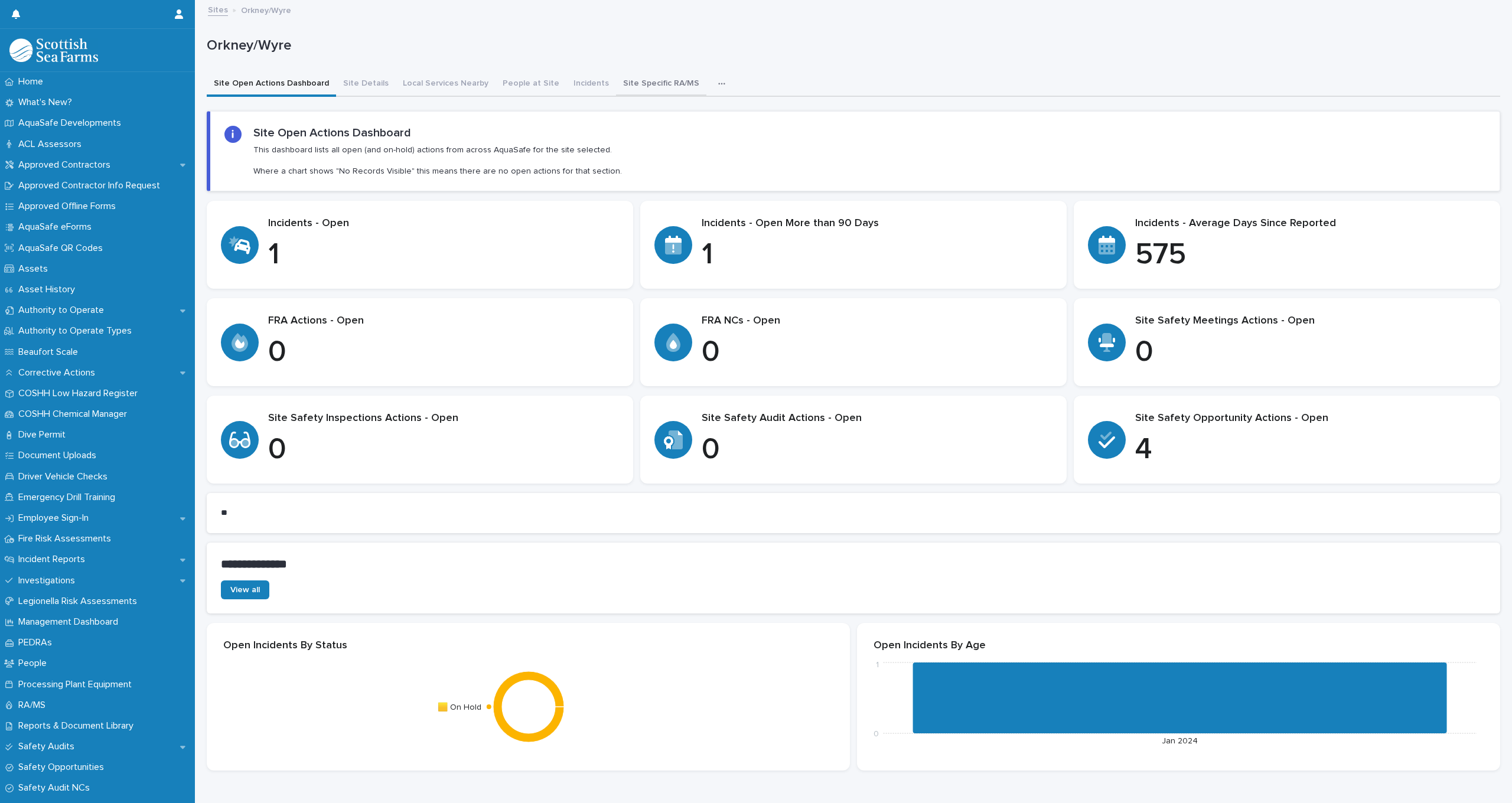 click on "Site Specific RA/MS" at bounding box center (661, 84) 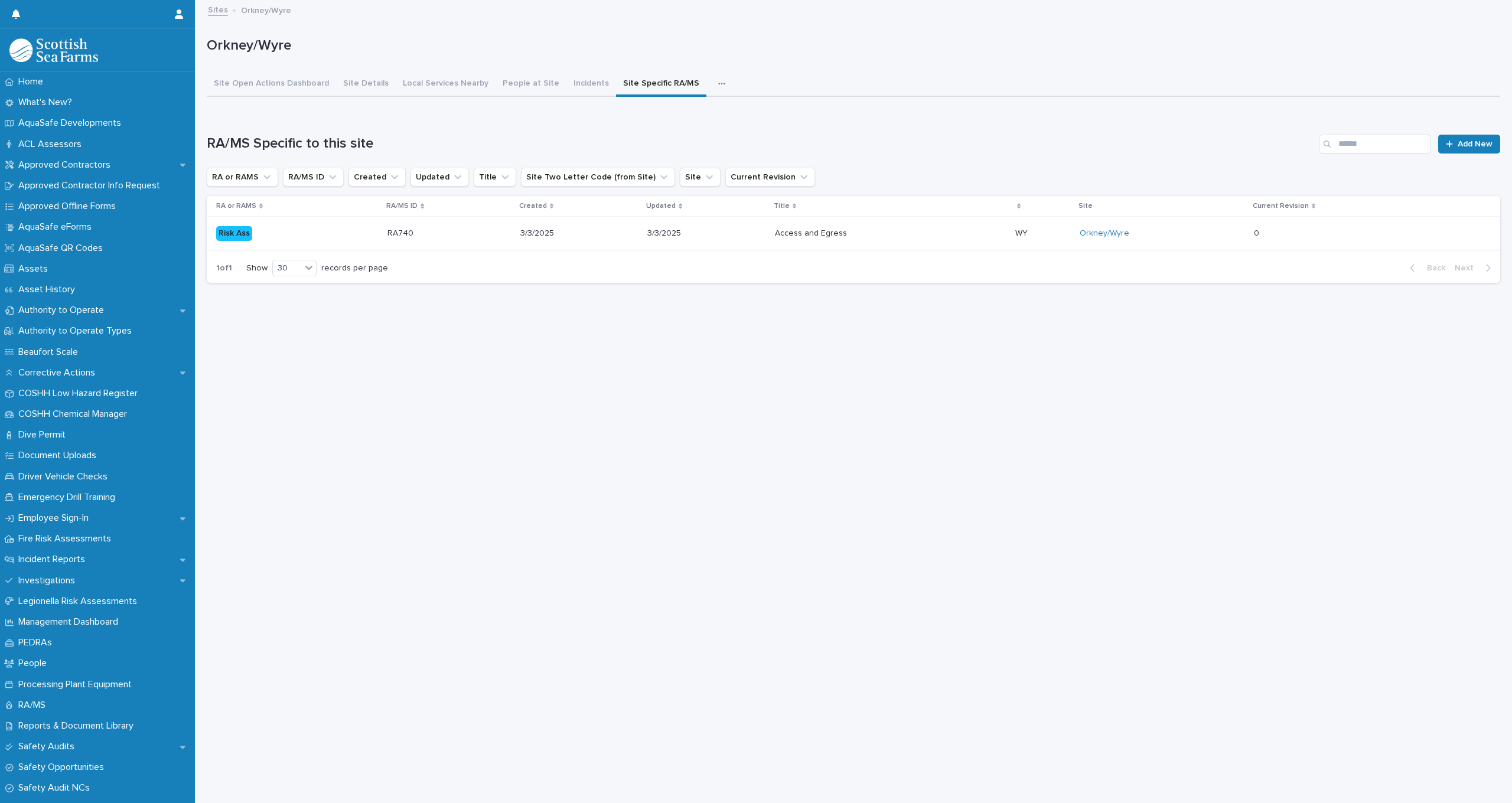 click on "Sites" at bounding box center (218, 9) 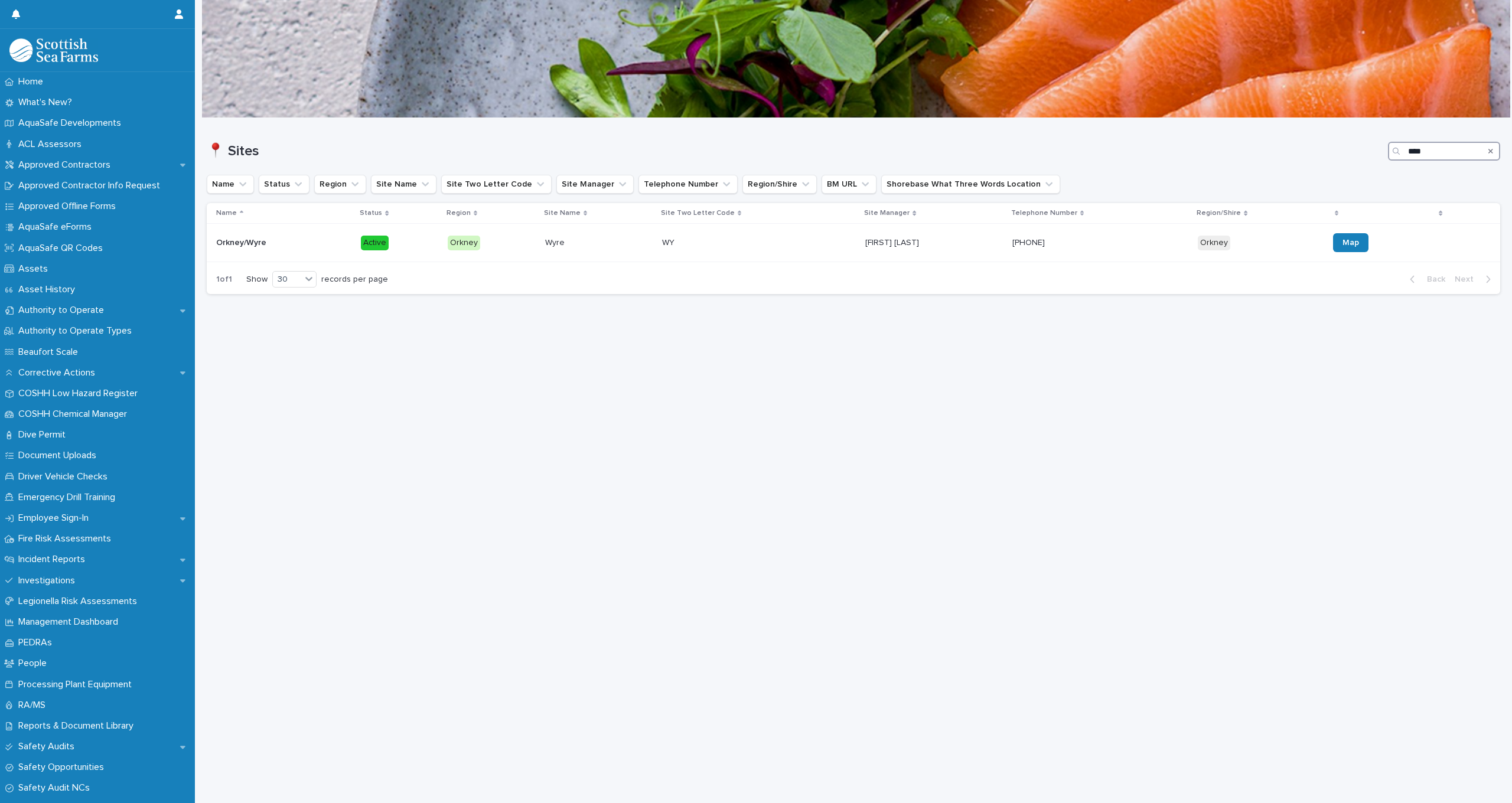 click on "****" at bounding box center (1444, 151) 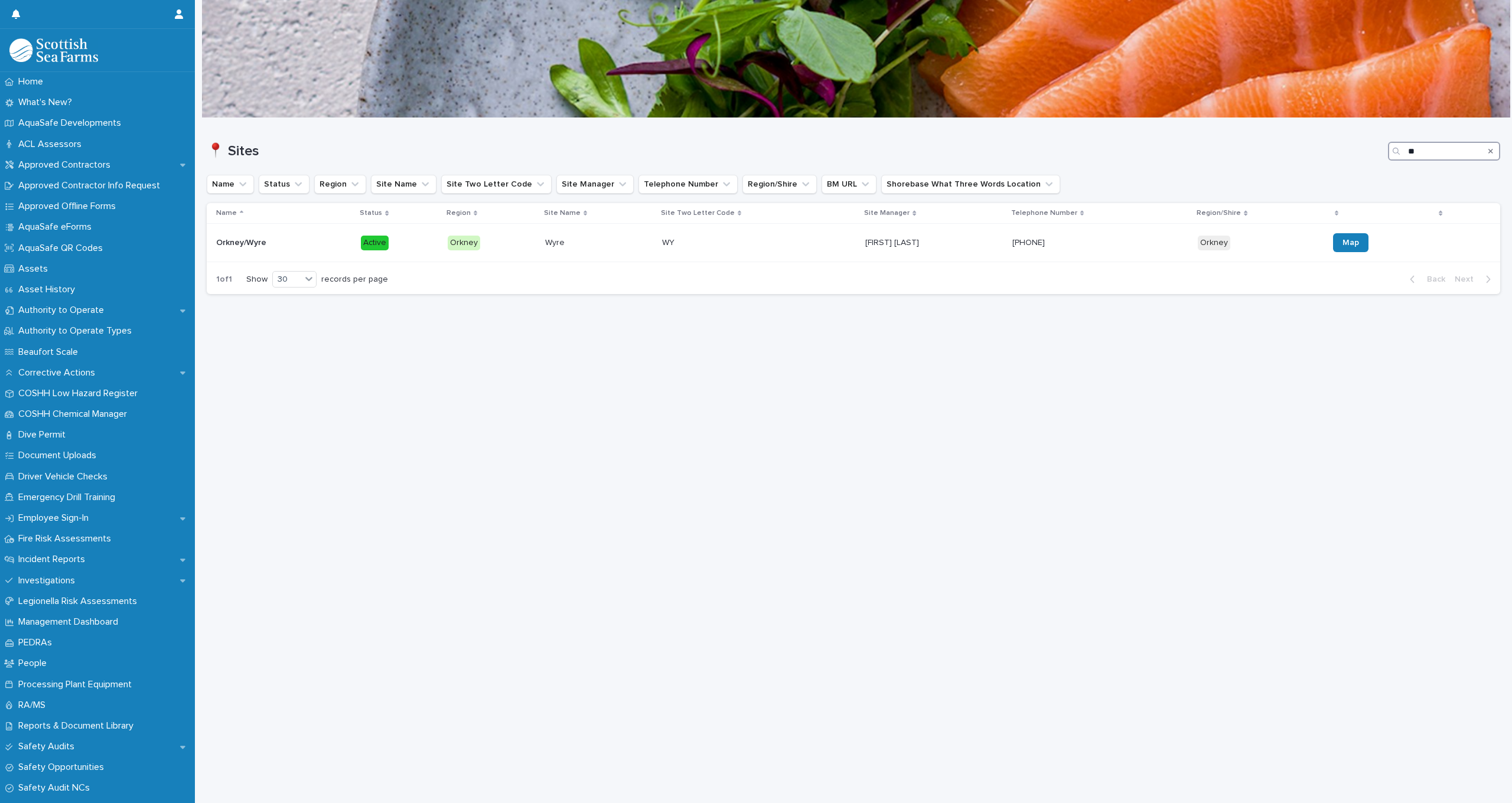 type on "*" 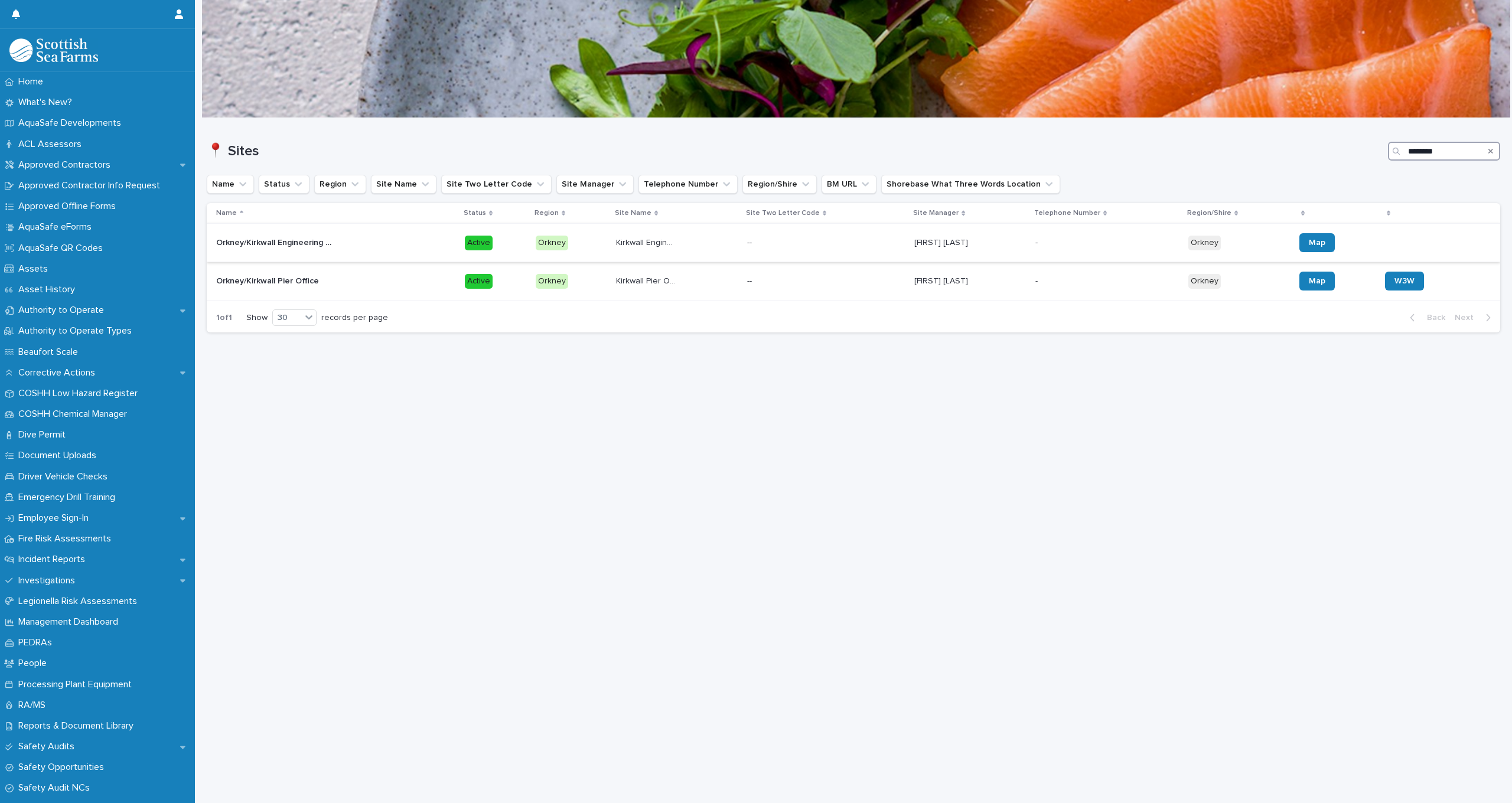 type on "********" 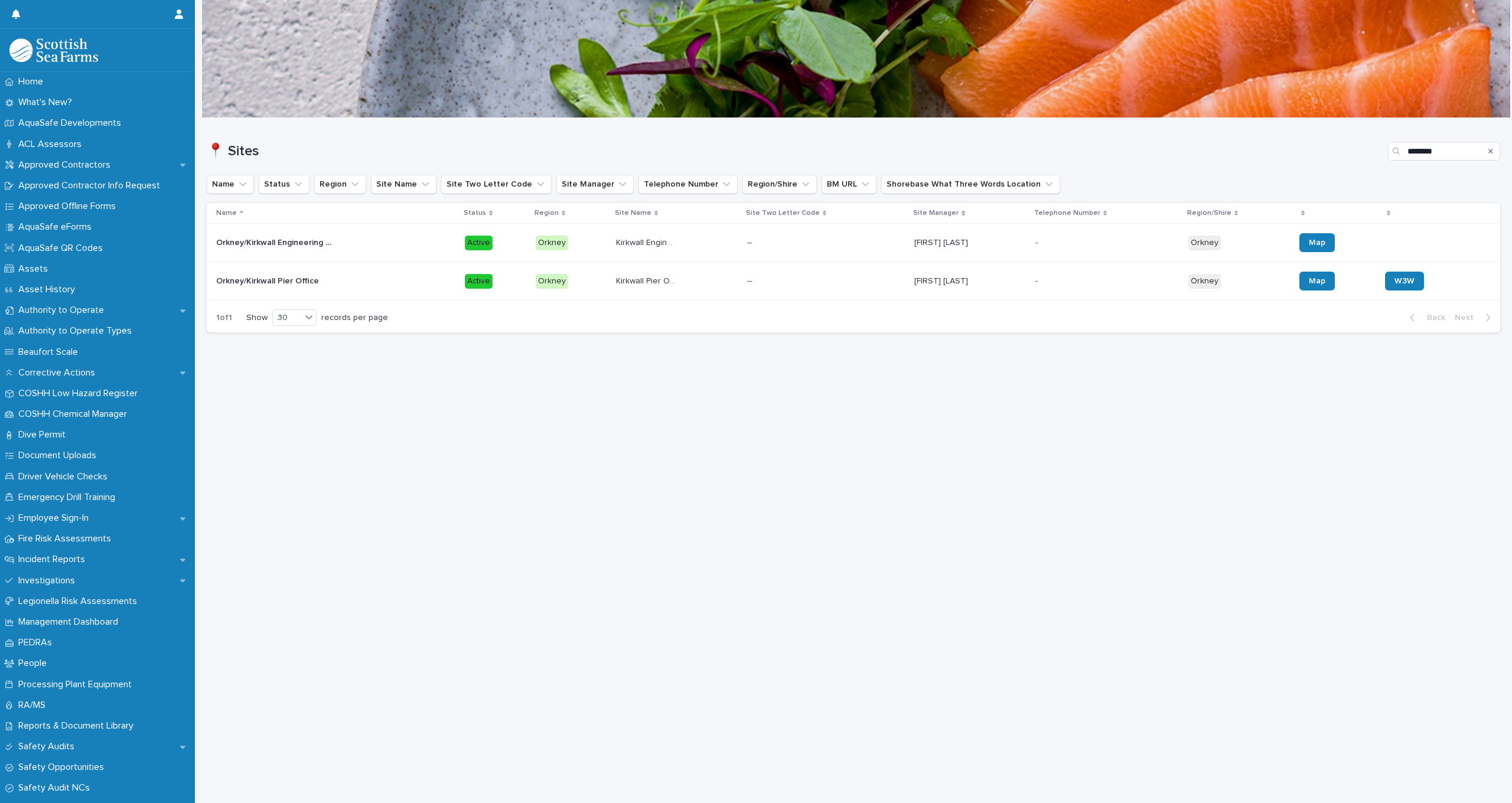 click on "[REGION]/[CITY] [REGION]/[CITY]" at bounding box center [335, 243] 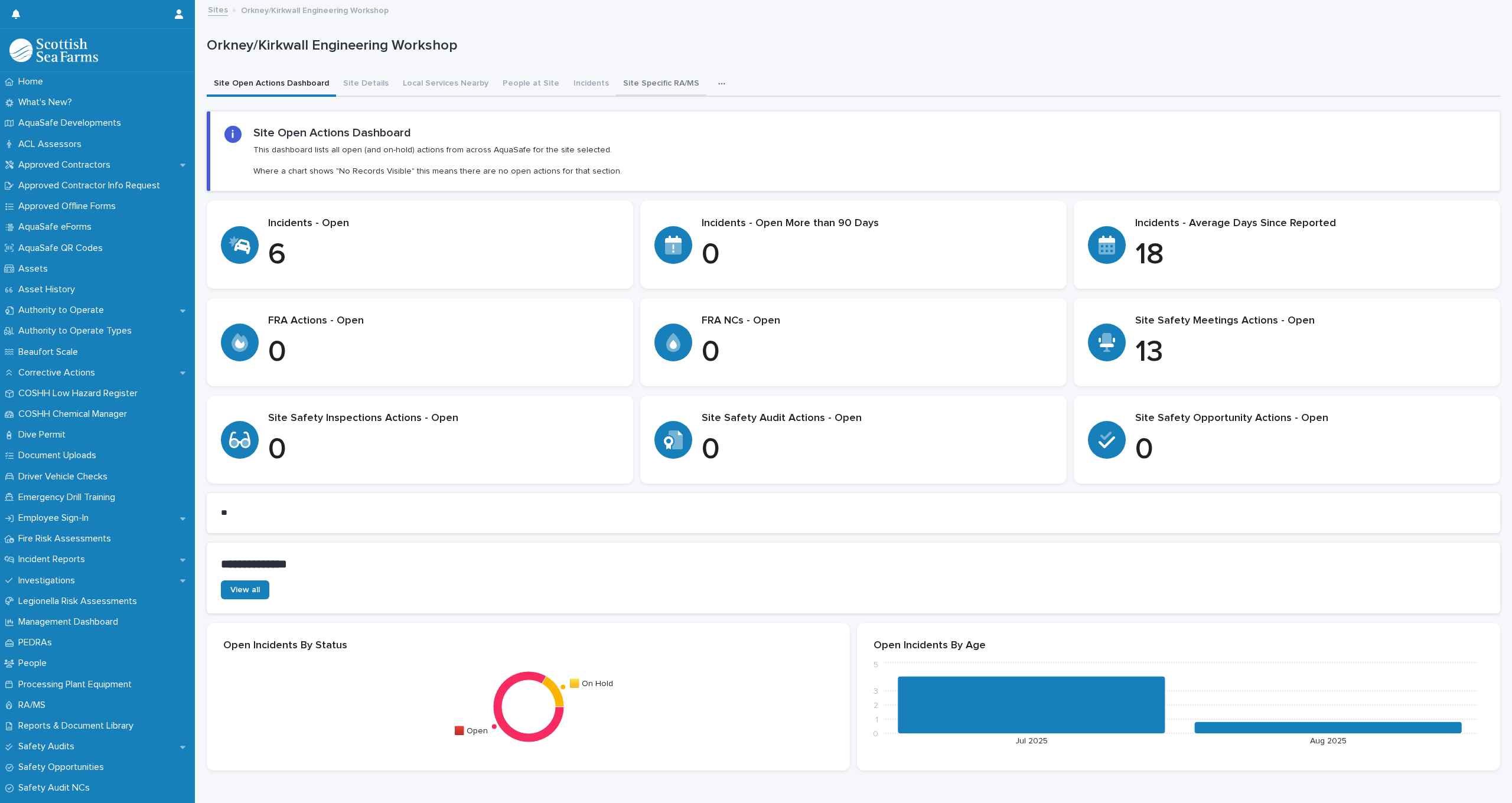 click on "Site Specific RA/MS" at bounding box center [661, 84] 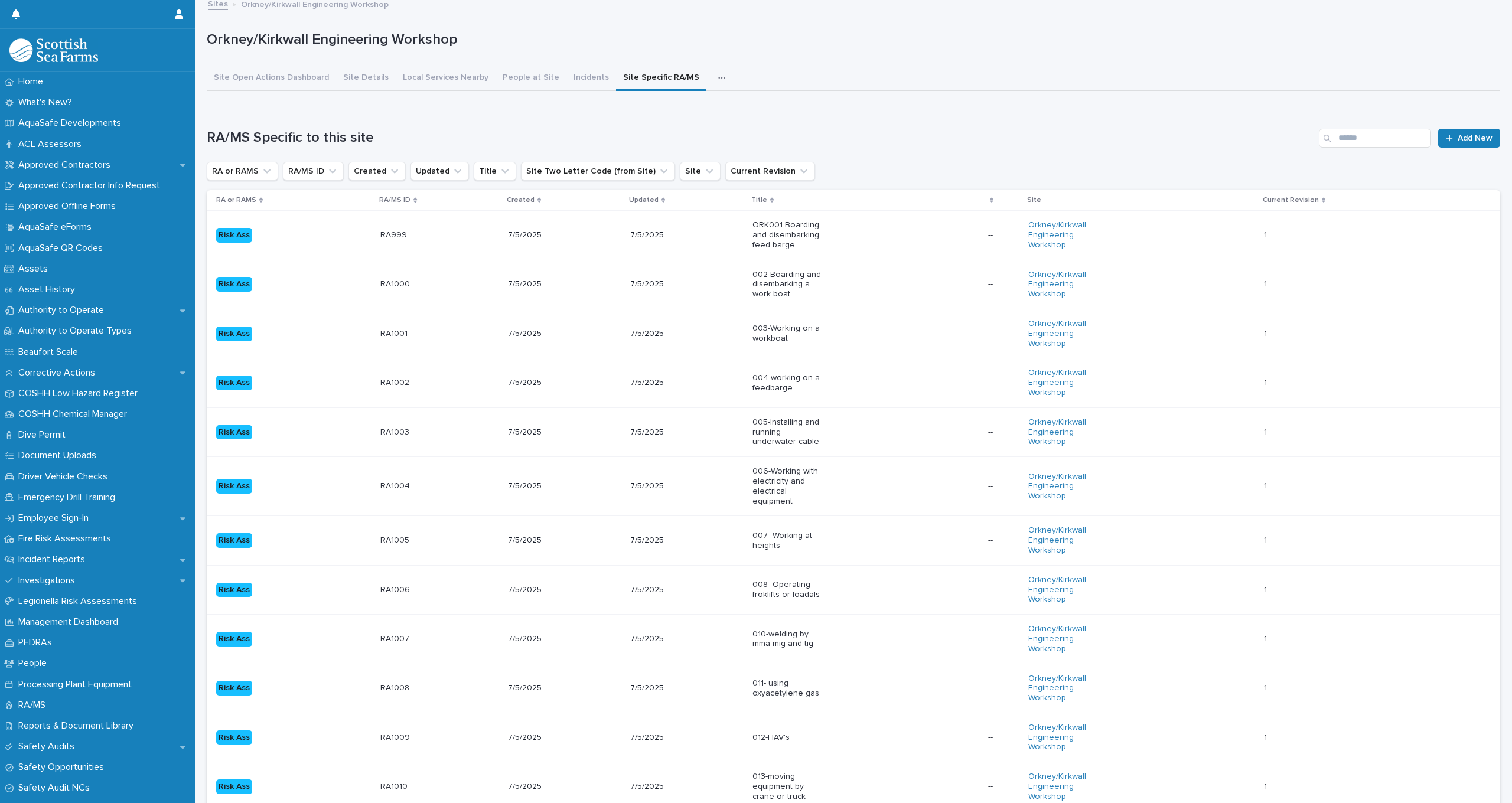scroll, scrollTop: 0, scrollLeft: 0, axis: both 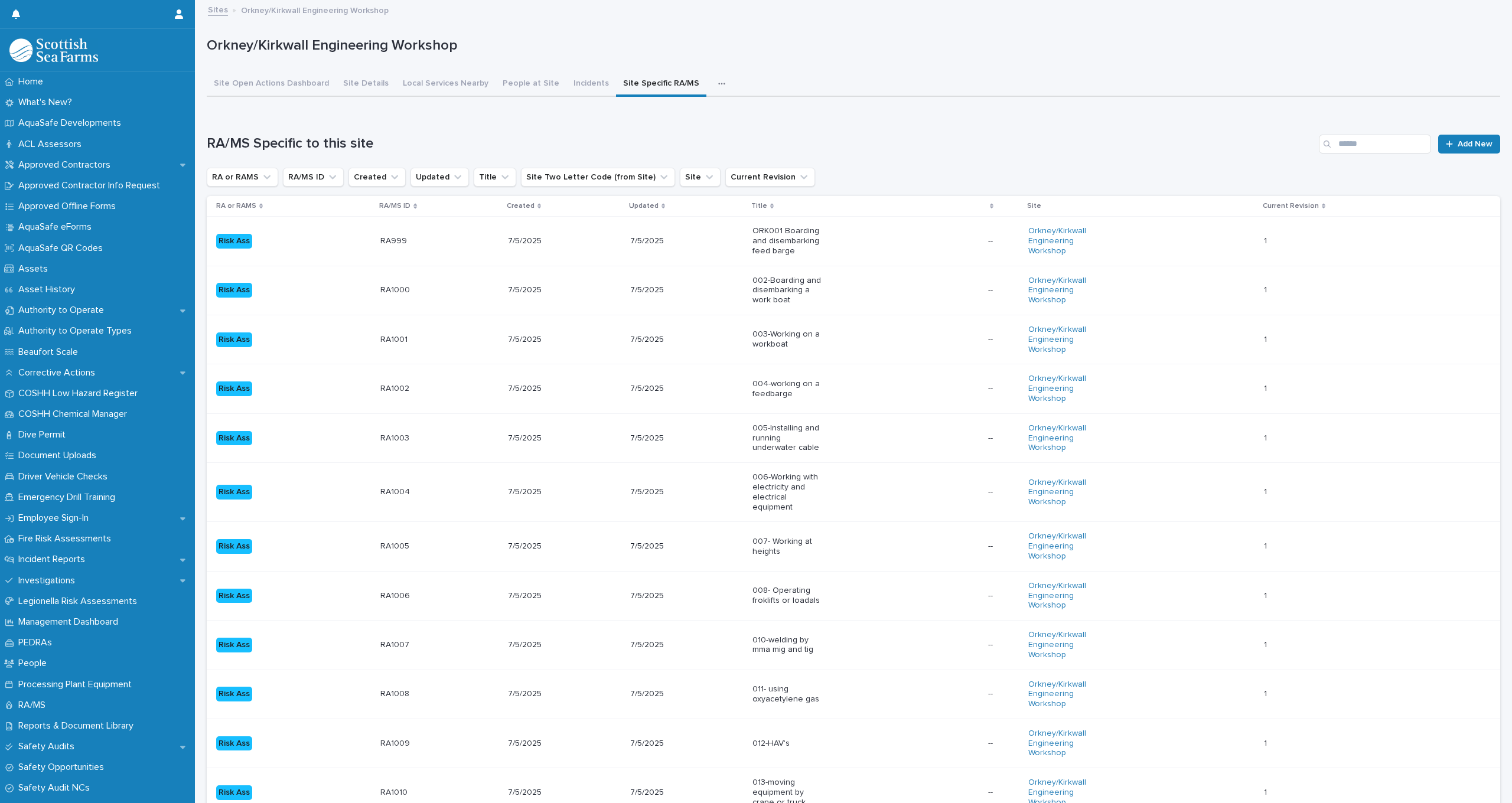 click on "Sites" at bounding box center [218, 9] 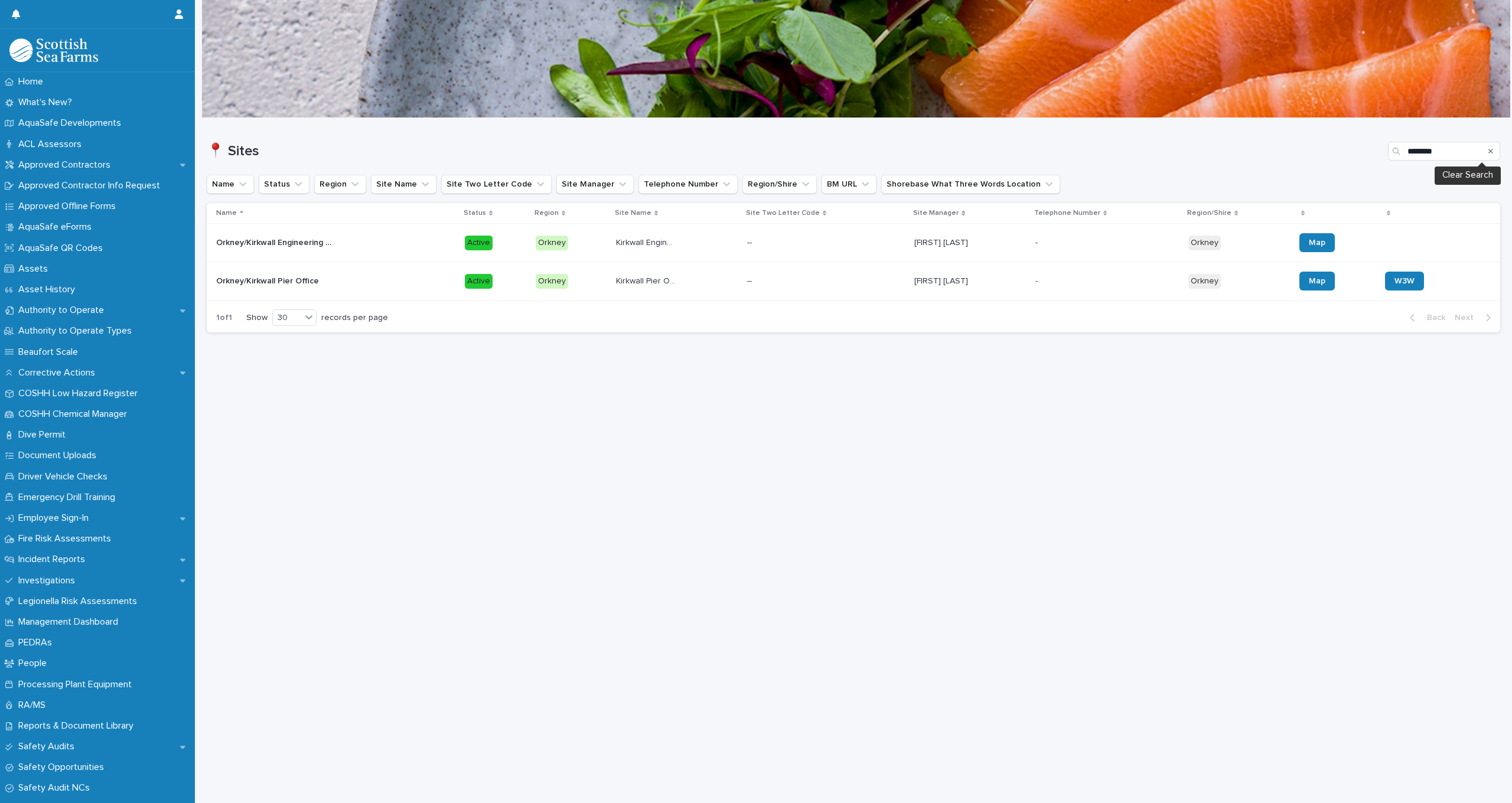 click 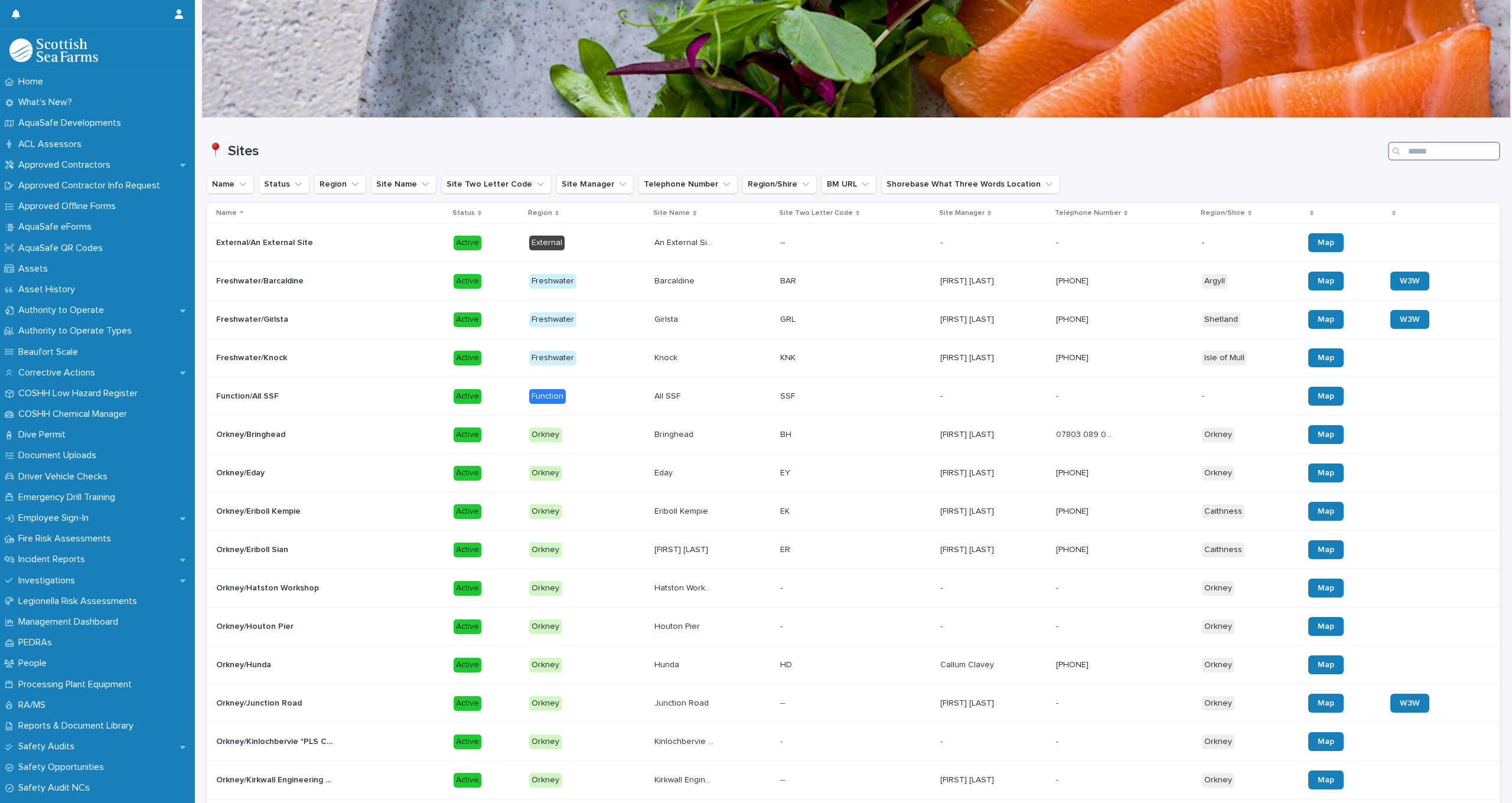 click at bounding box center [1444, 151] 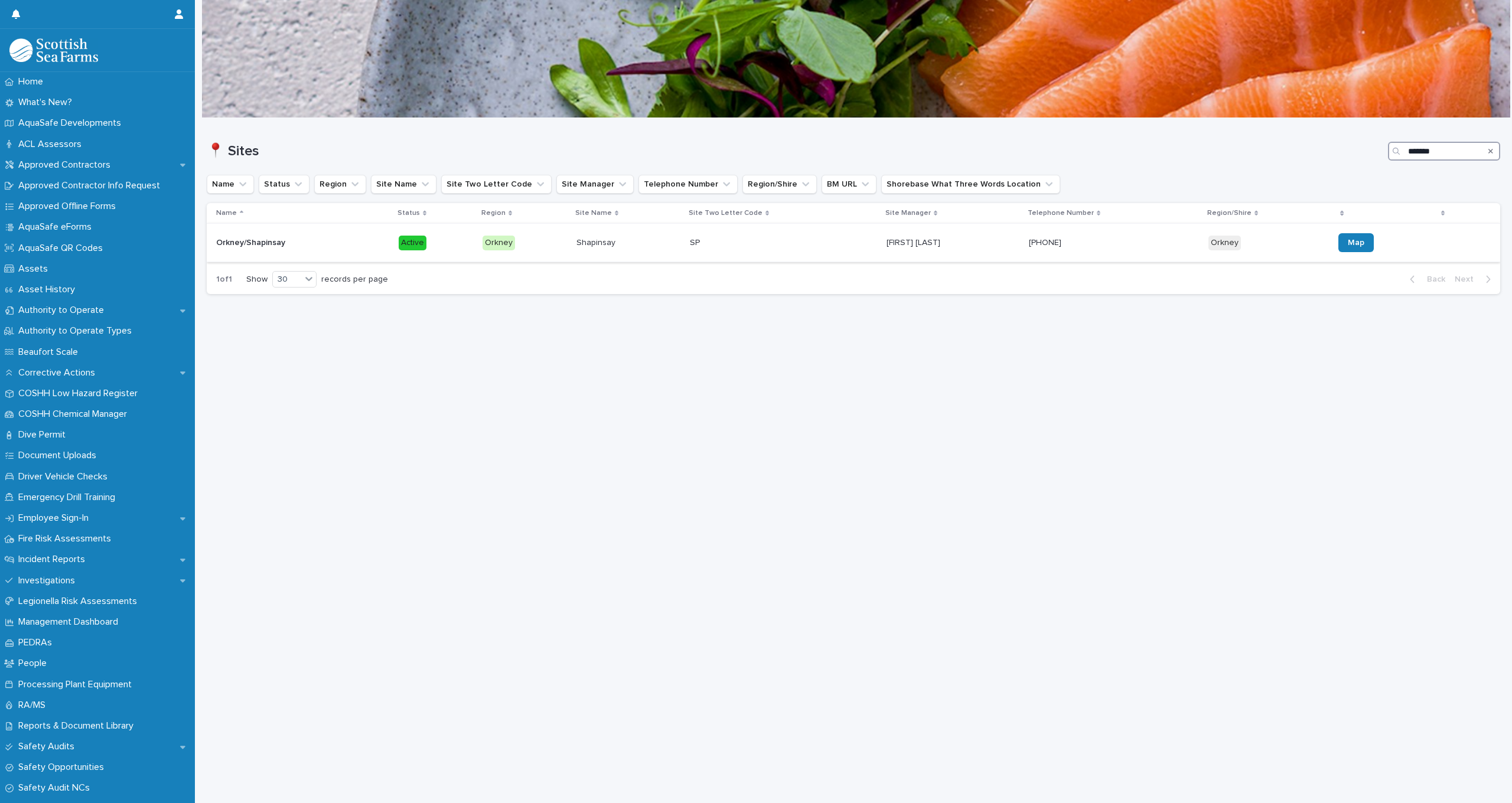 type on "*******" 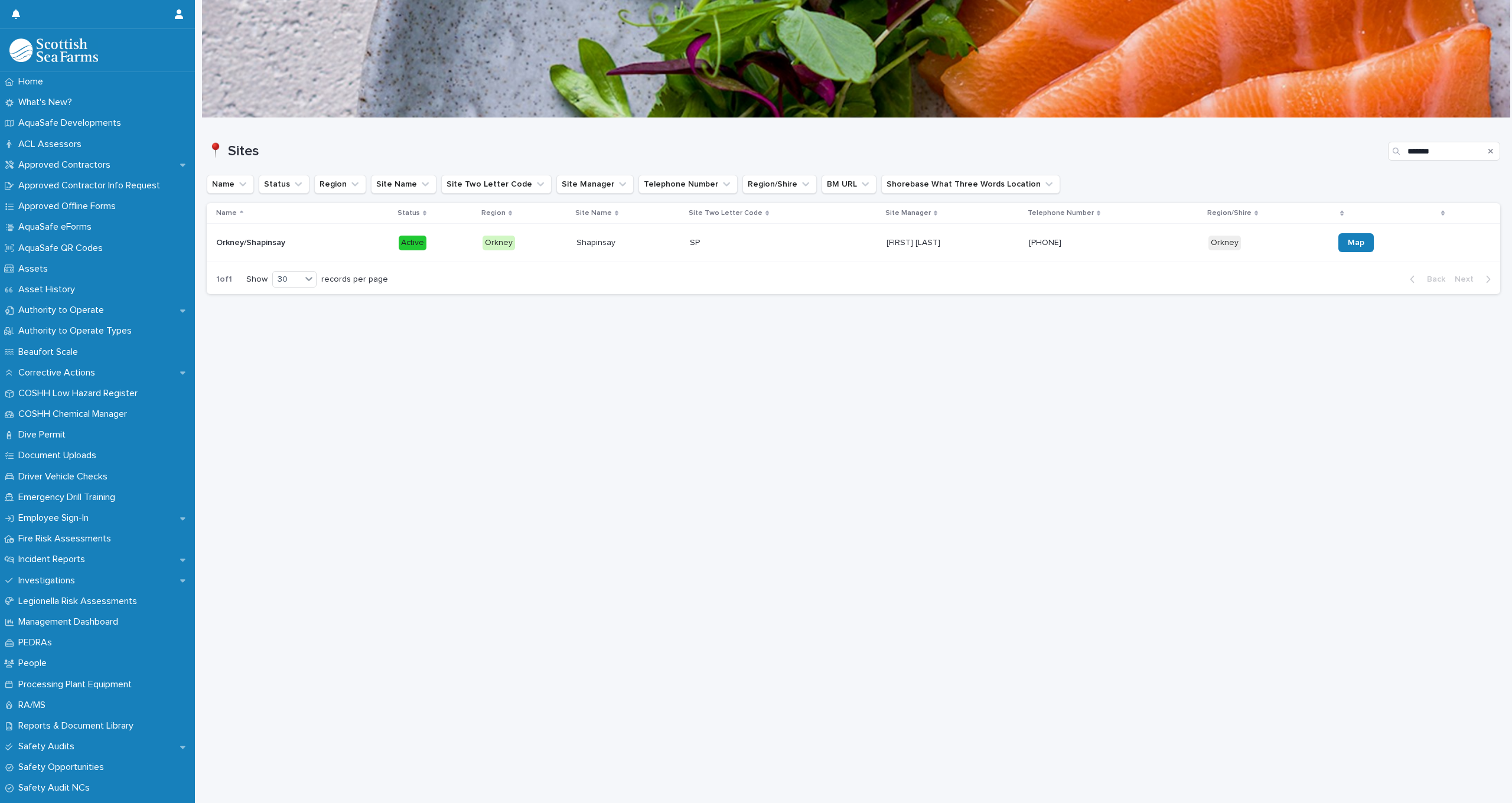 click on "SP SP" at bounding box center [783, 243] 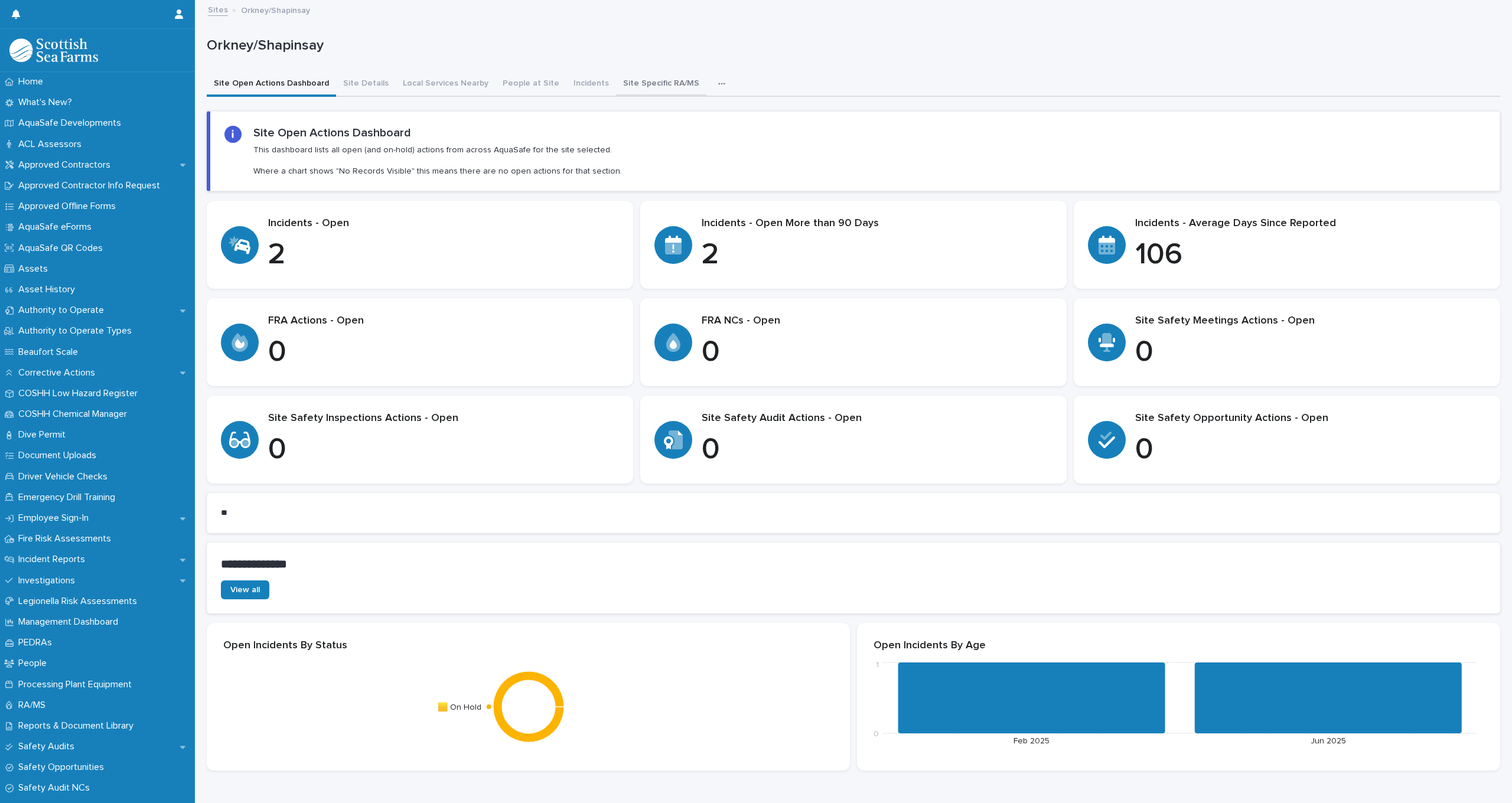 click on "Site Specific RA/MS" at bounding box center [661, 84] 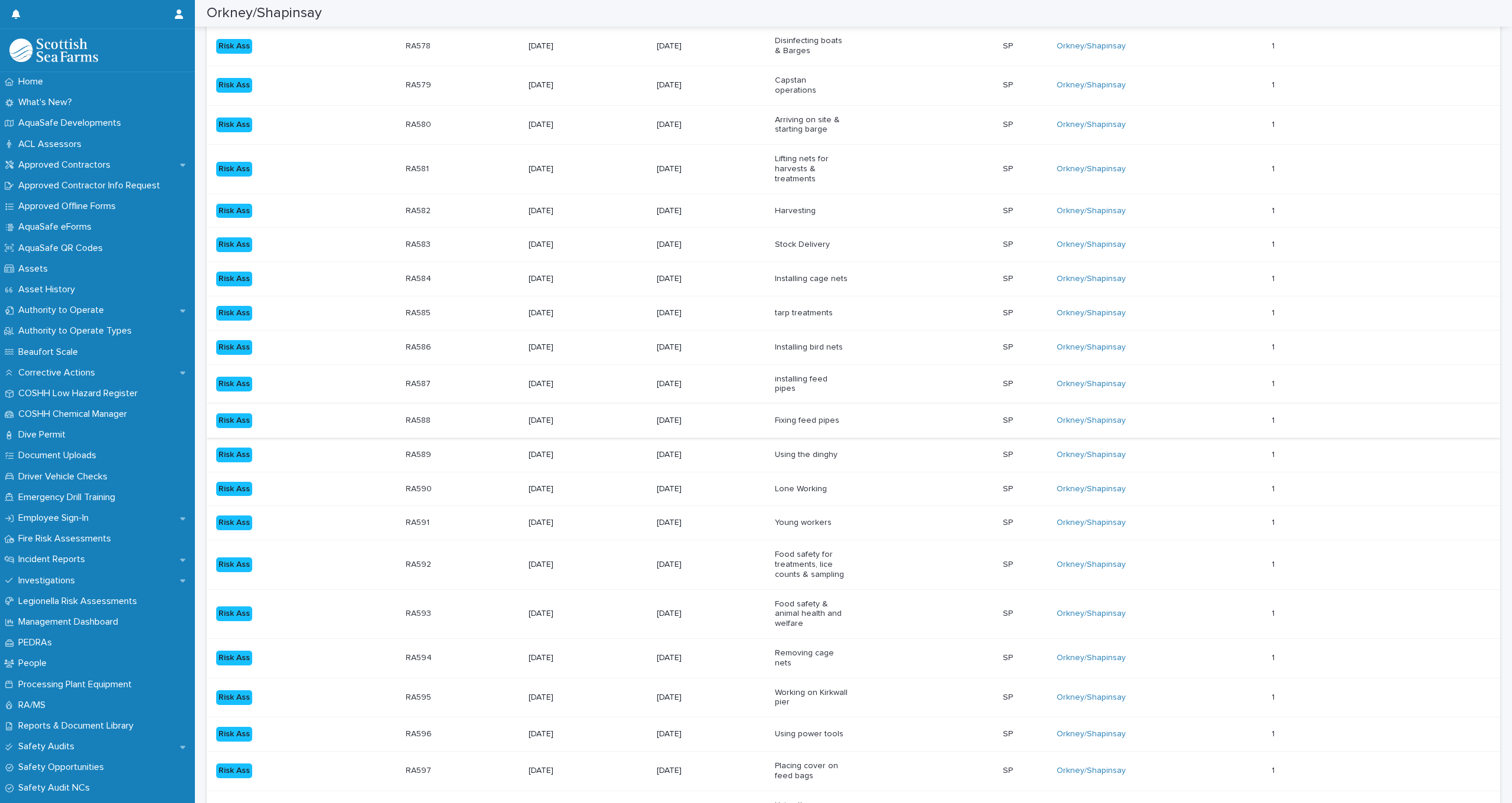 scroll, scrollTop: 644, scrollLeft: 0, axis: vertical 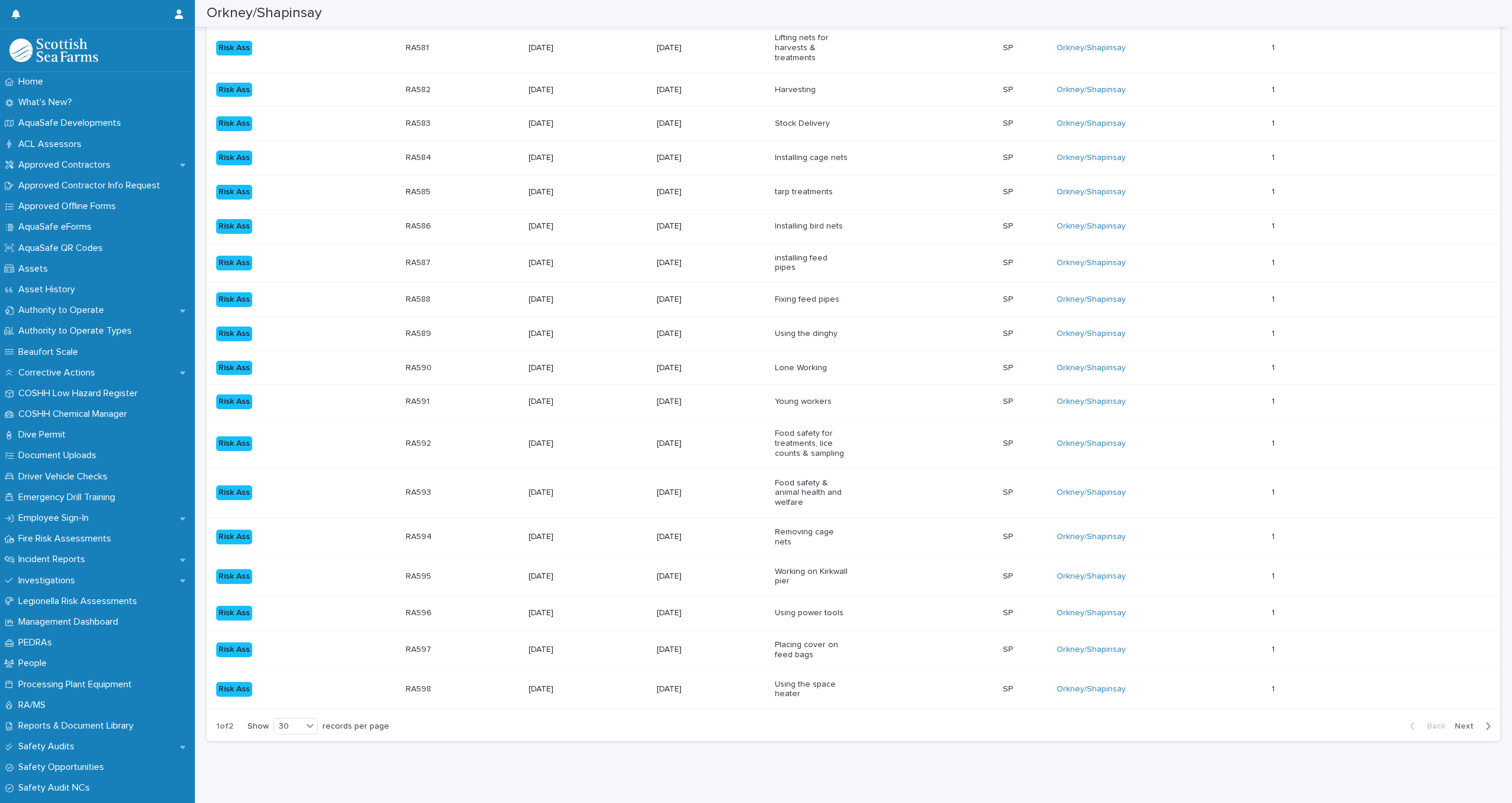 click on "Next" at bounding box center [1468, 726] 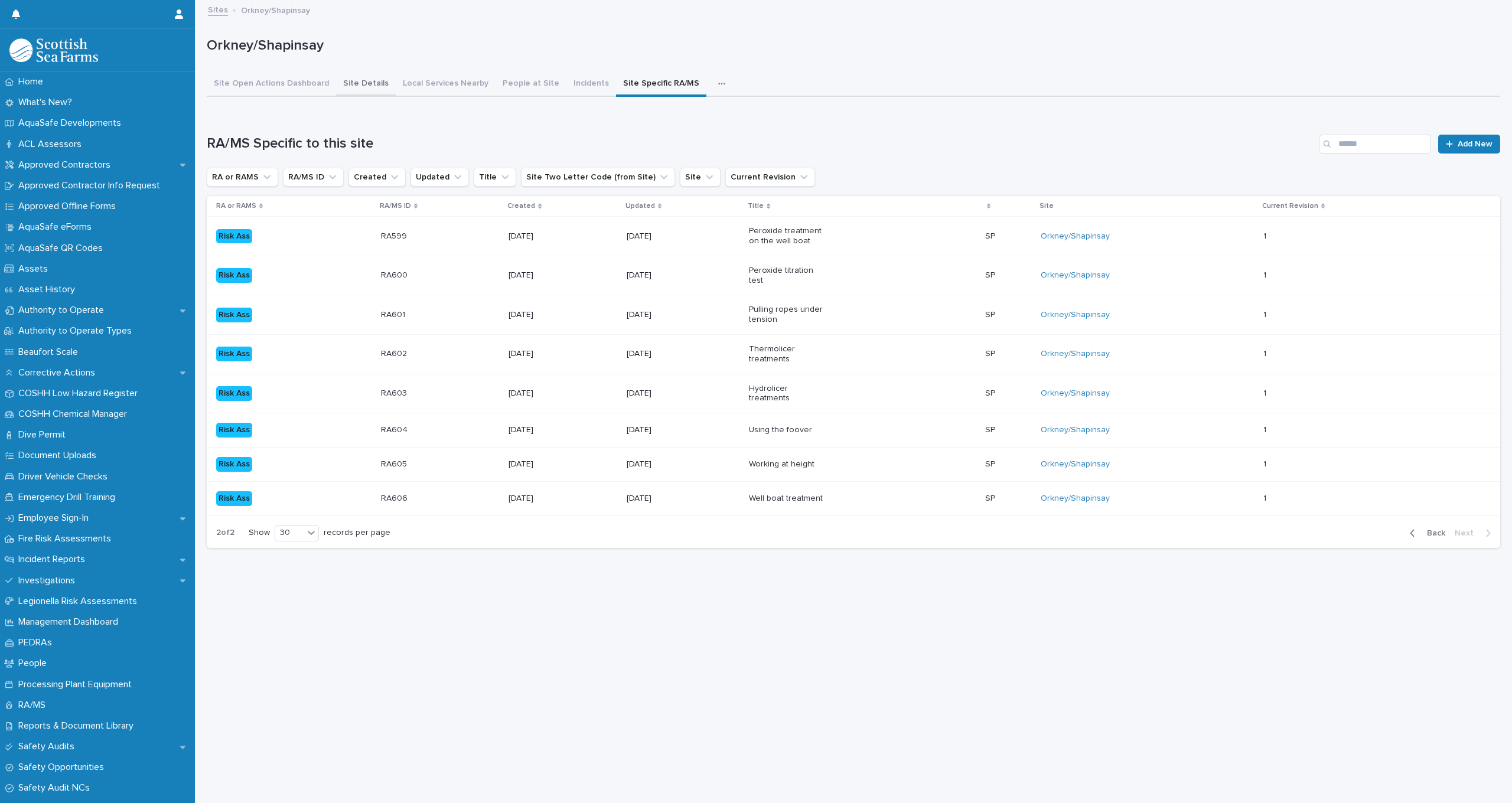 scroll, scrollTop: 0, scrollLeft: 0, axis: both 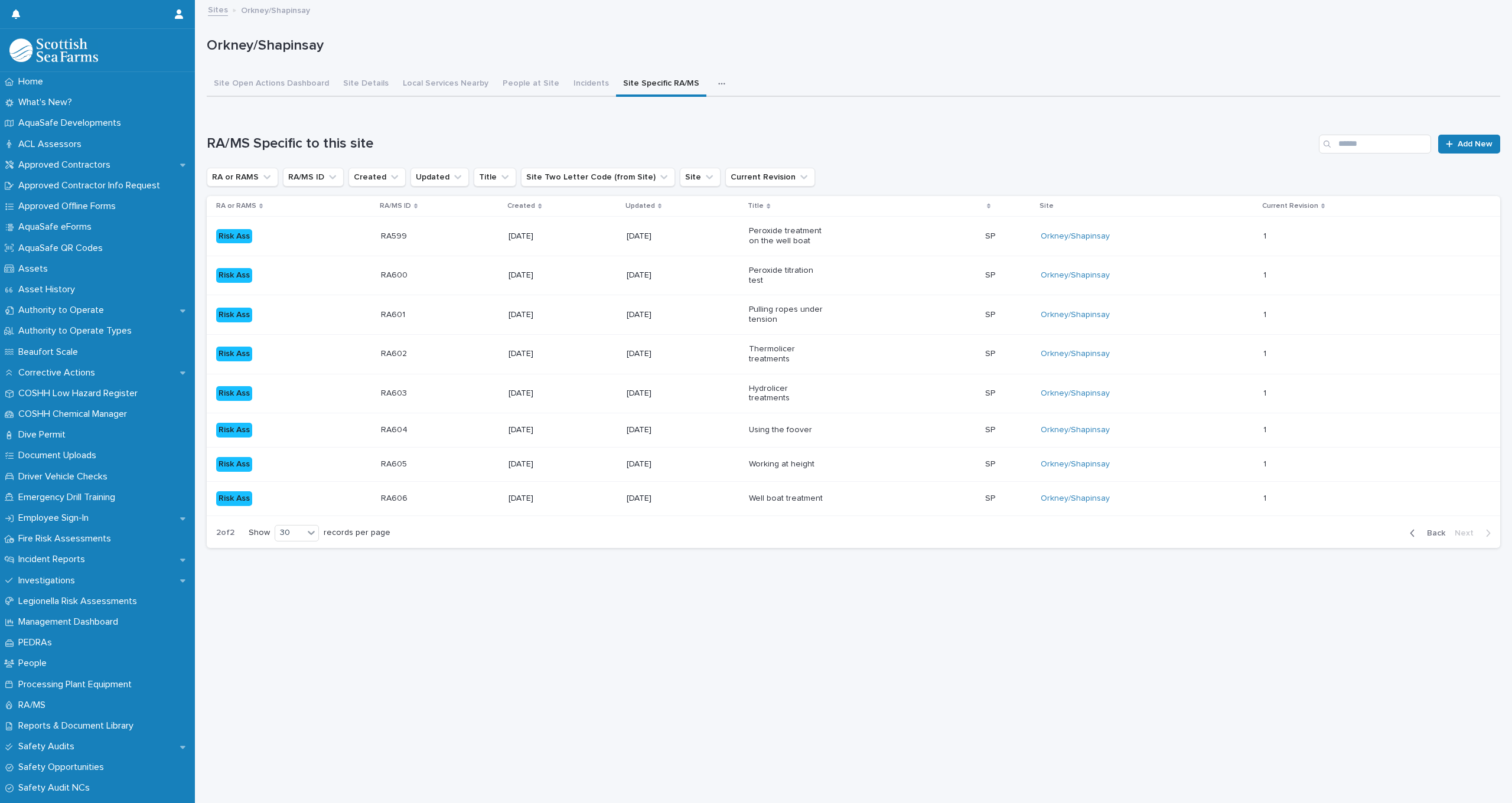 click on "Sites" at bounding box center (218, 9) 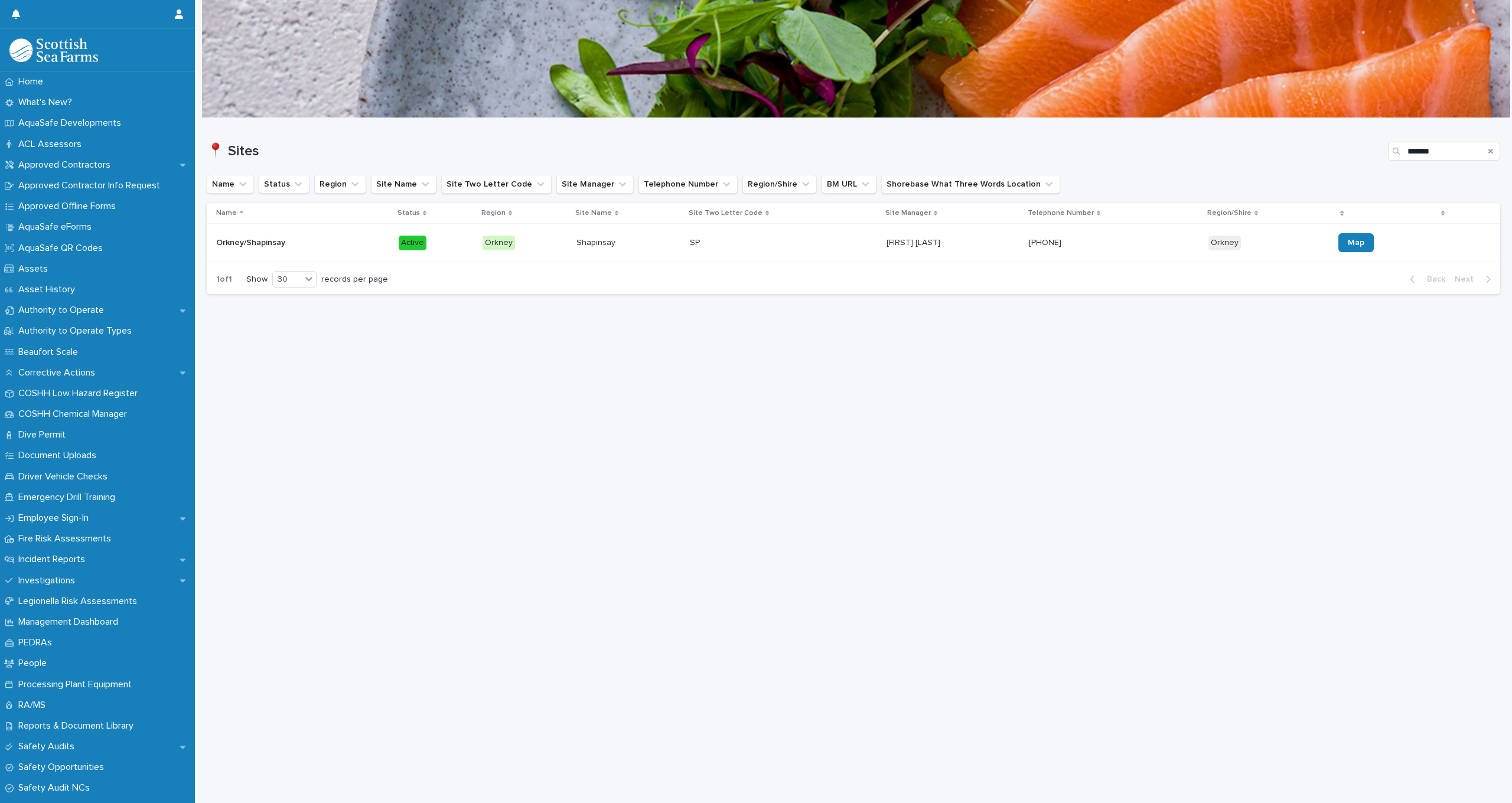 click 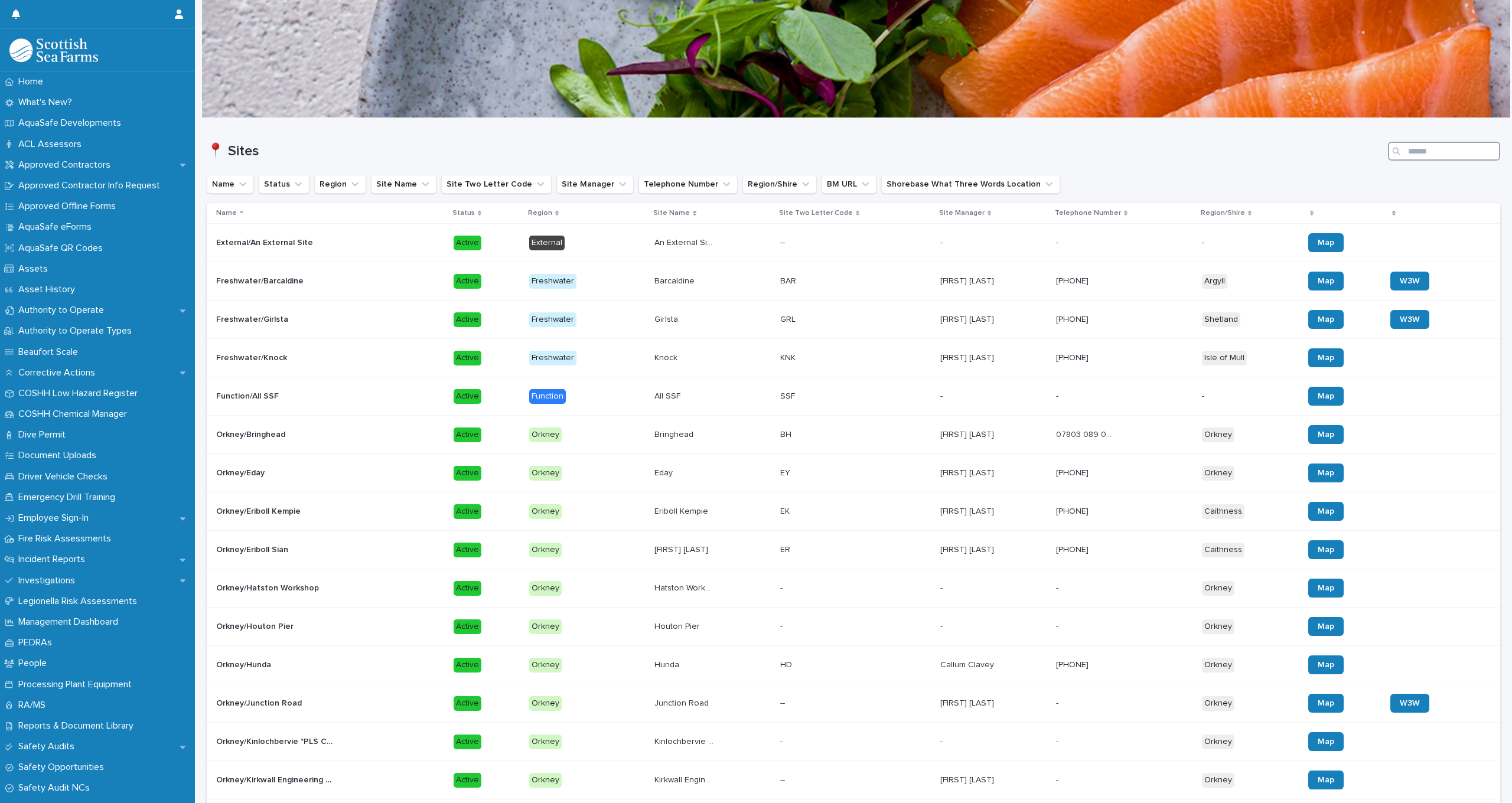 click at bounding box center [1444, 151] 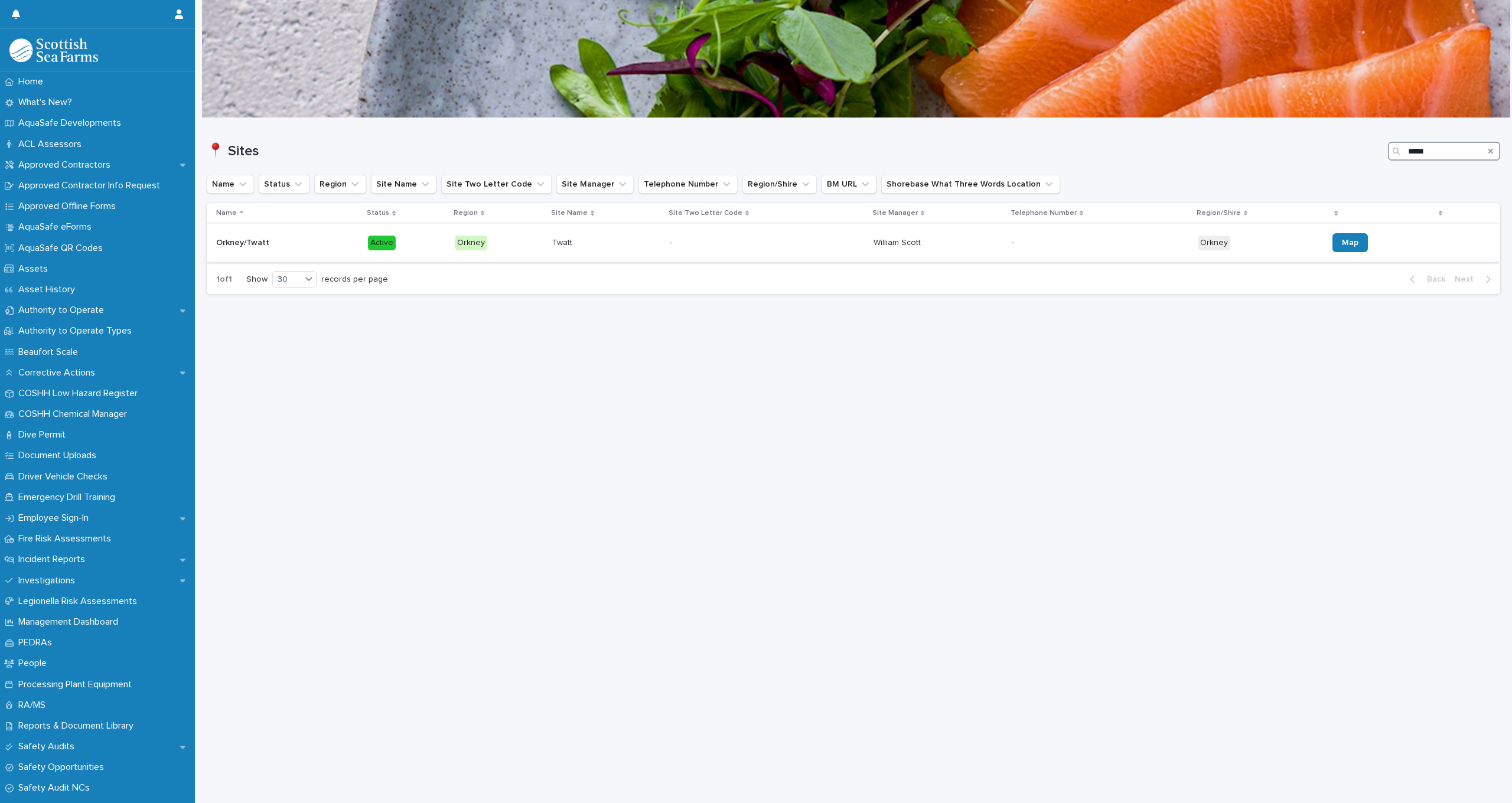 type on "*****" 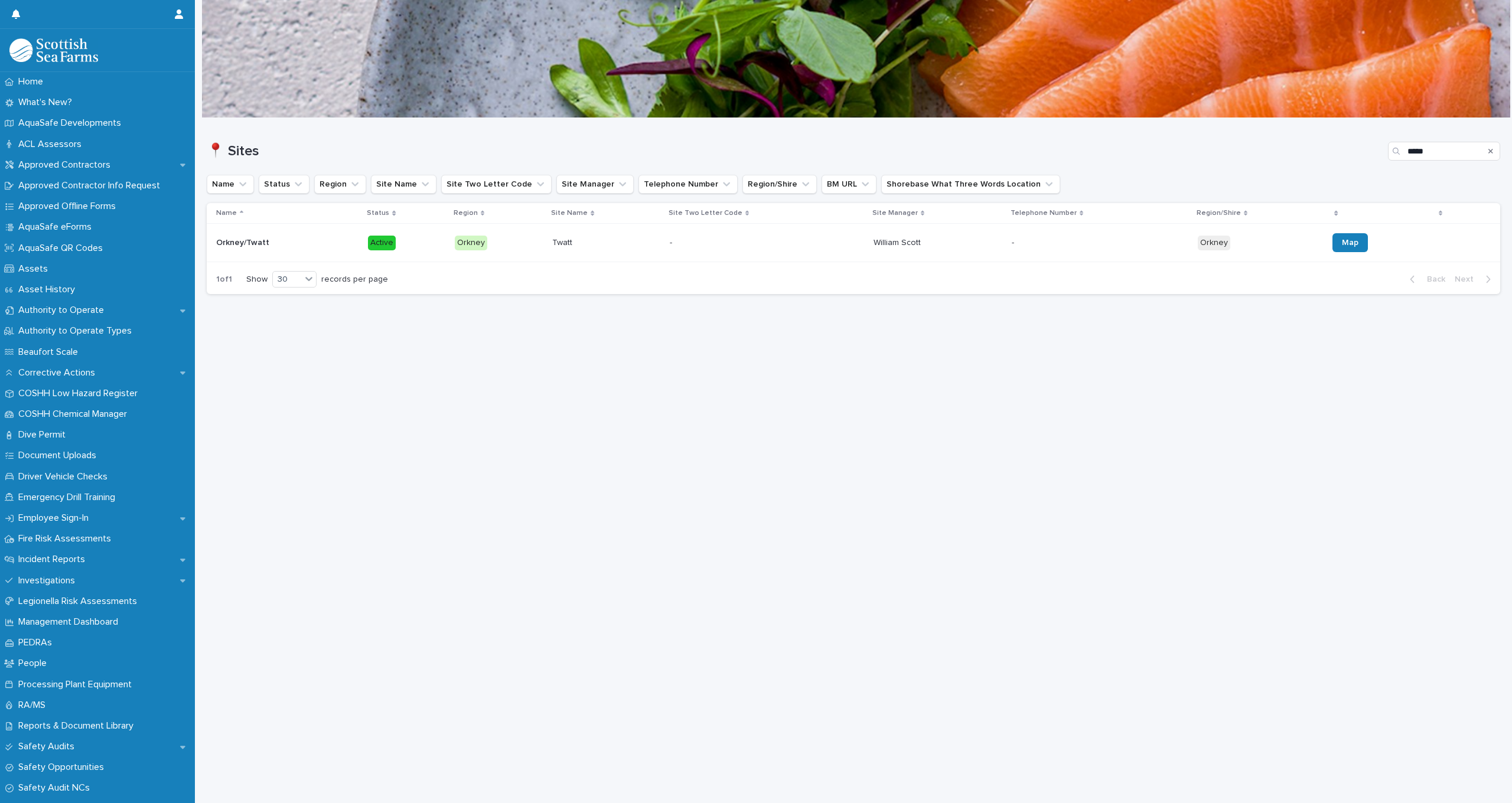 click on "[FIRST] [LAST] [FIRST] [LAST]" at bounding box center [937, 243] 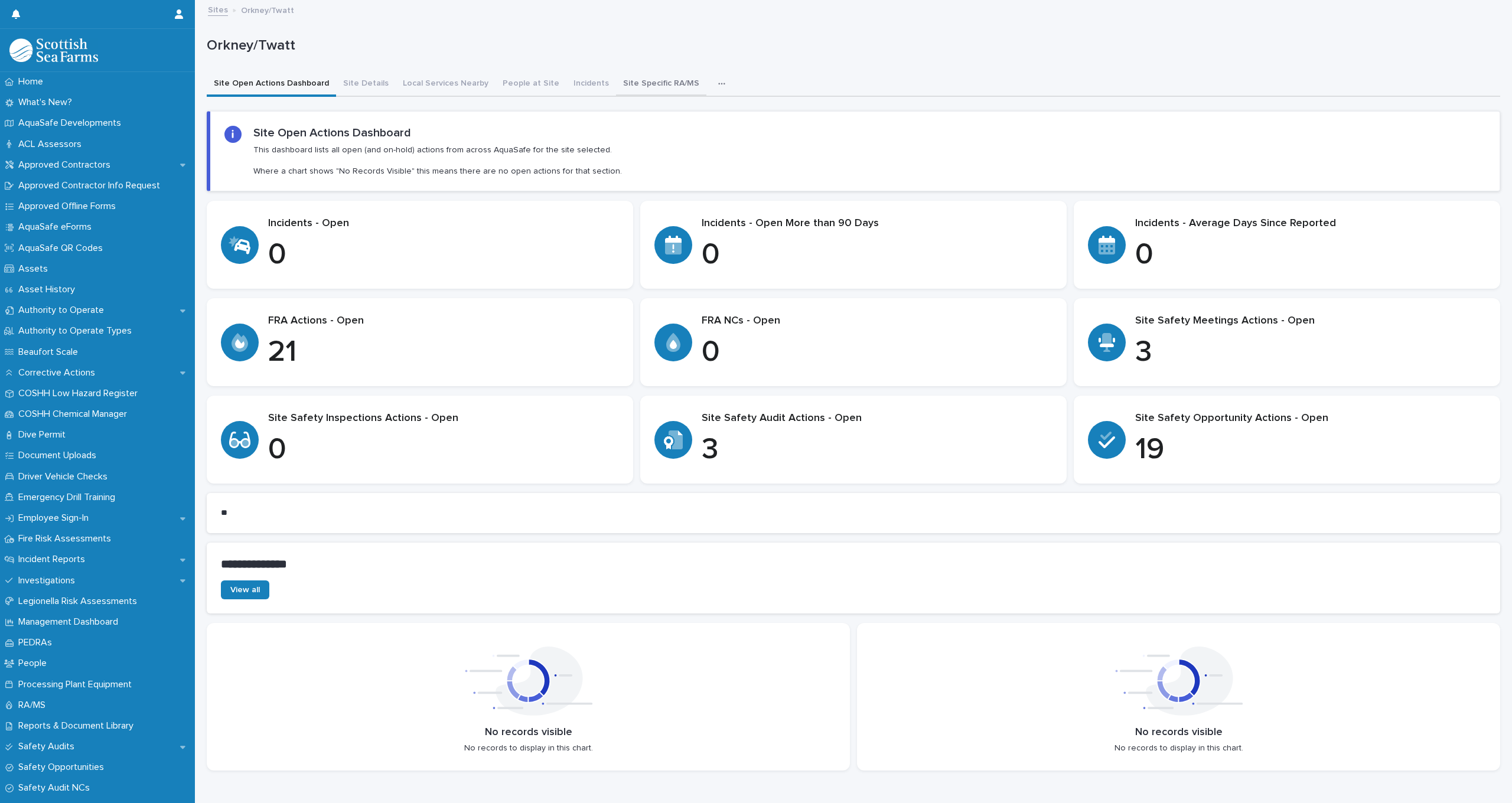 click on "Site Specific RA/MS" at bounding box center [661, 84] 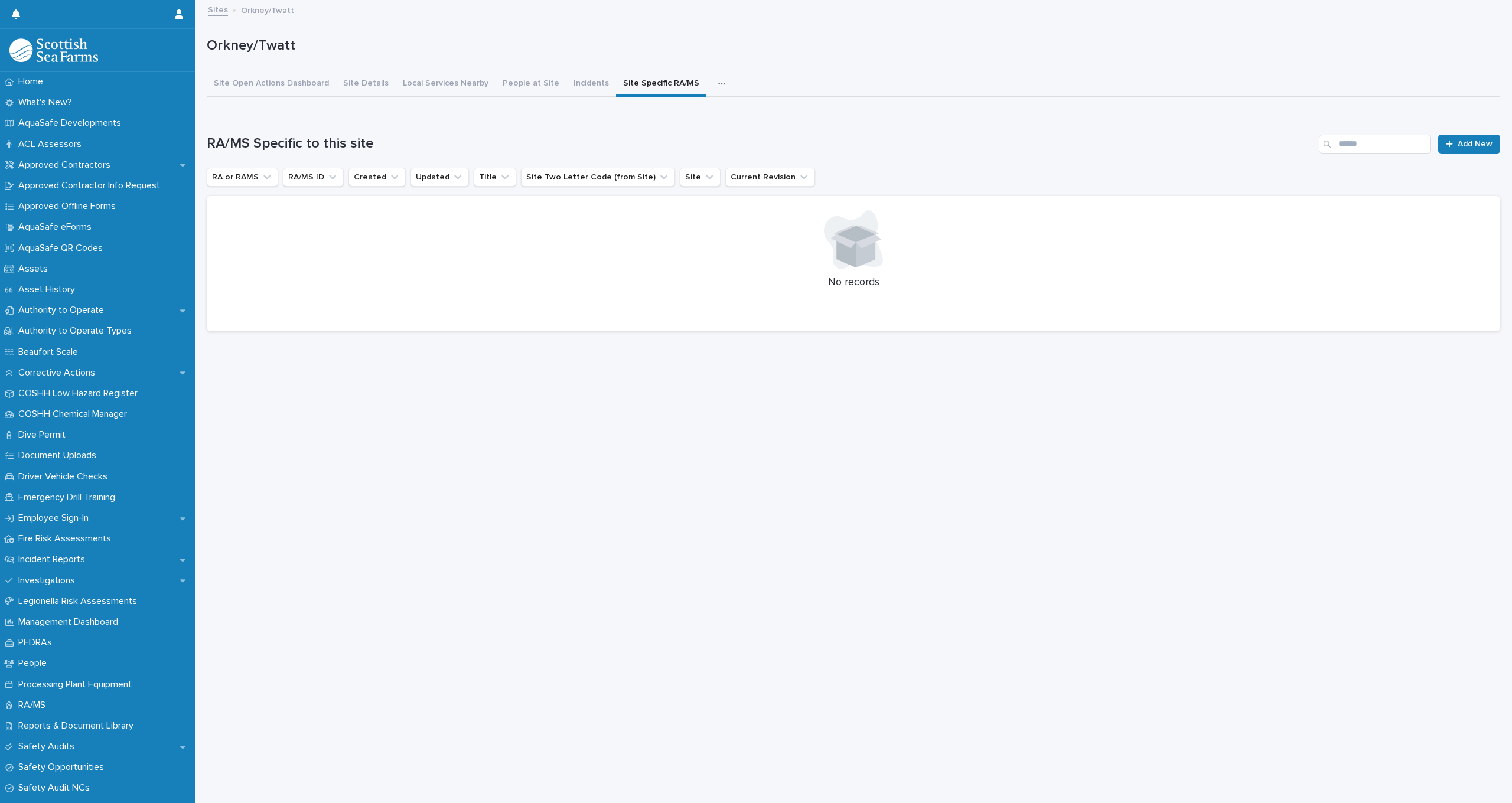 click on "Sites" at bounding box center [218, 9] 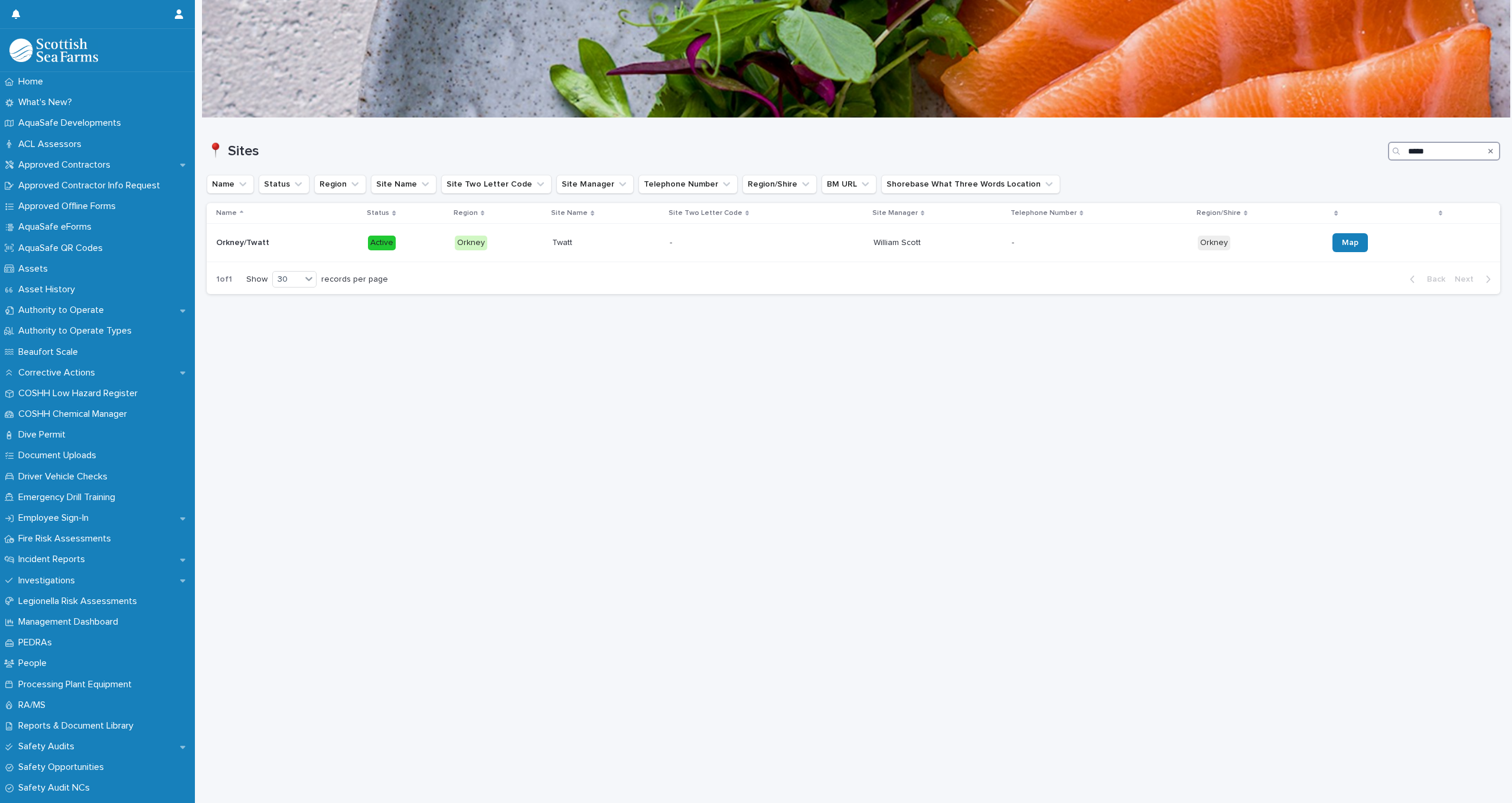 click on "*****" at bounding box center (1444, 151) 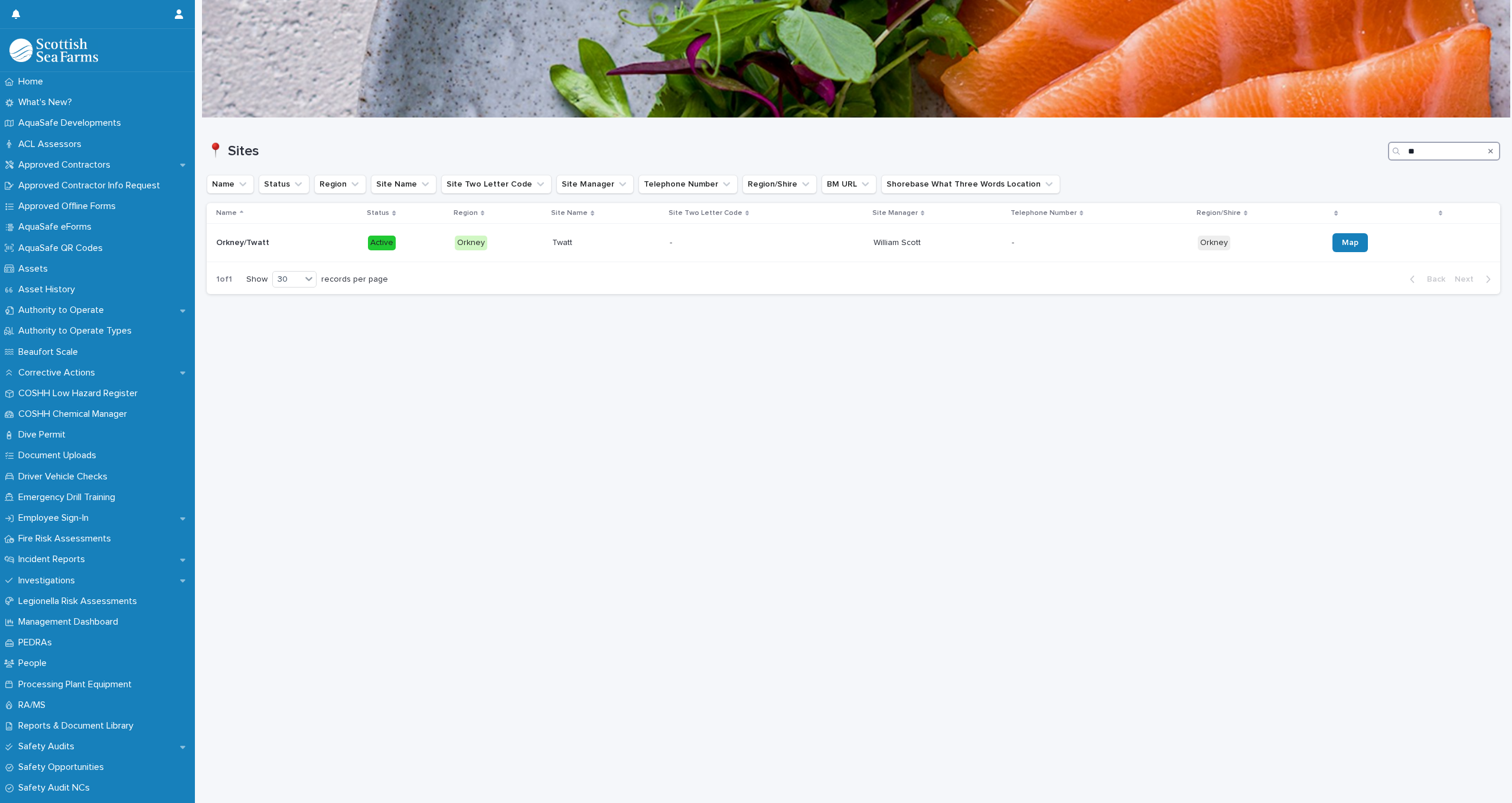 type on "*" 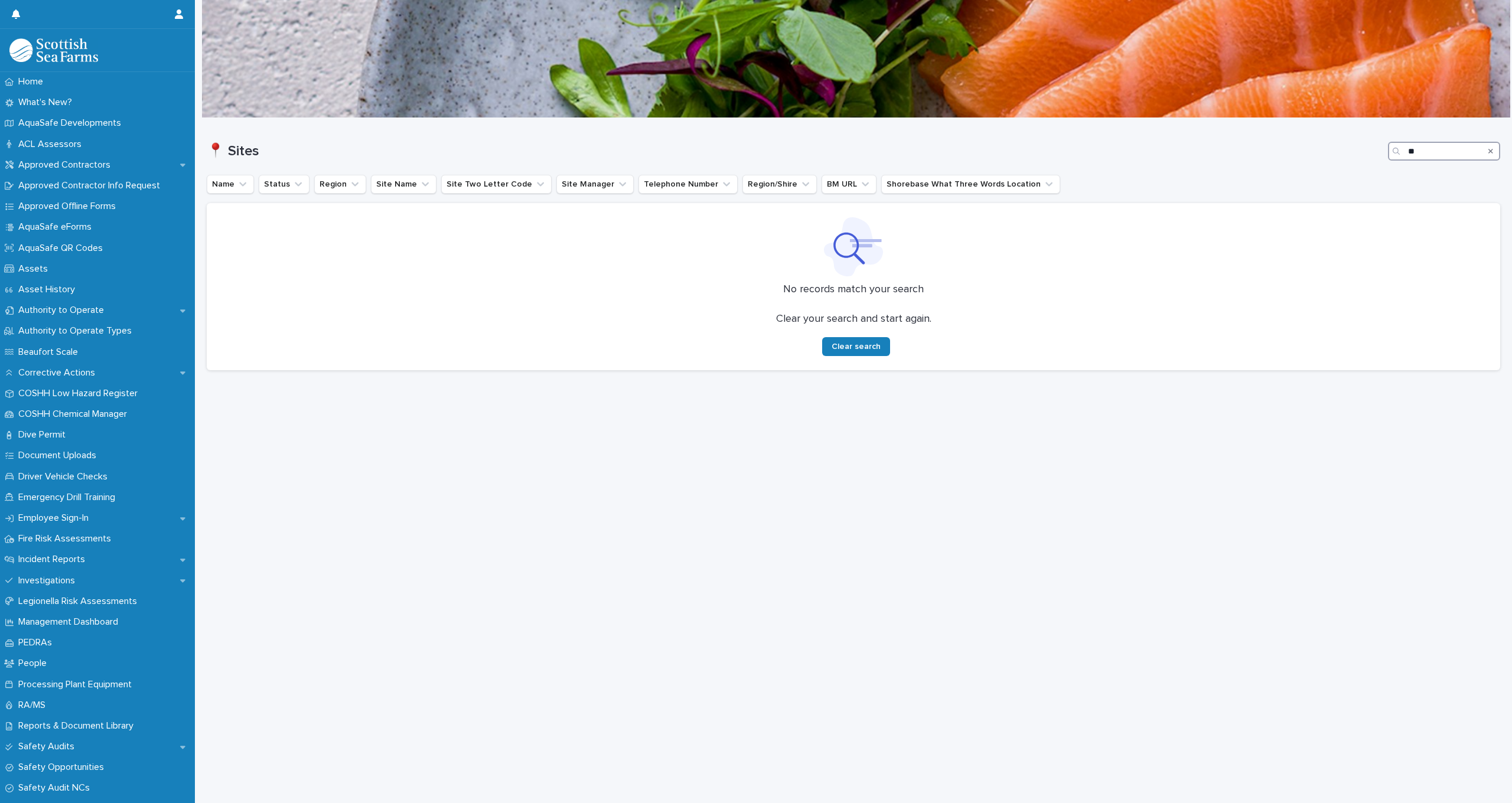 type on "*" 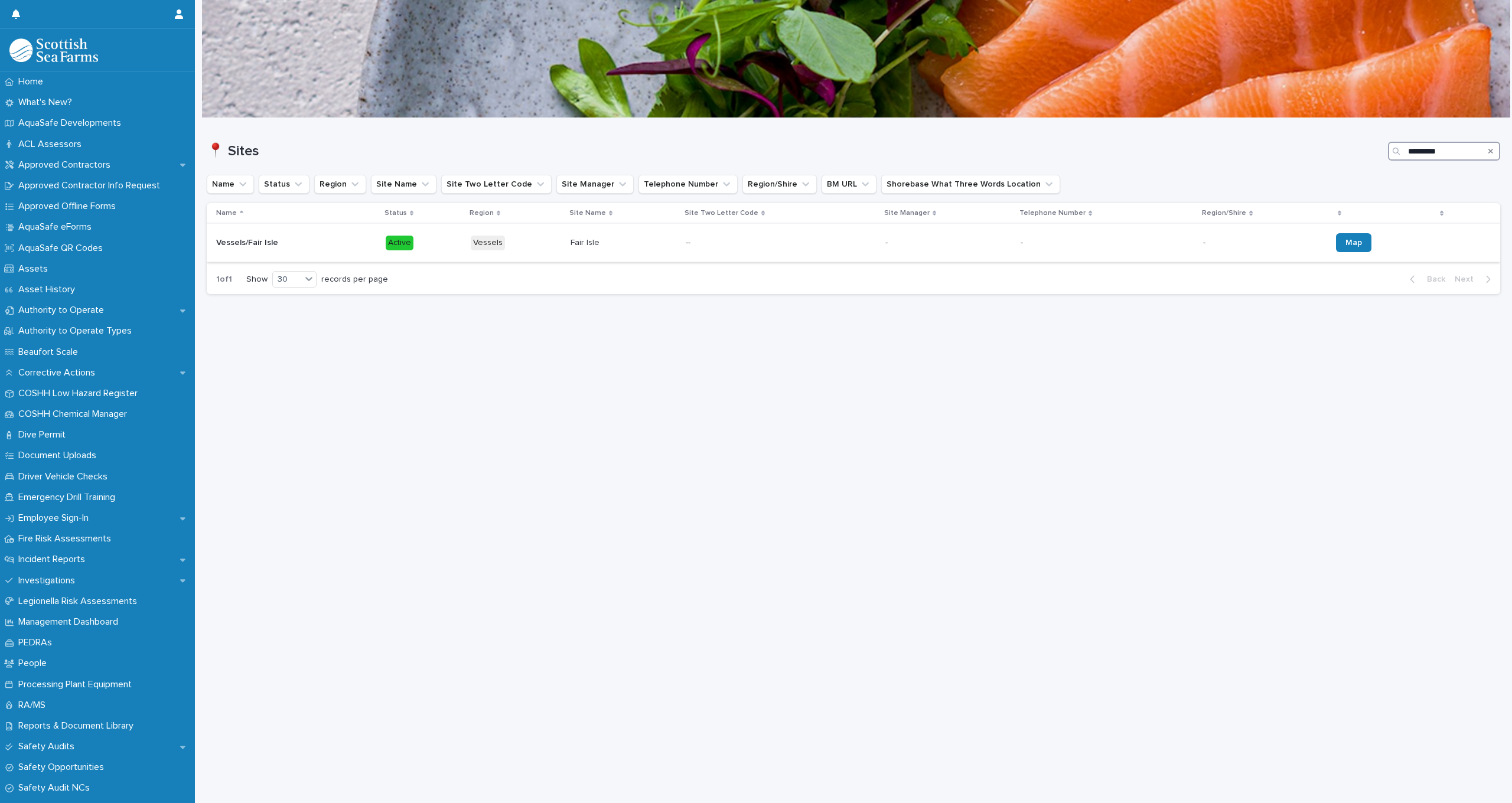 type on "*********" 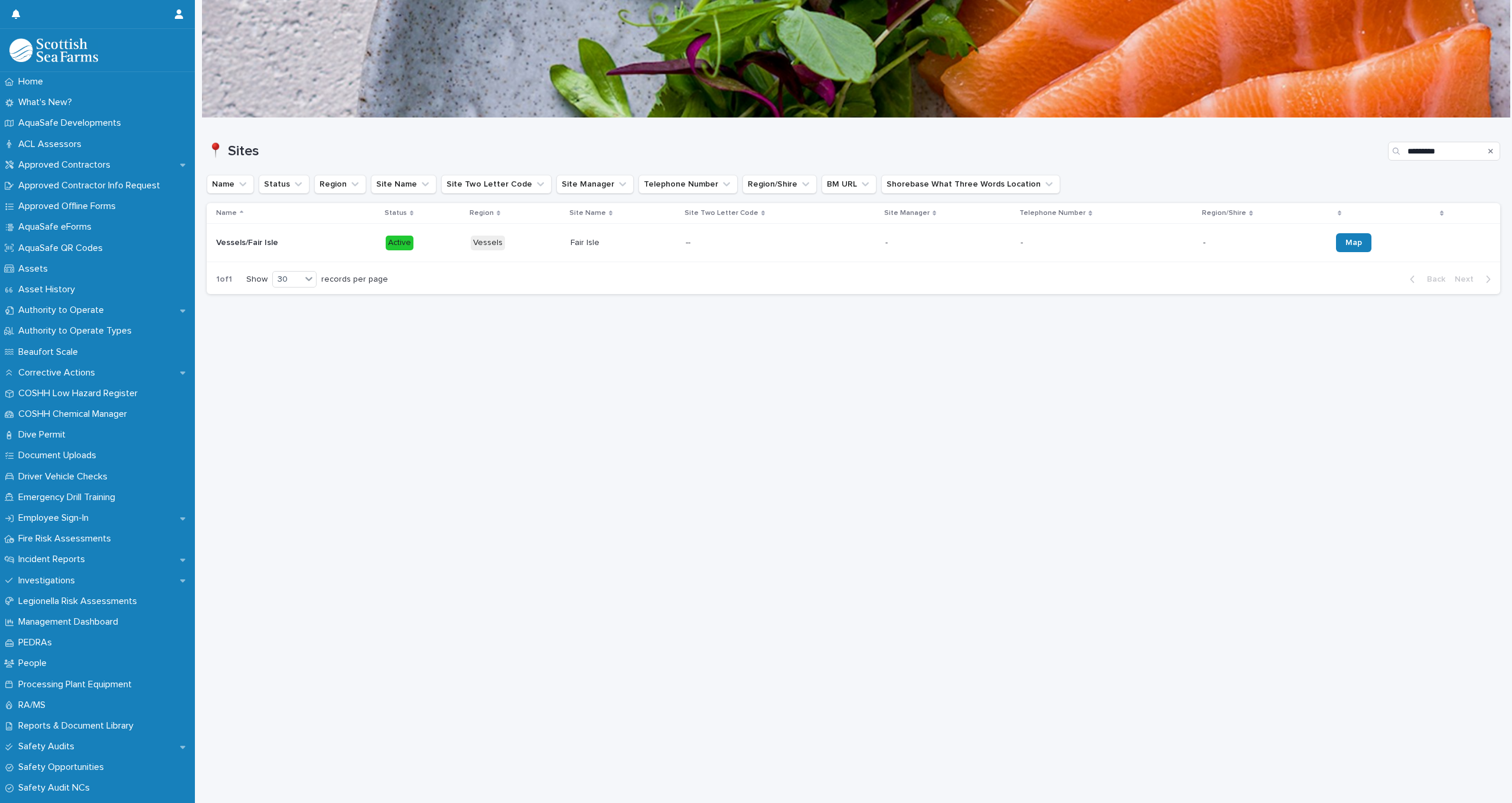 click on "-- --" at bounding box center (781, 243) 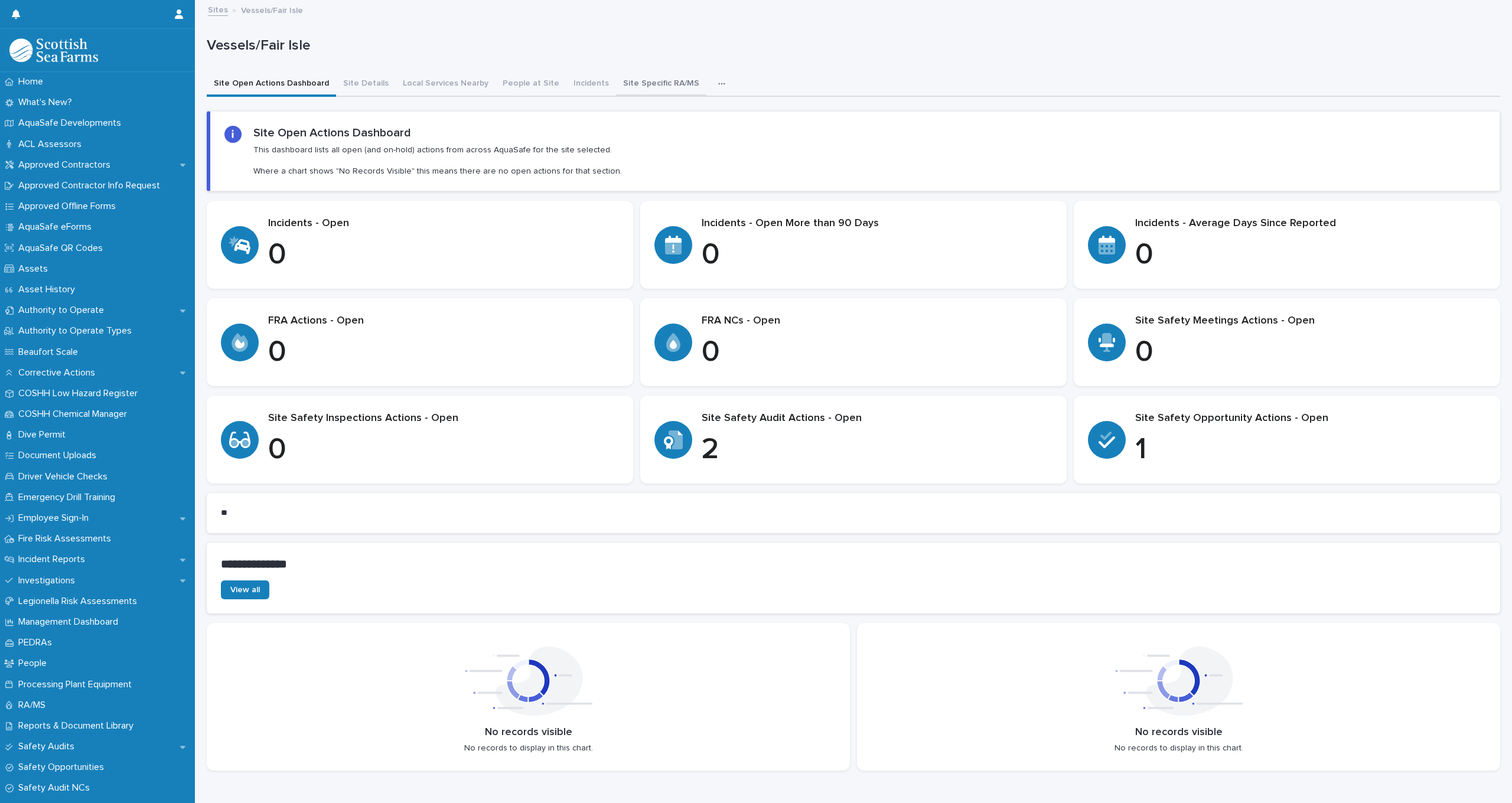 click on "Site Specific RA/MS" at bounding box center [661, 84] 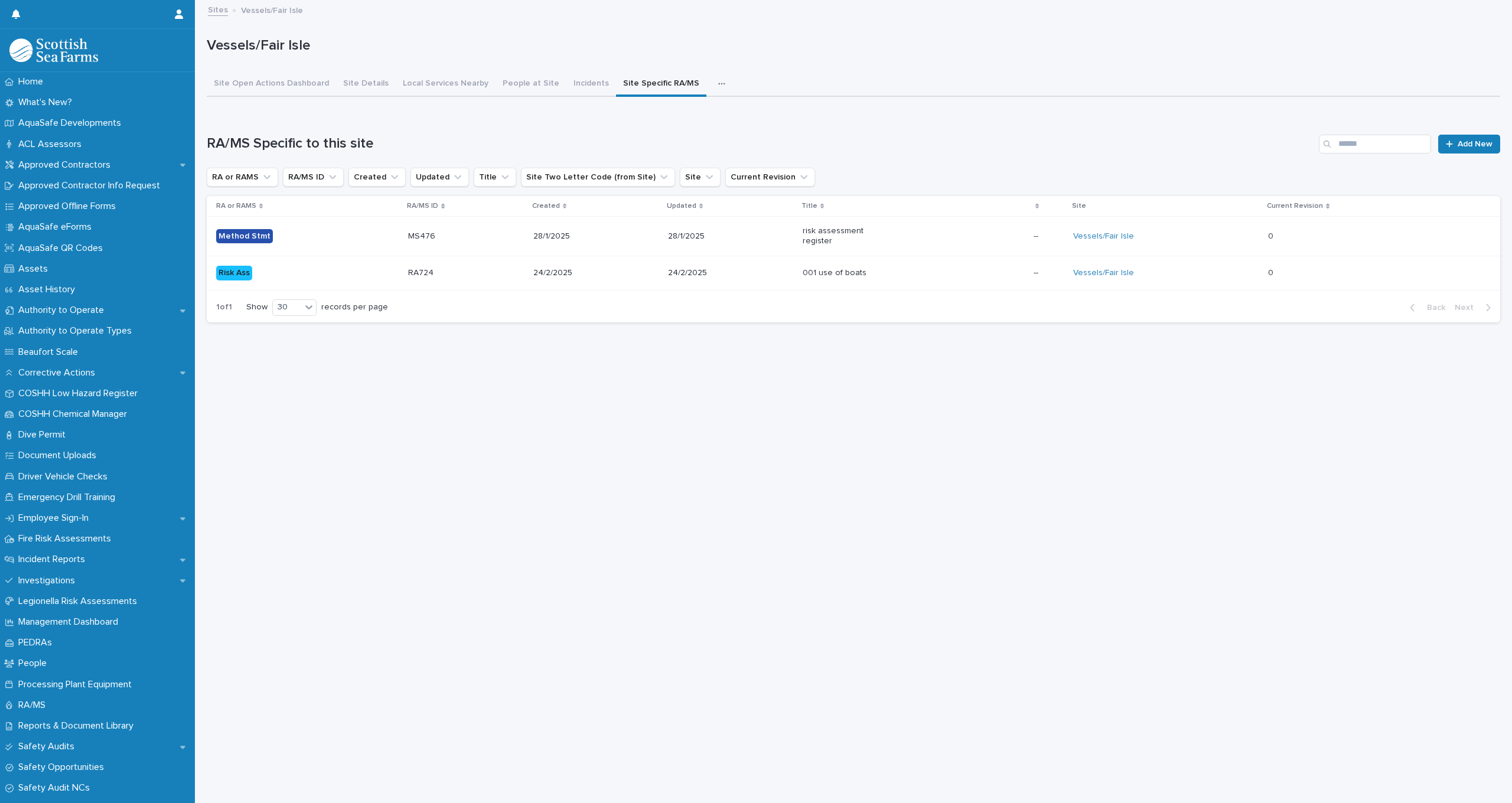 click on "24/2/2025" at bounding box center [596, 273] 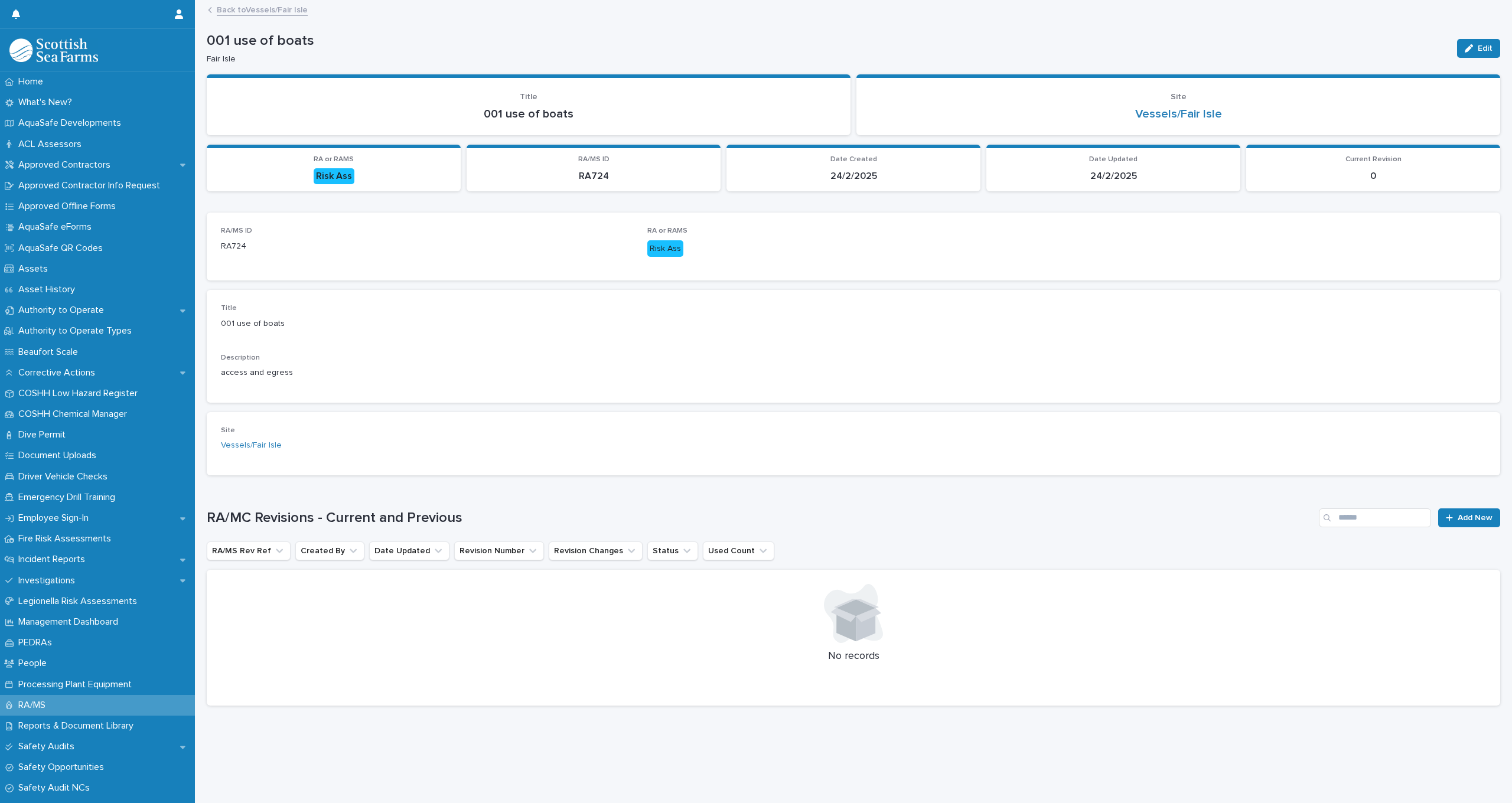 click on "Back to  Vessels/Fair Isle" at bounding box center (262, 9) 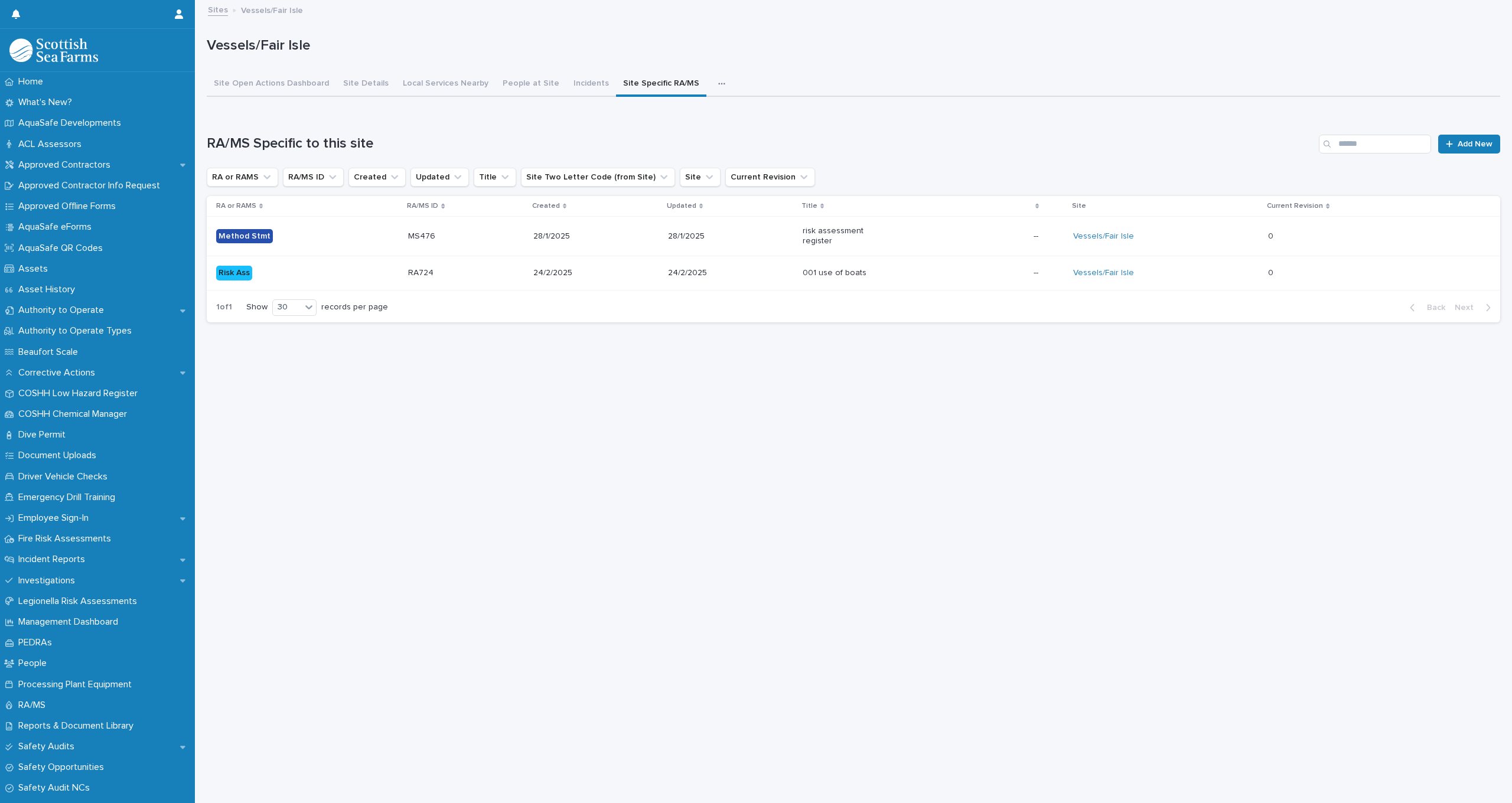 click on "Sites" at bounding box center [218, 9] 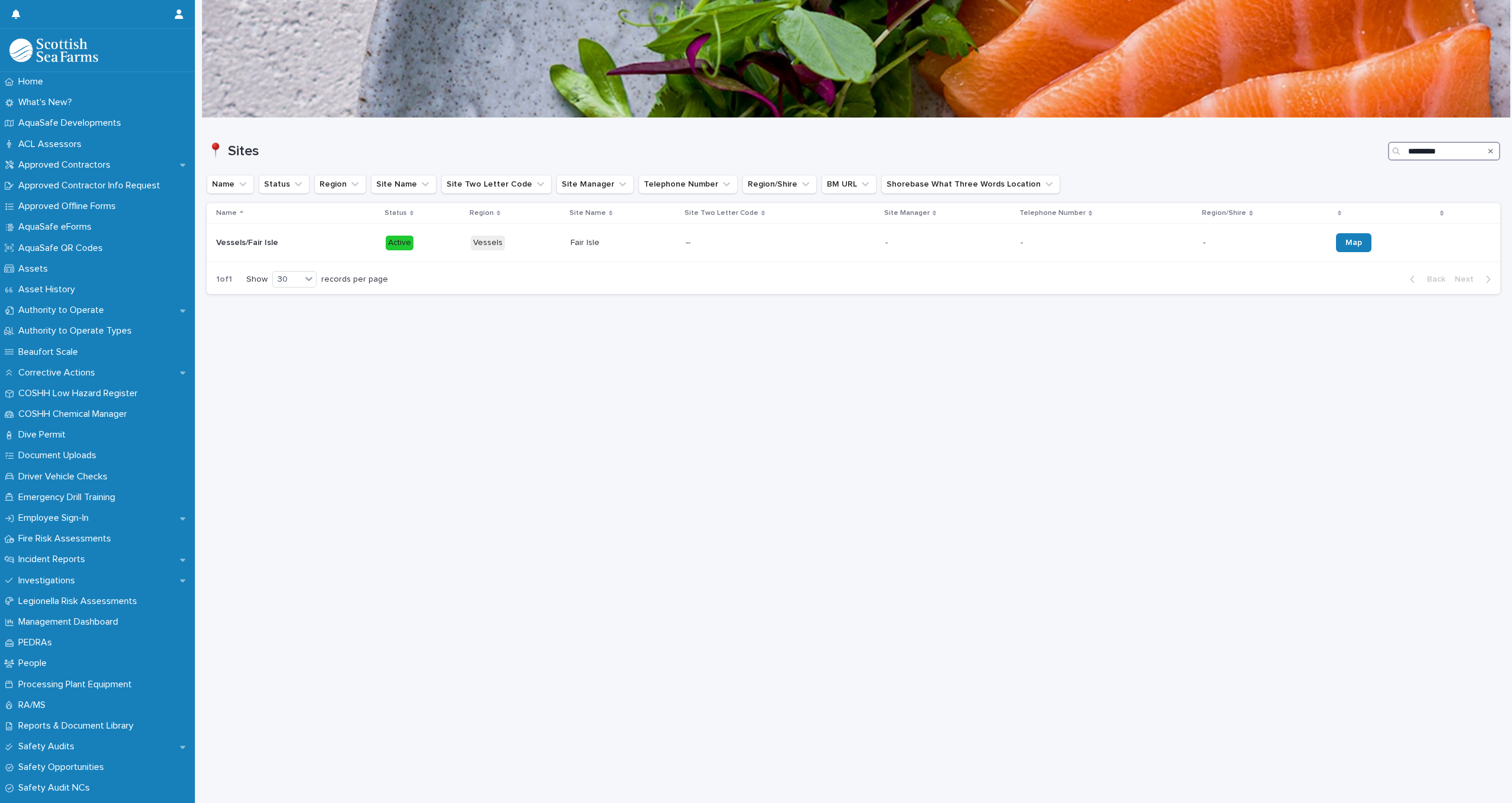 click on "*********" at bounding box center [1444, 151] 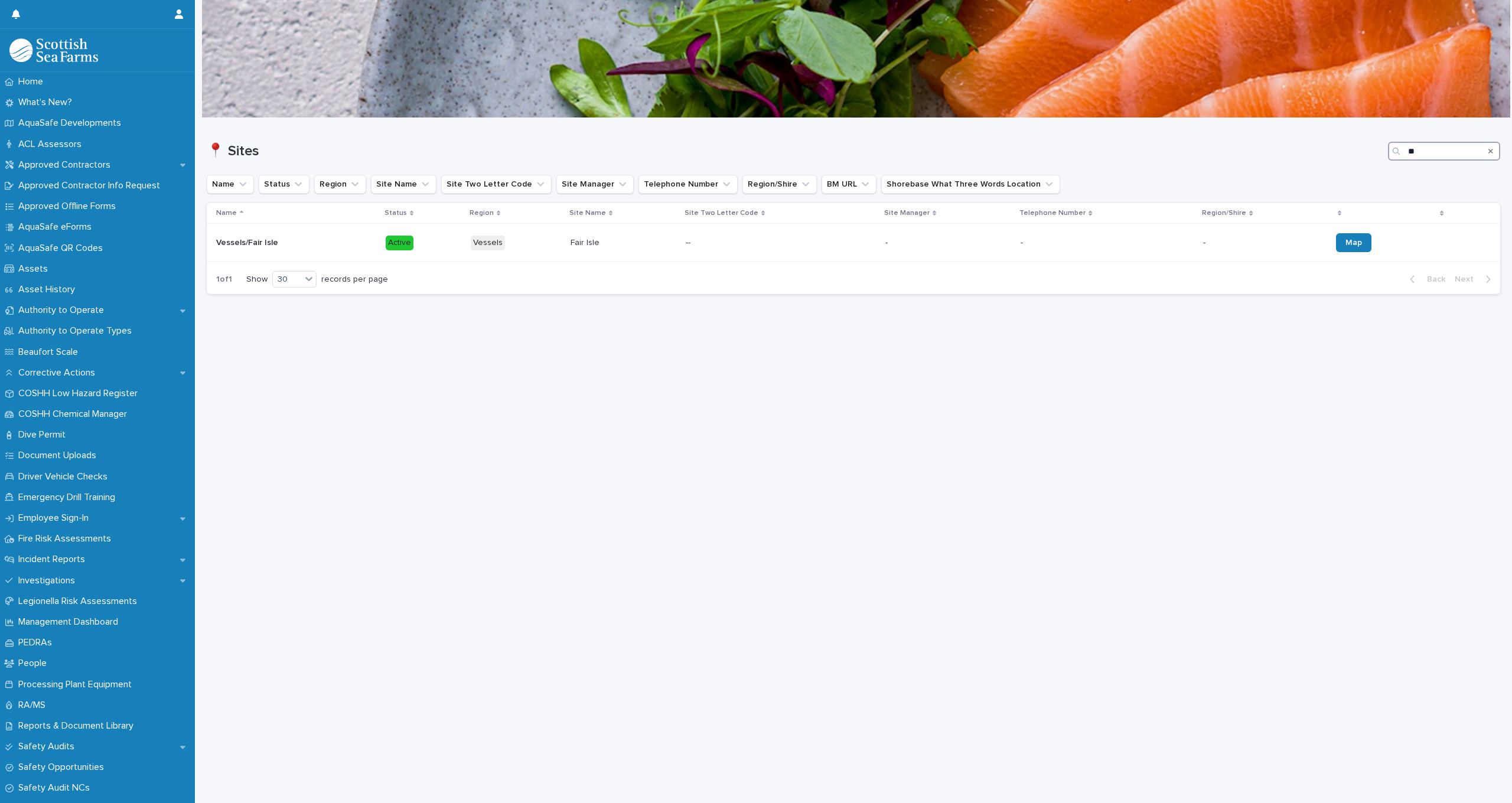 type on "*" 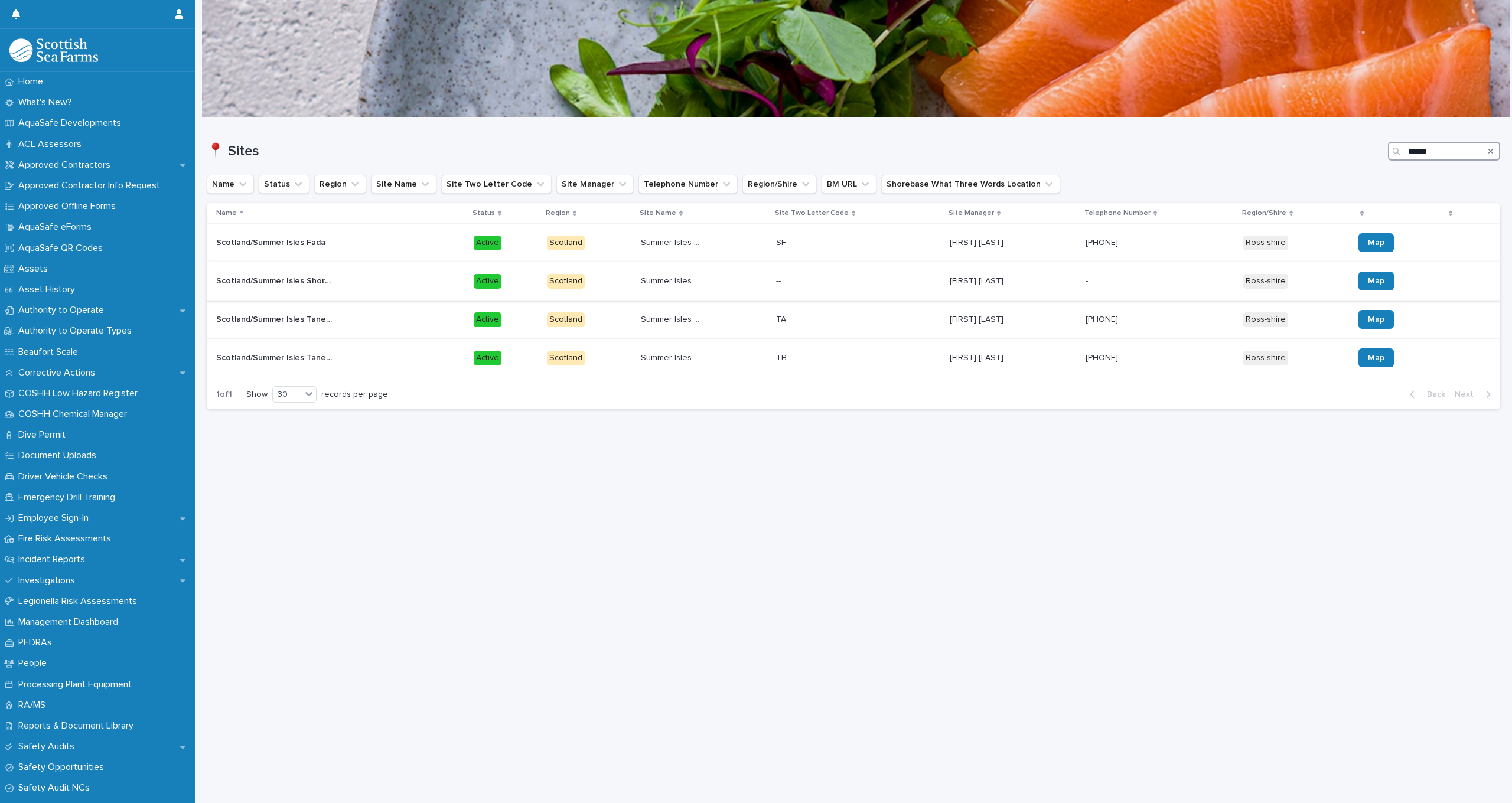 type on "******" 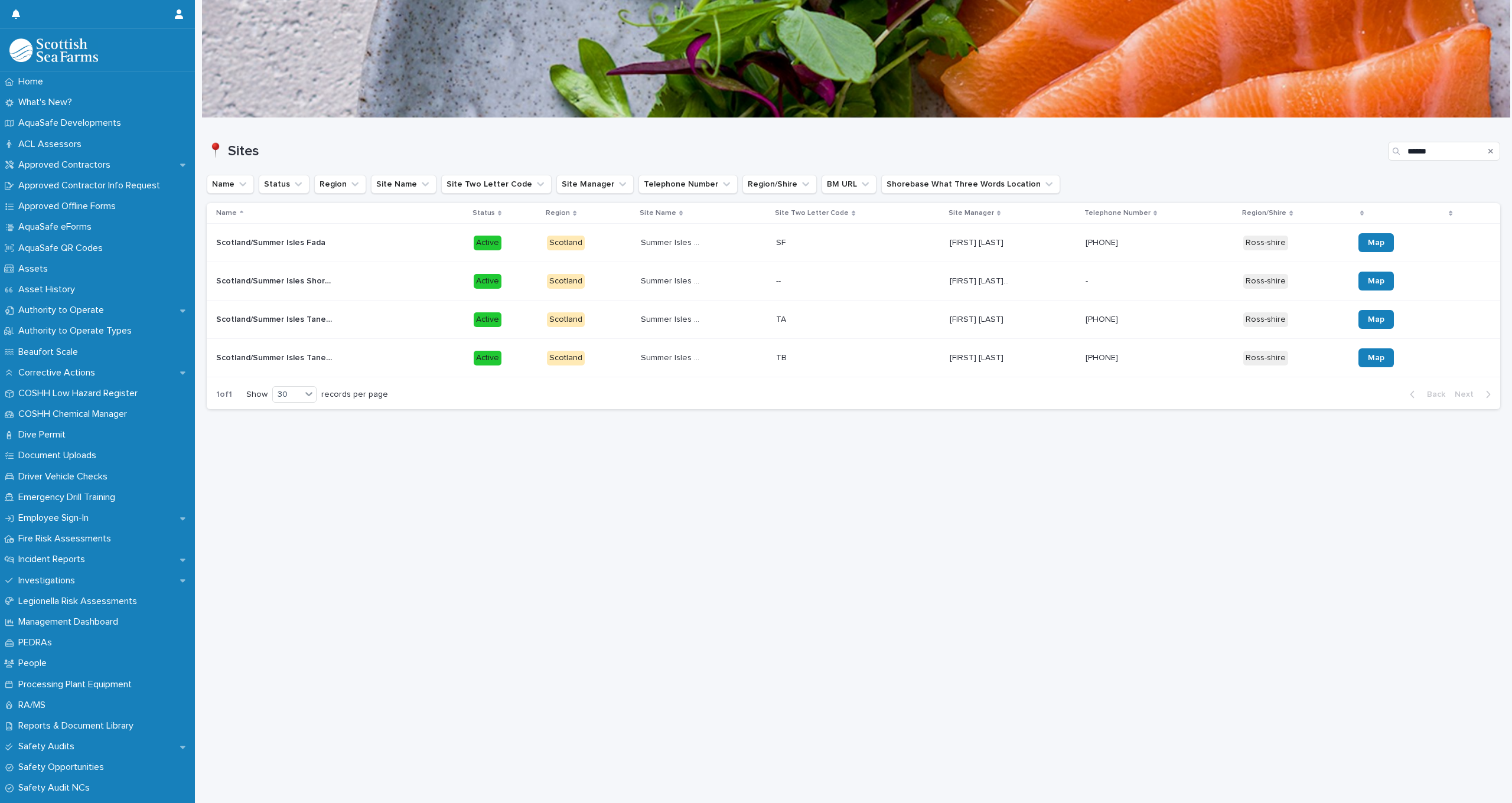 click on "[COUNTRY]/[LOCATION] [COUNTRY]/[LOCATION]" at bounding box center (338, 281) 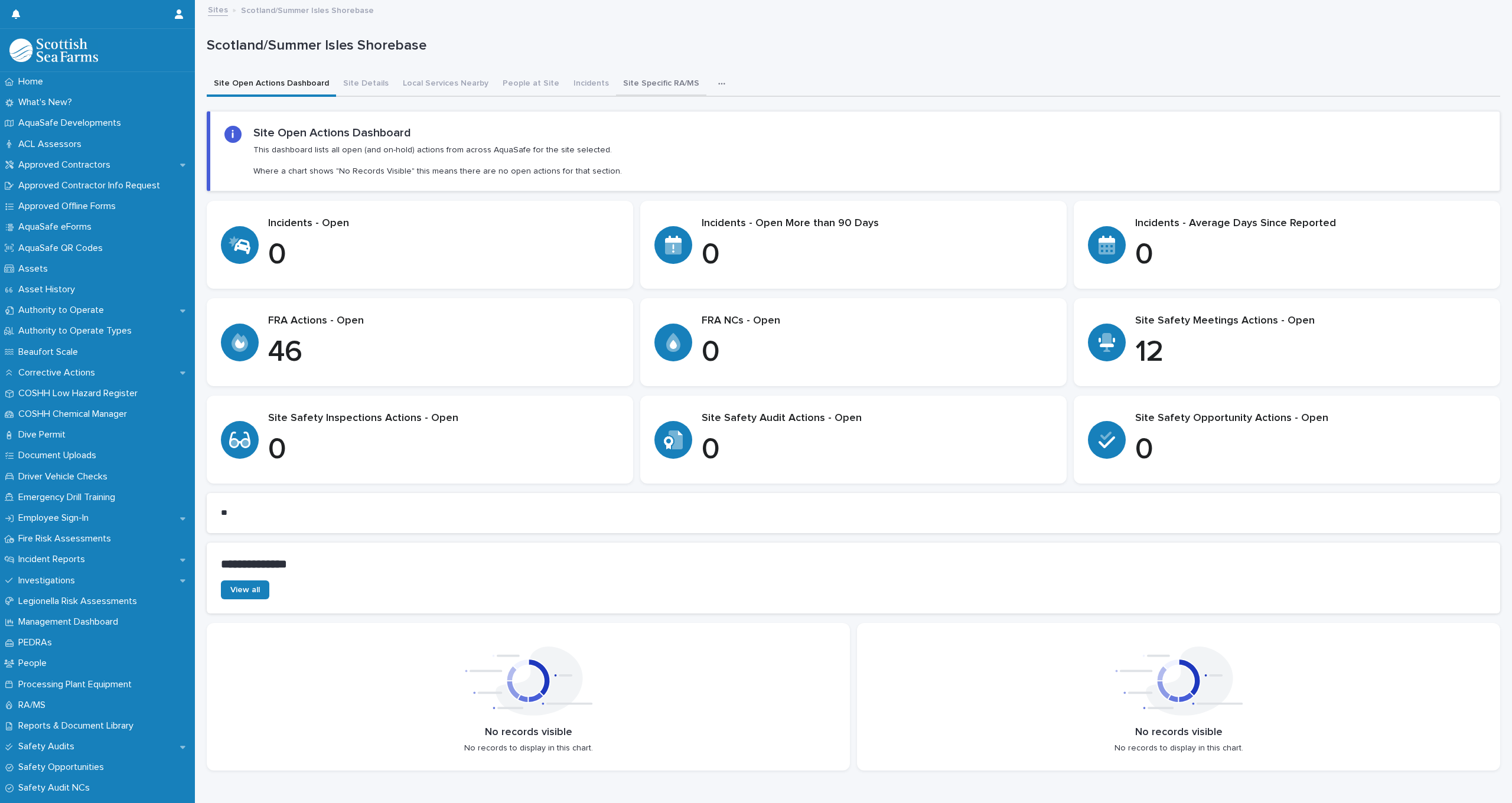 click on "Site Specific RA/MS" at bounding box center [661, 84] 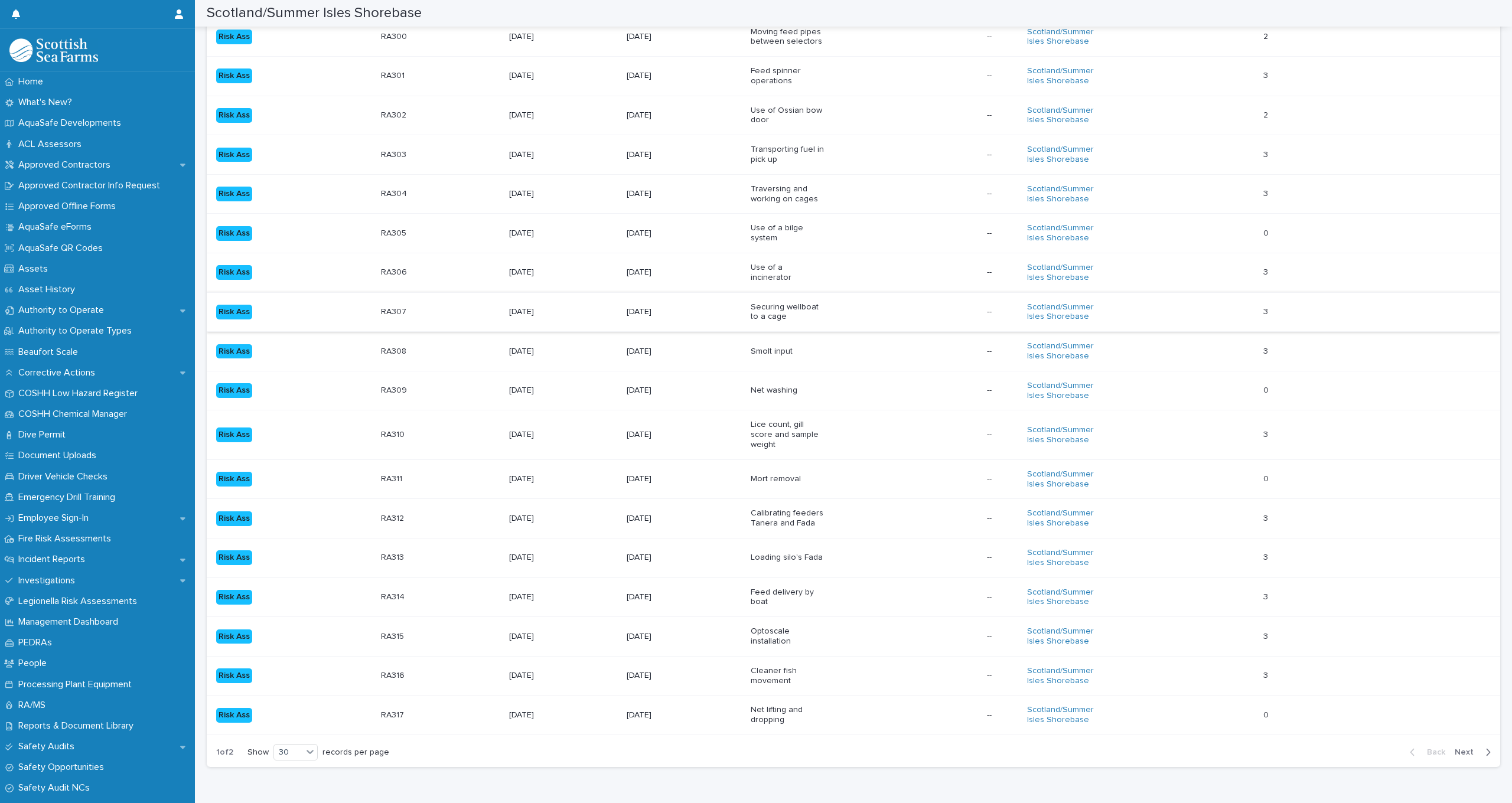 scroll, scrollTop: 732, scrollLeft: 0, axis: vertical 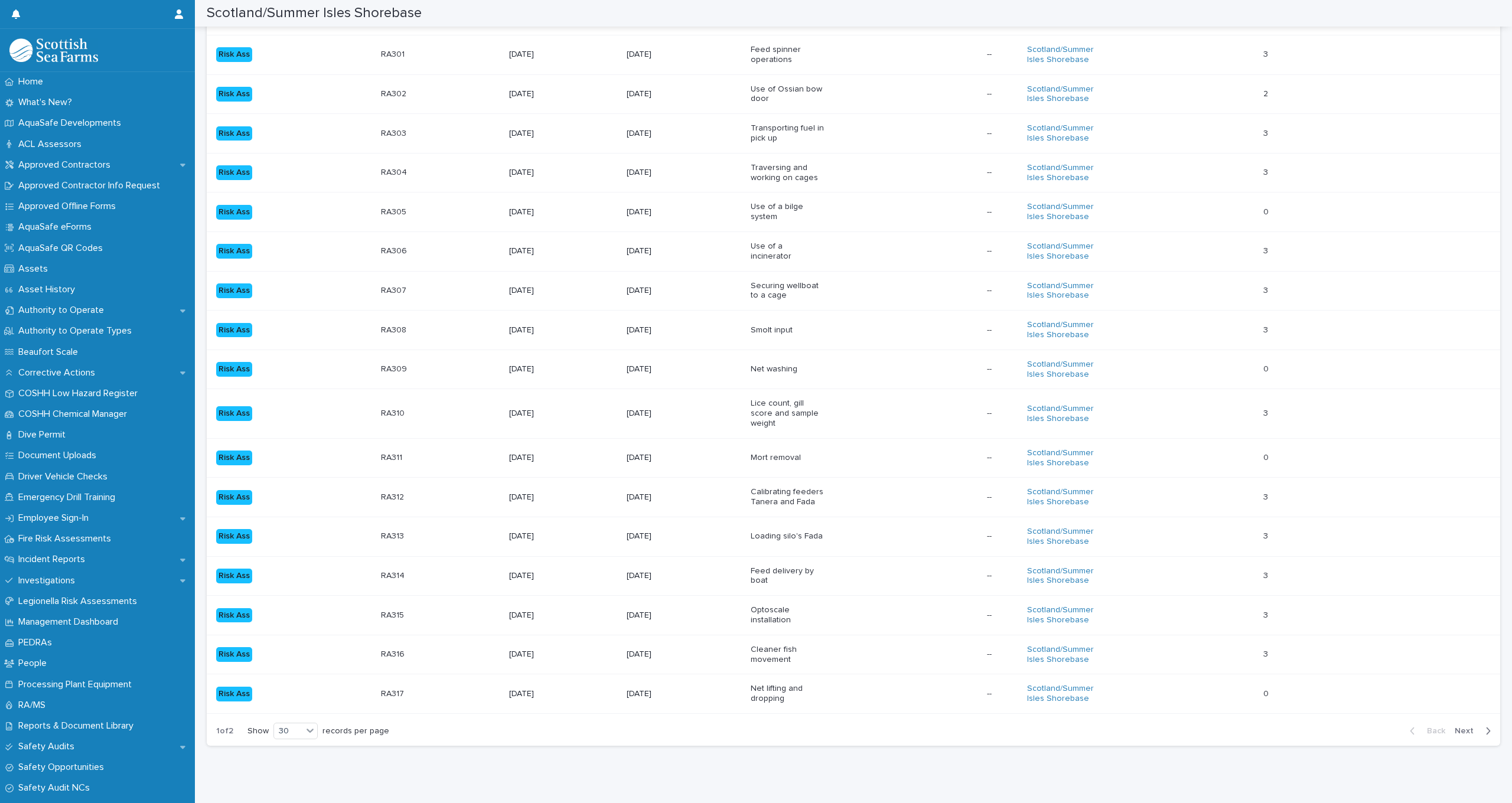 click on "Next" at bounding box center (1468, 731) 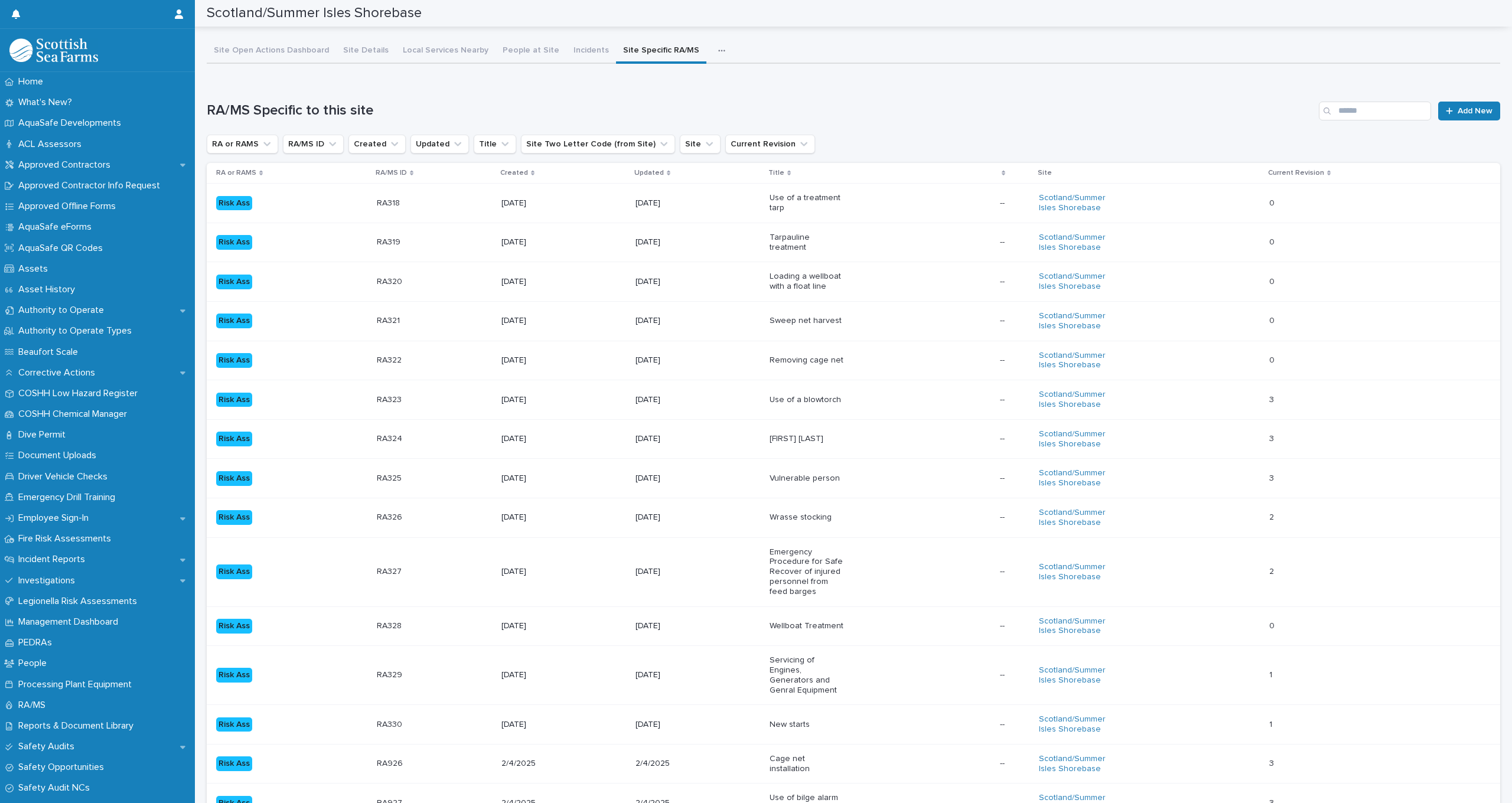 scroll, scrollTop: 0, scrollLeft: 0, axis: both 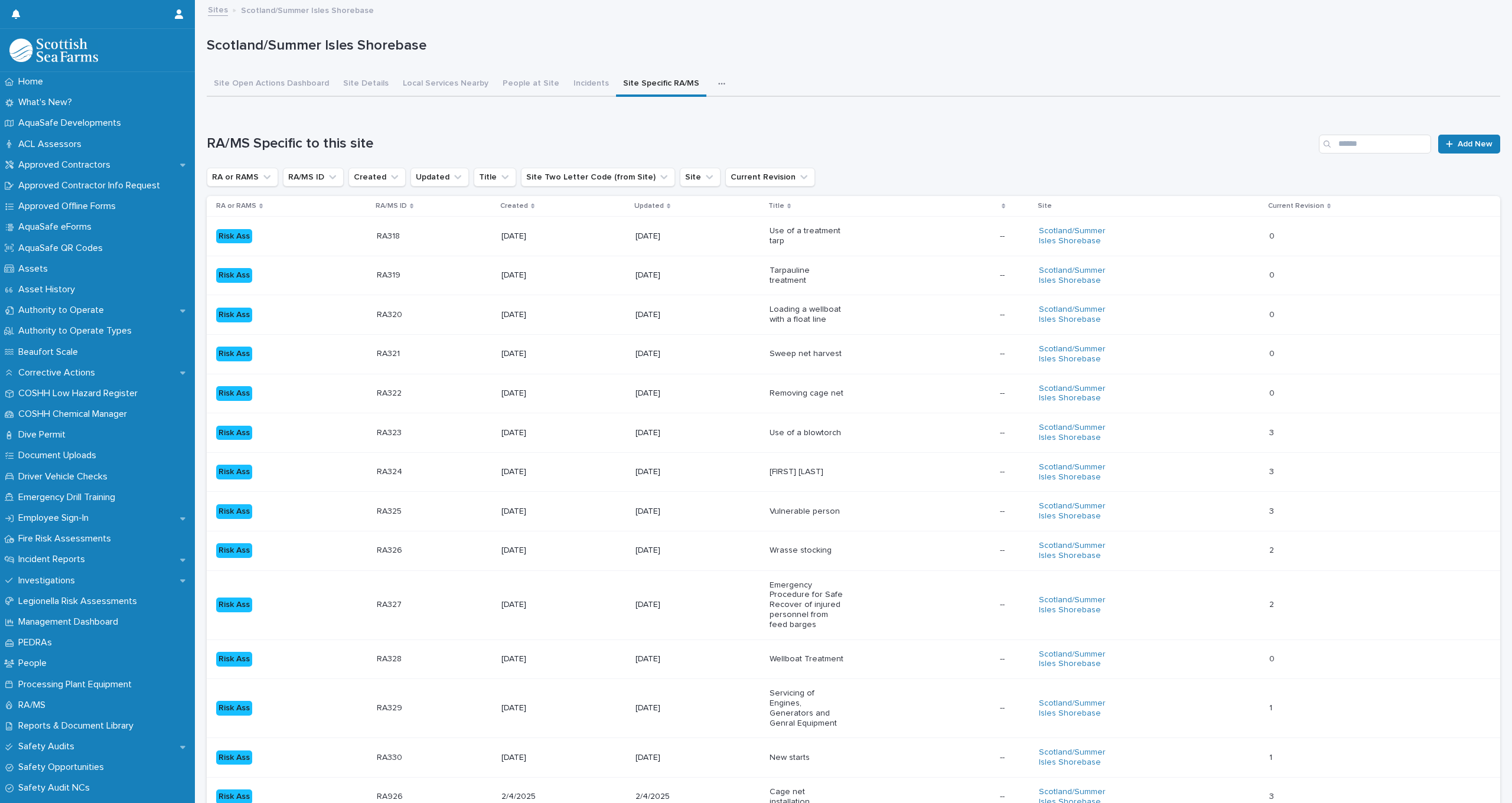 click on "Sites" at bounding box center [218, 9] 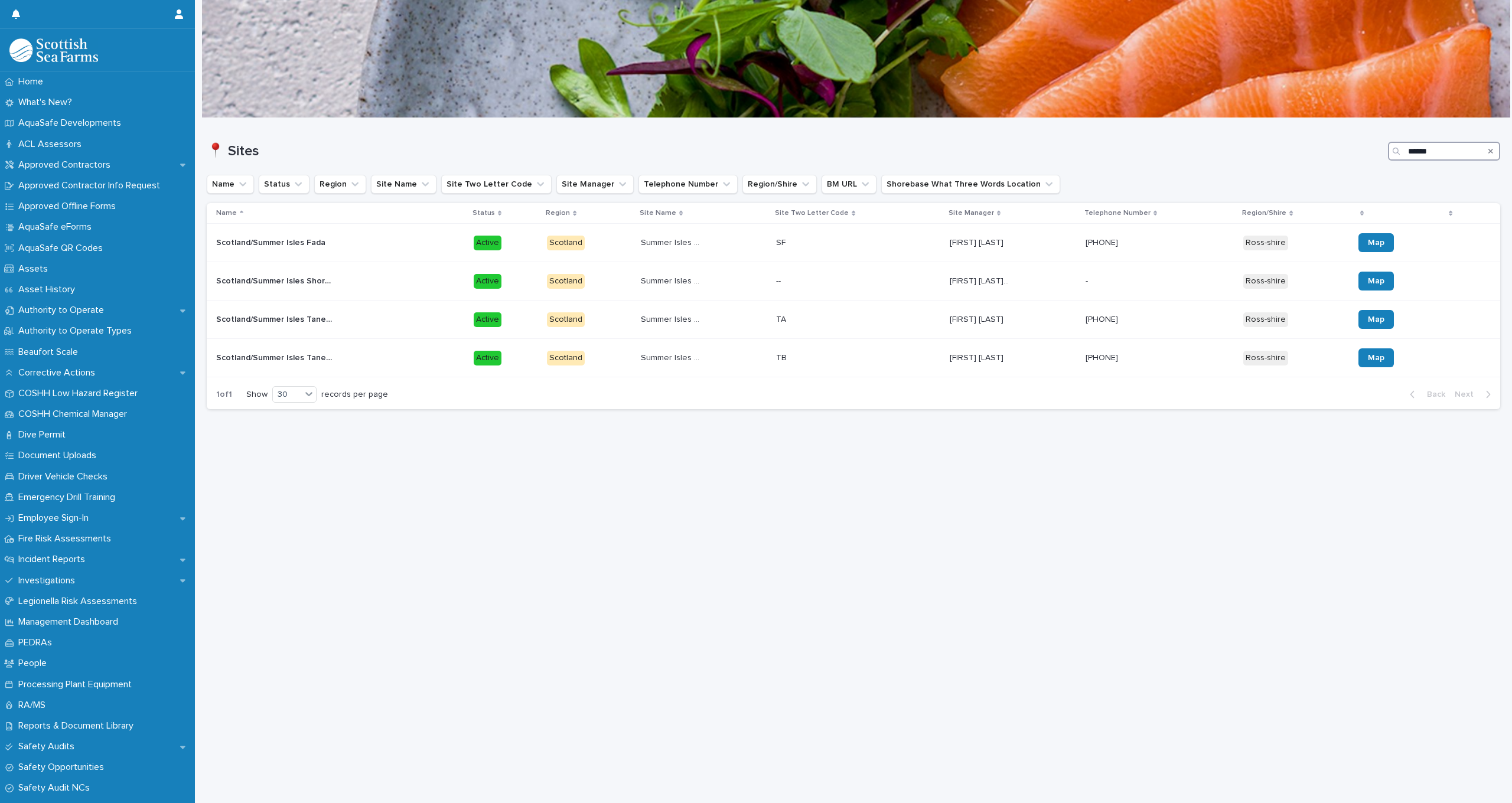 click on "******" at bounding box center (1444, 151) 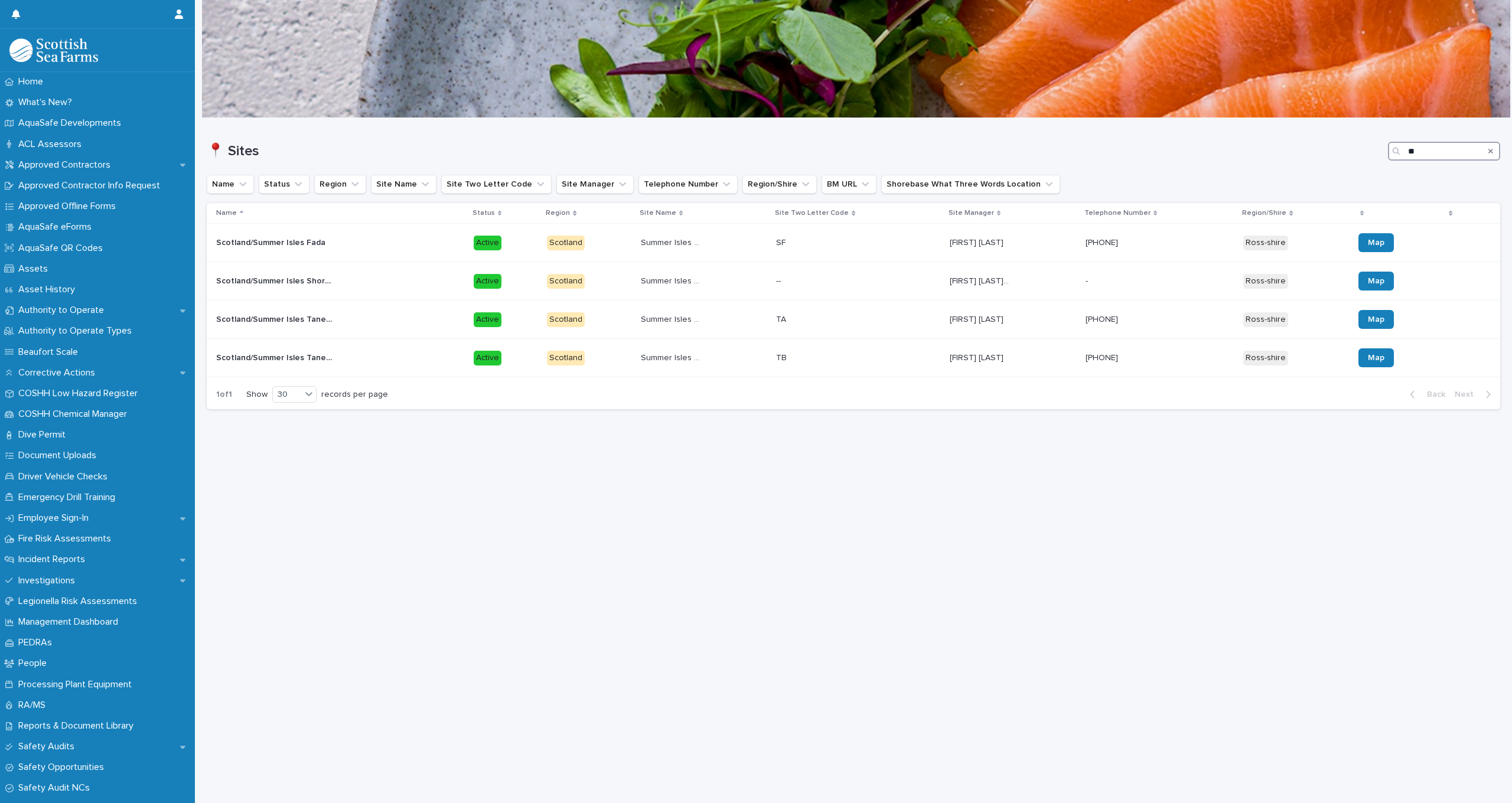 type on "*" 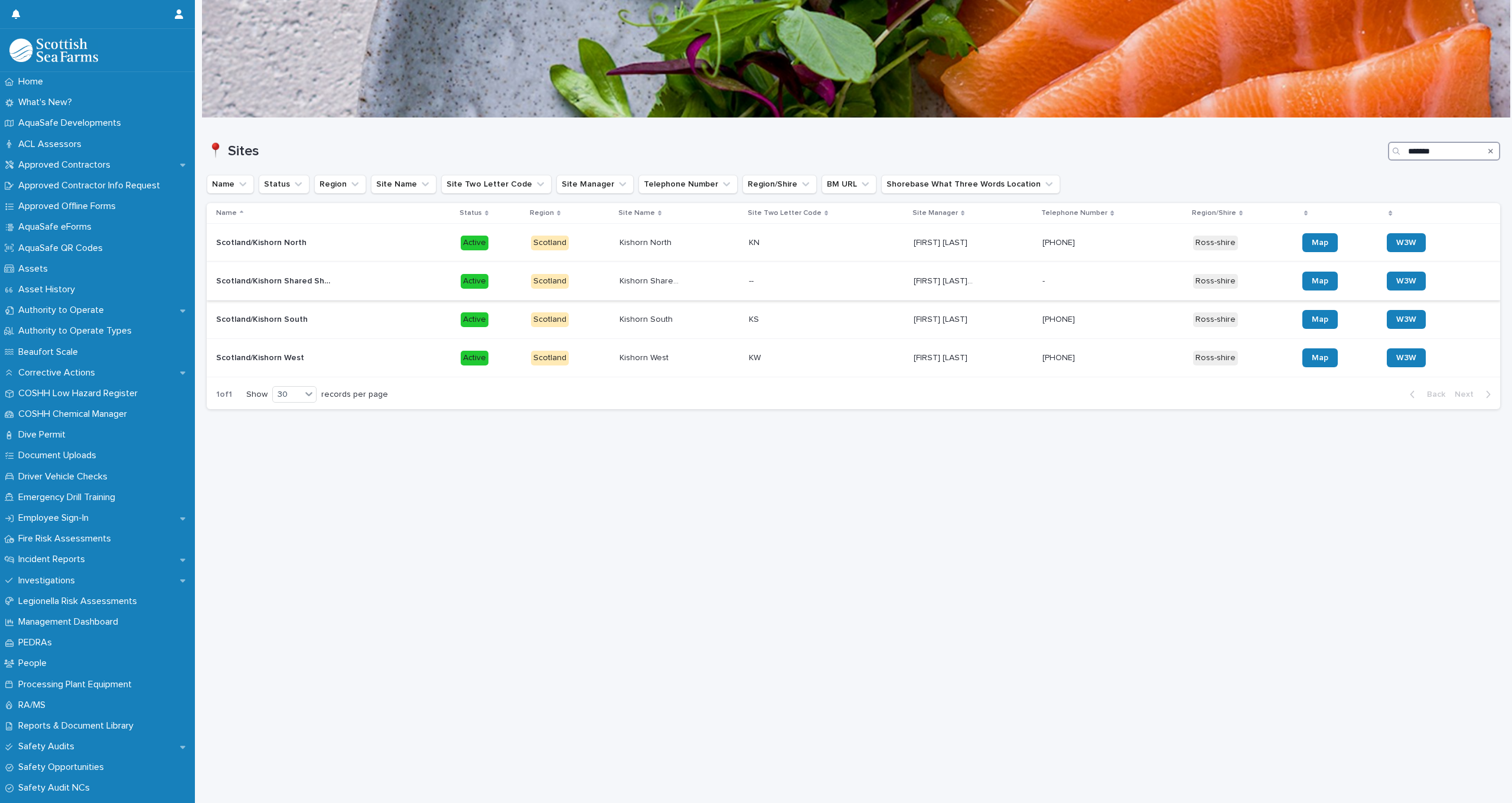type on "*******" 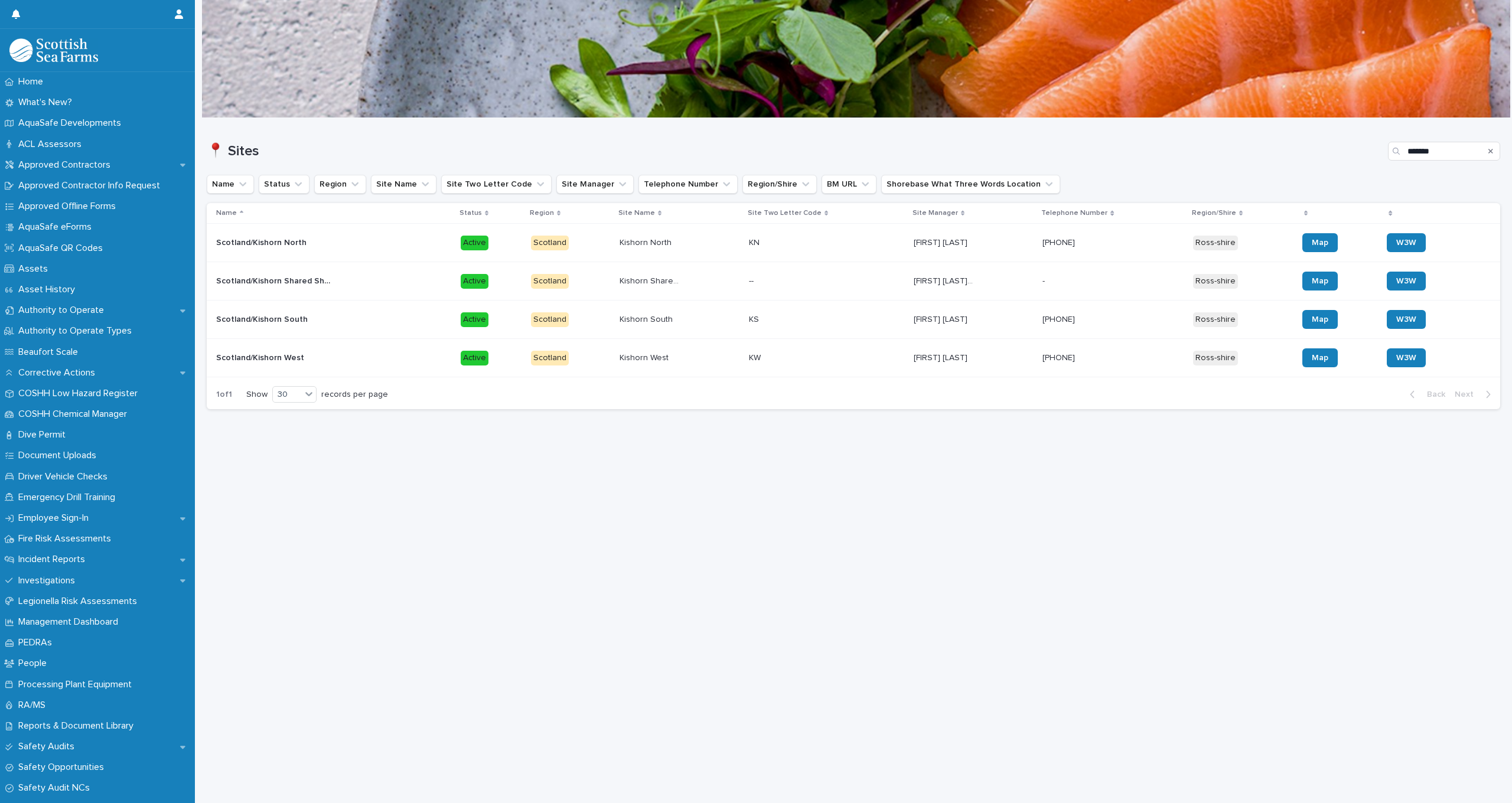 click on "Scotland/Kishorn Shared Shorebase Scotland/Kishorn Shared Shorebase" at bounding box center (334, 281) 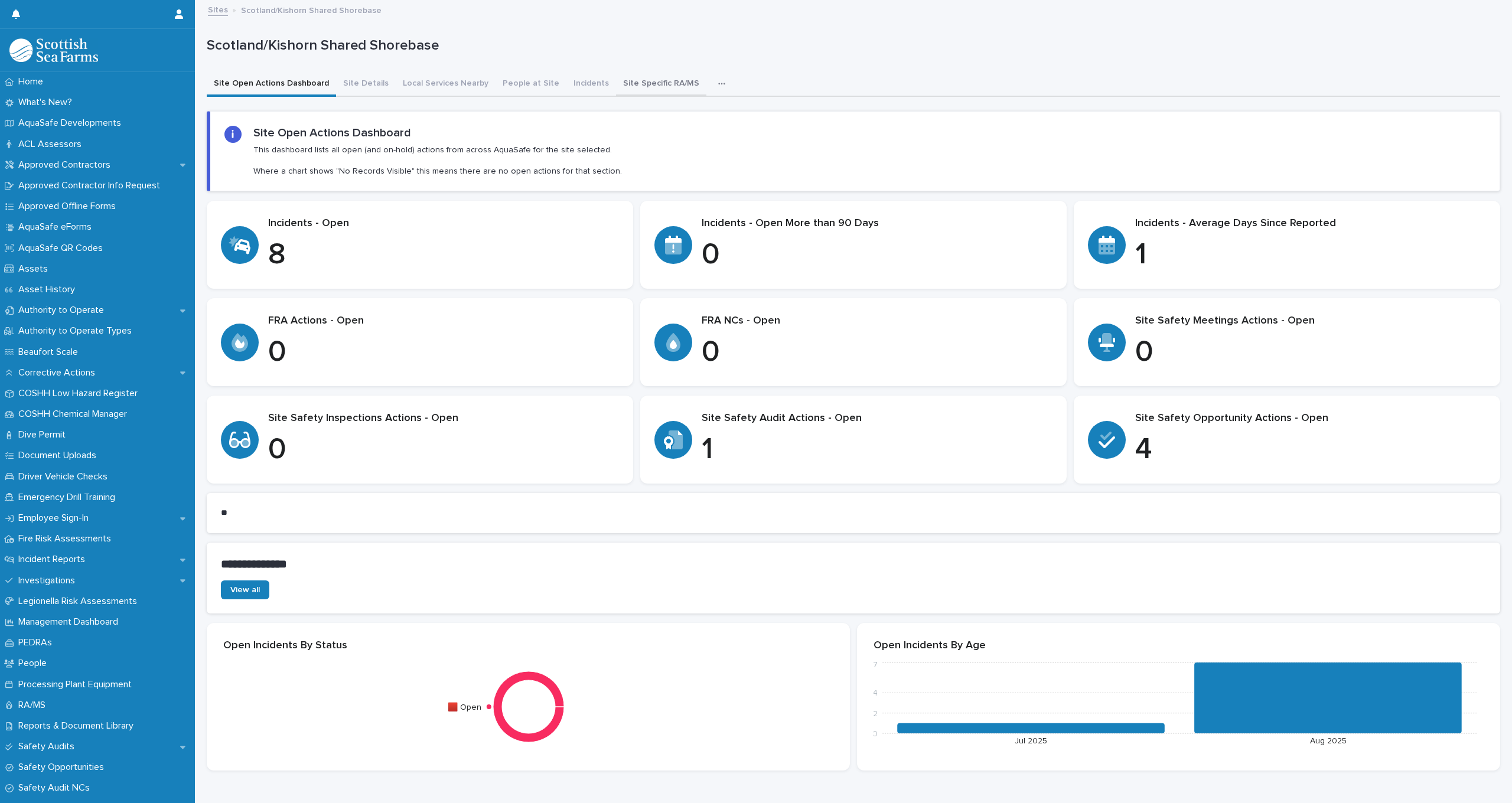 click on "Site Specific RA/MS" at bounding box center [661, 84] 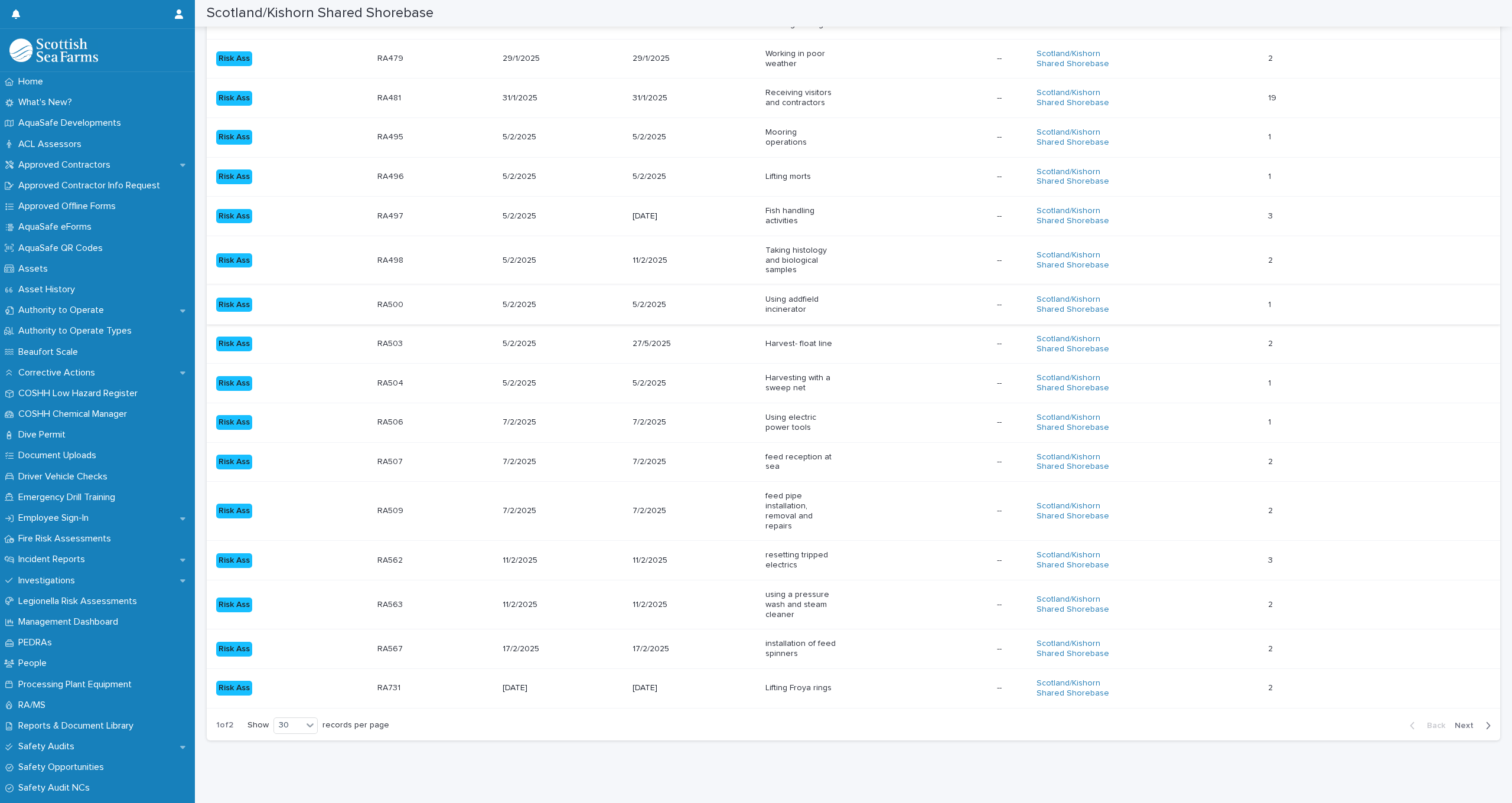 scroll, scrollTop: 762, scrollLeft: 0, axis: vertical 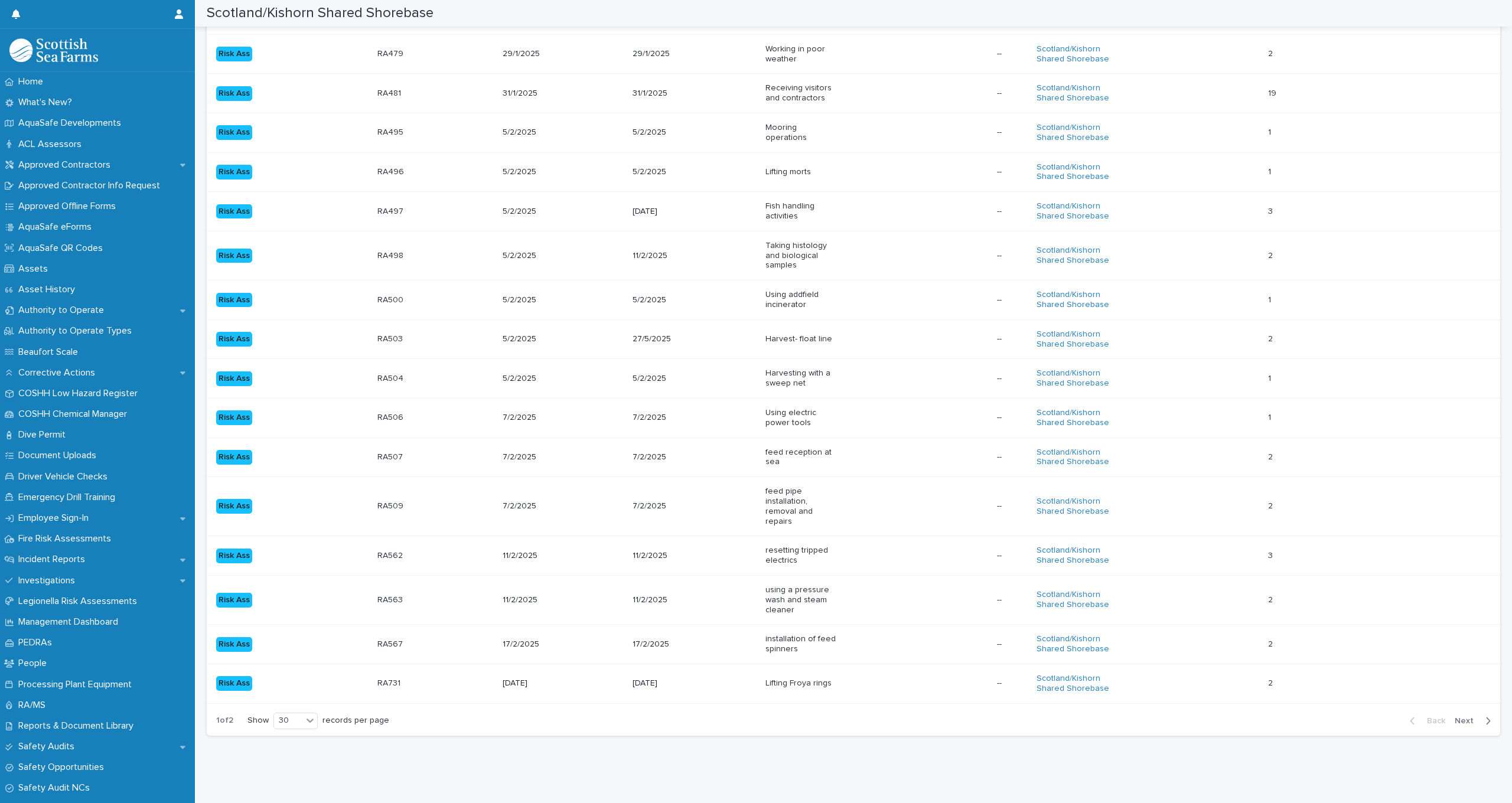 click on "Next" at bounding box center (1468, 721) 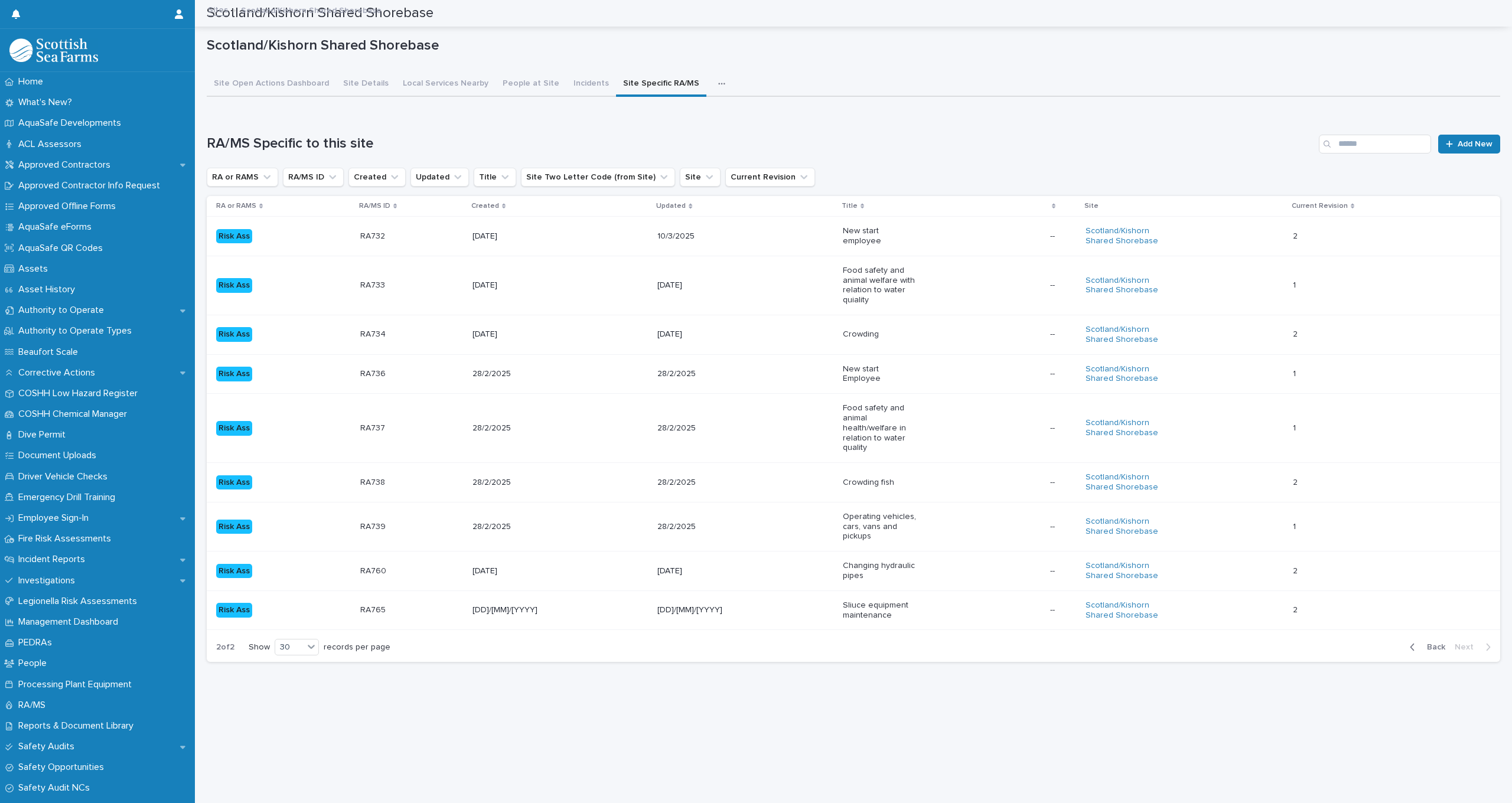 scroll, scrollTop: 9, scrollLeft: 0, axis: vertical 